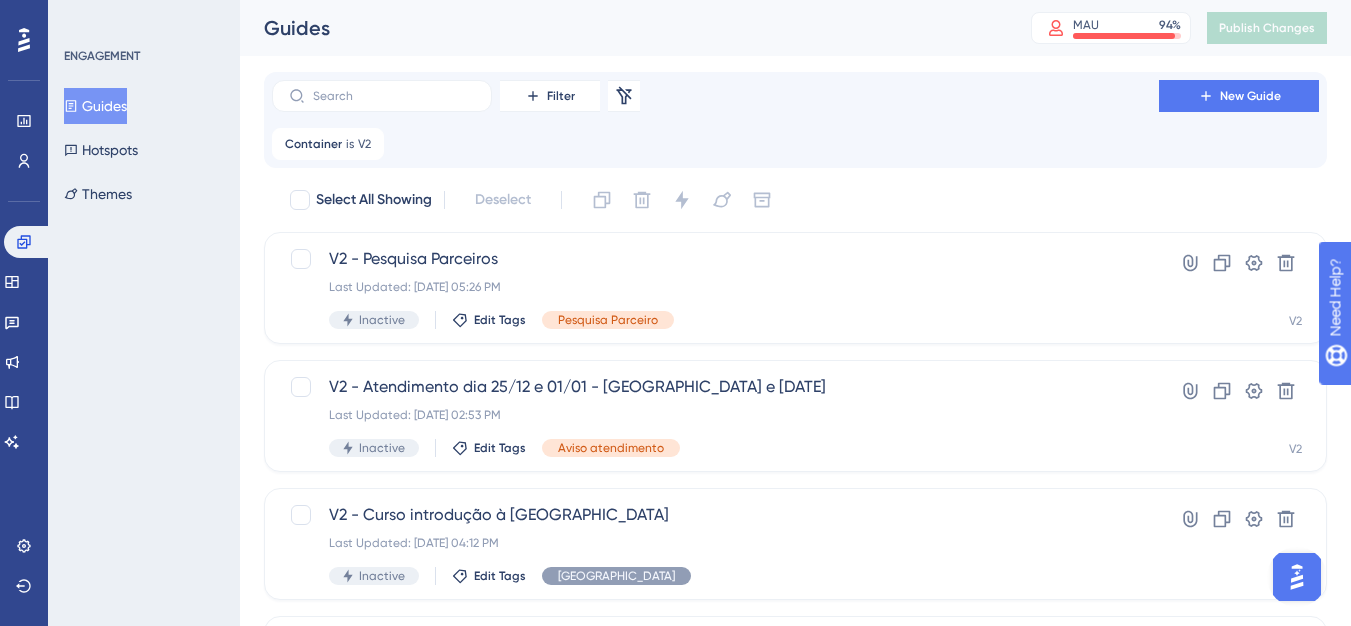 scroll, scrollTop: 0, scrollLeft: 0, axis: both 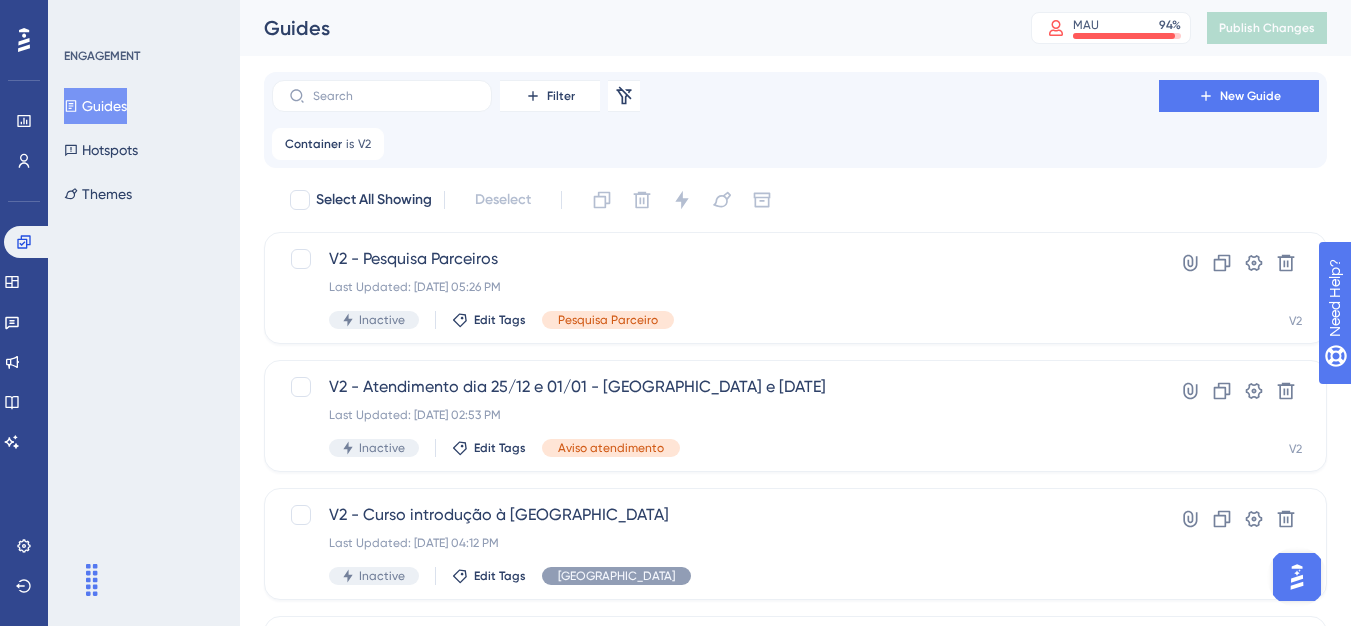 drag, startPoint x: 81, startPoint y: 591, endPoint x: 33, endPoint y: 623, distance: 57.68882 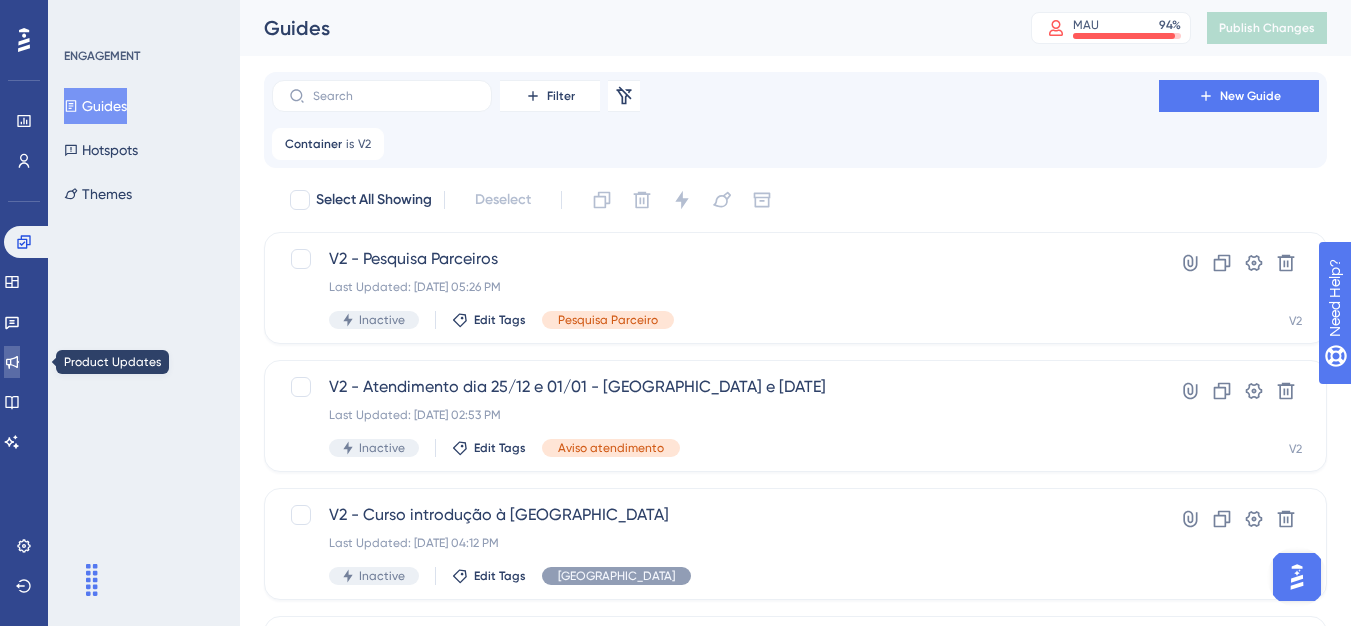 click 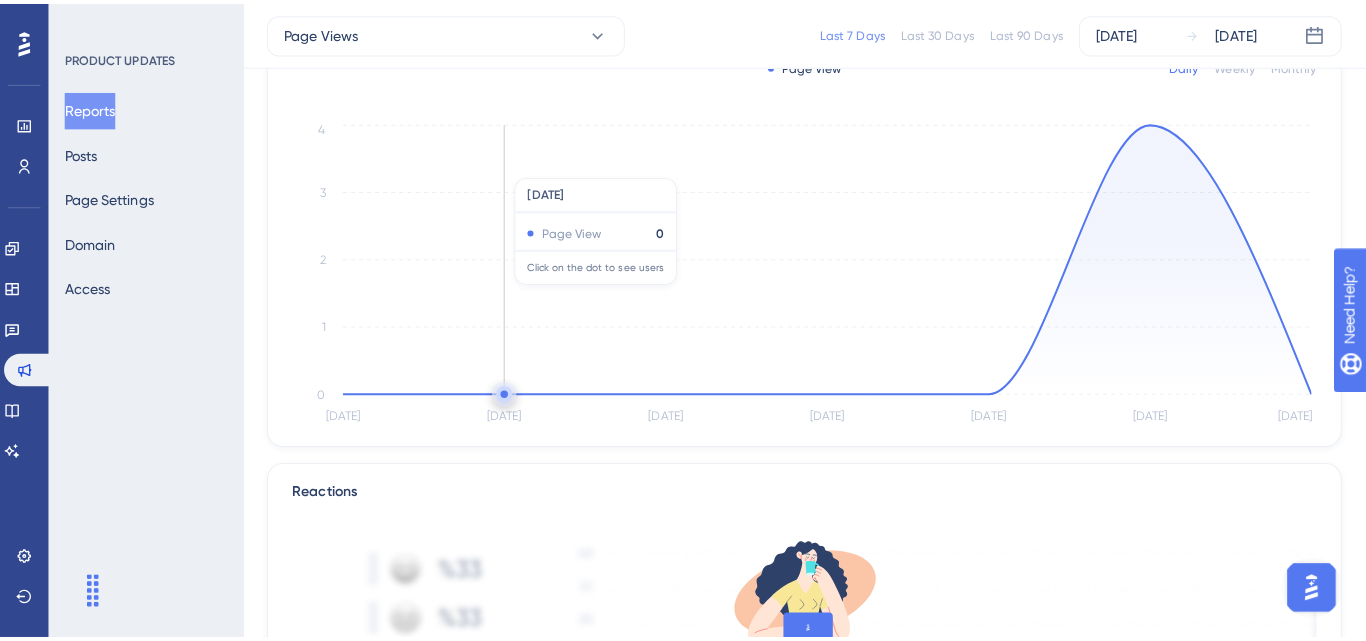 scroll, scrollTop: 0, scrollLeft: 0, axis: both 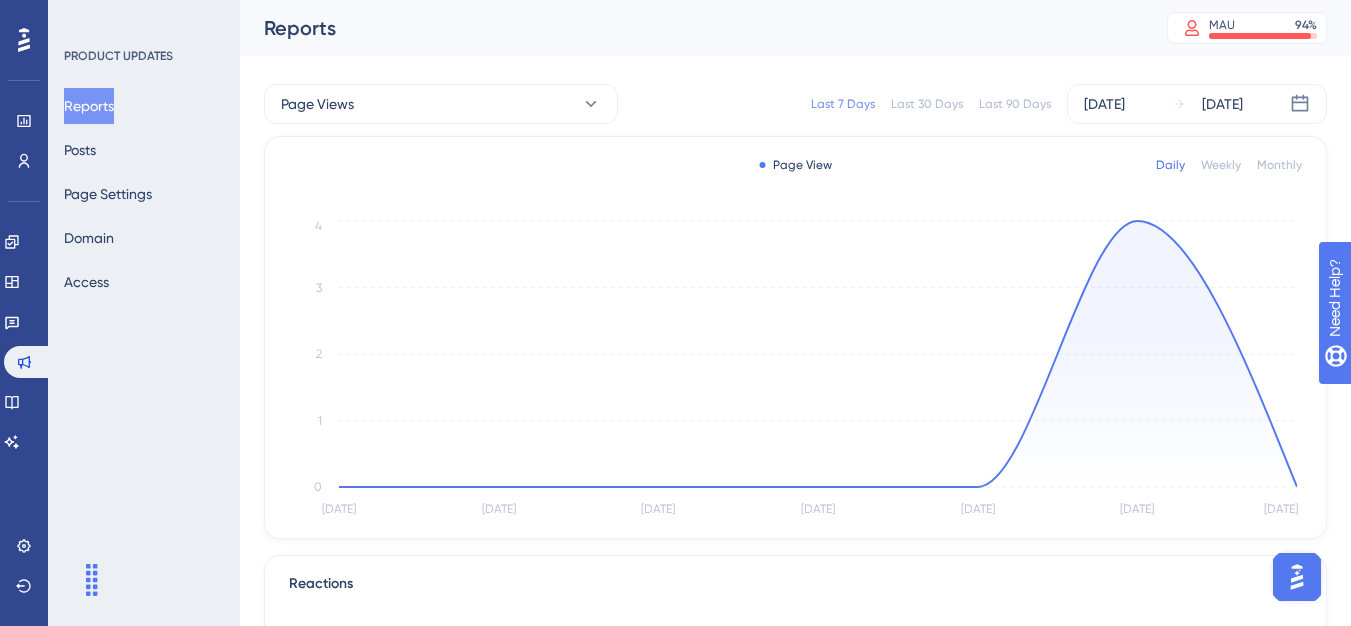 click on "Reports Posts Page Settings Domain Access" at bounding box center [145, 194] 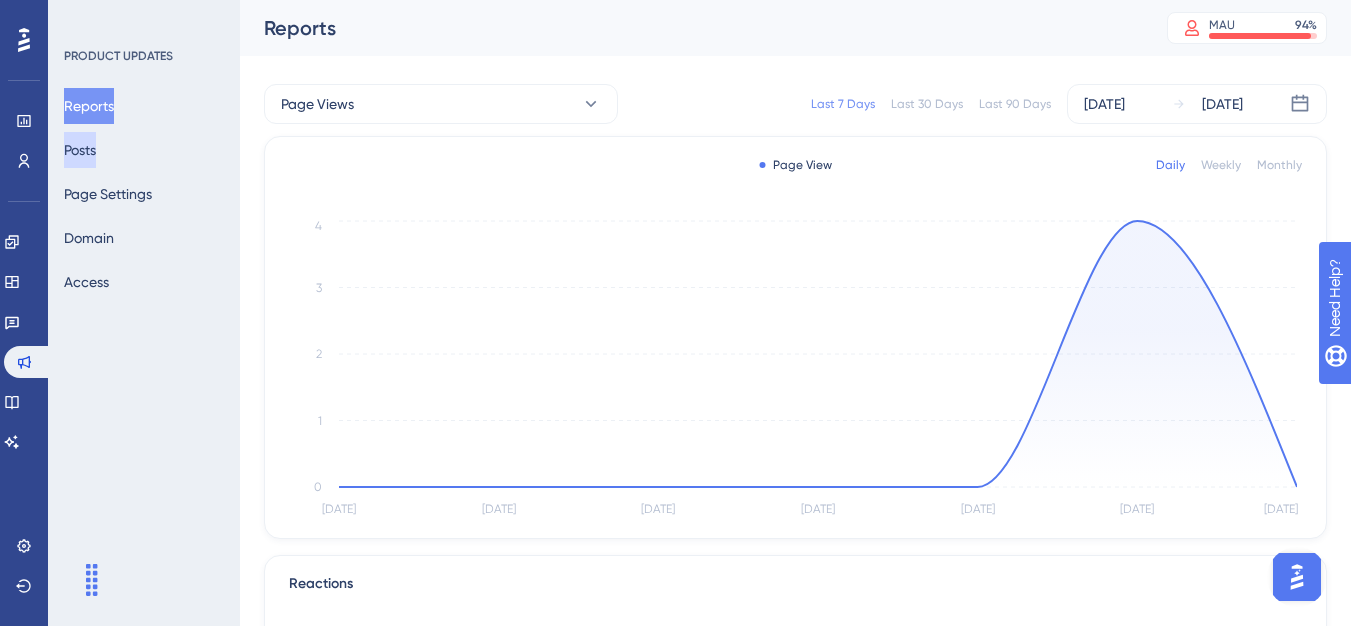 click on "Posts" at bounding box center [80, 150] 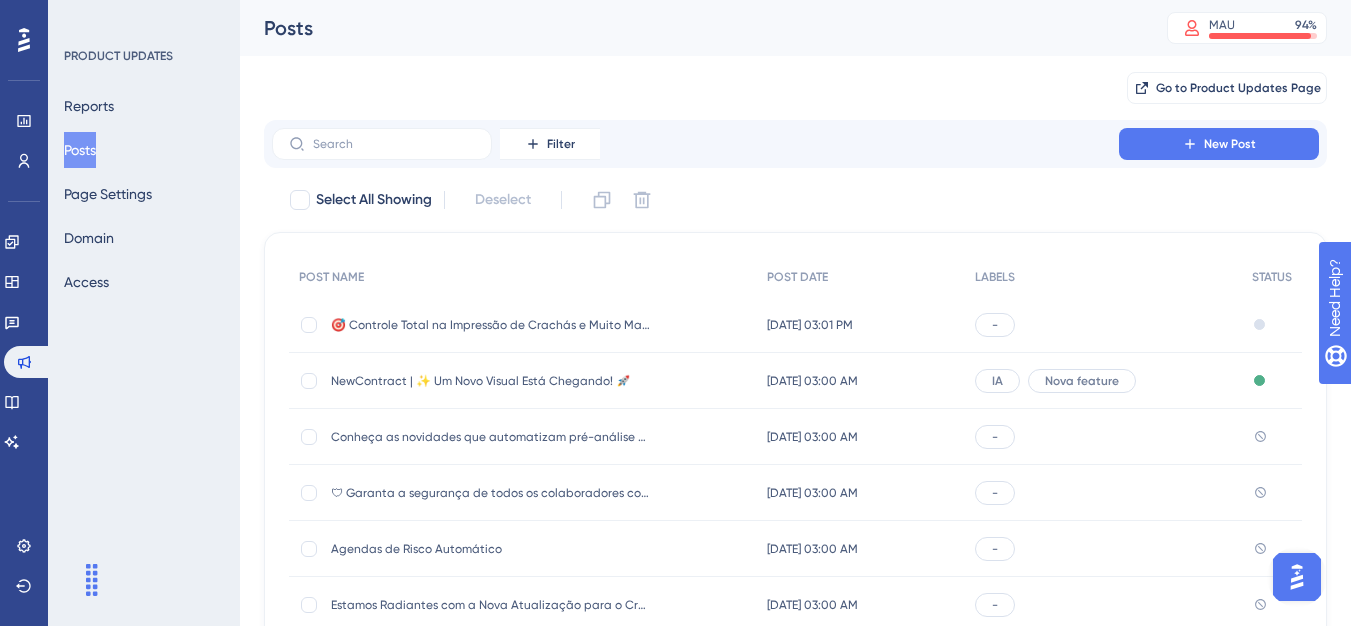 click on "🎯 Controle Total na Impressão de Crachás e Muito Mais!" at bounding box center [491, 325] 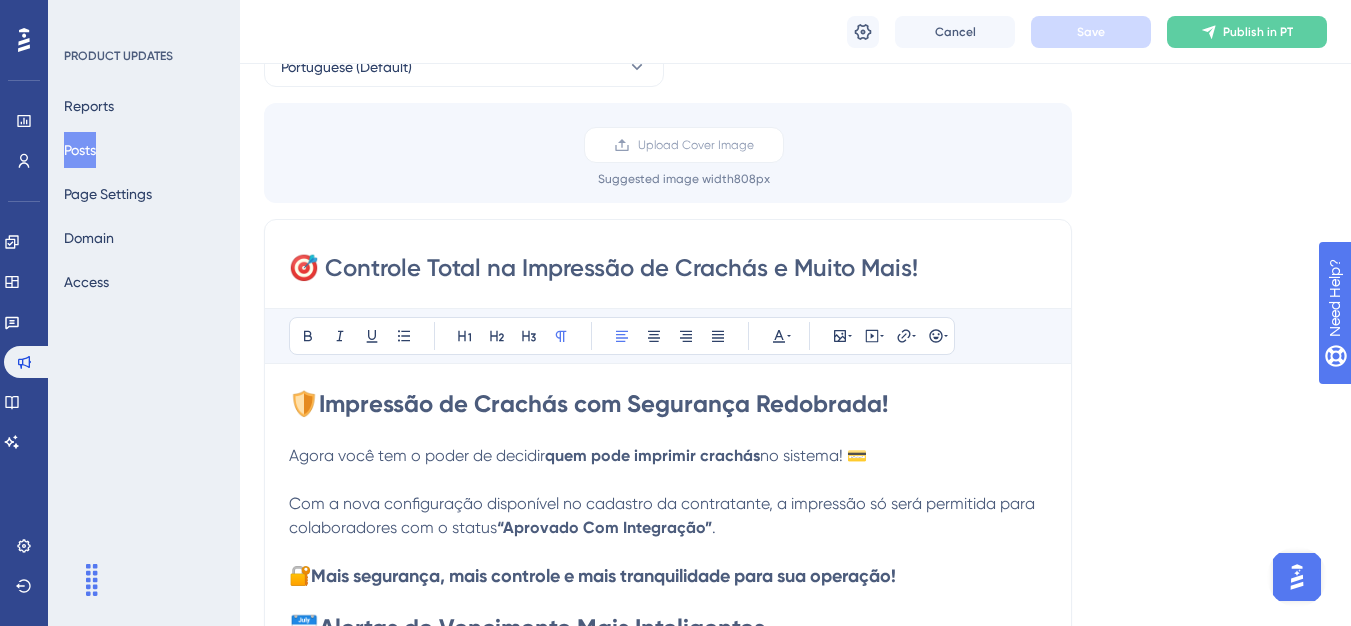 scroll, scrollTop: 0, scrollLeft: 0, axis: both 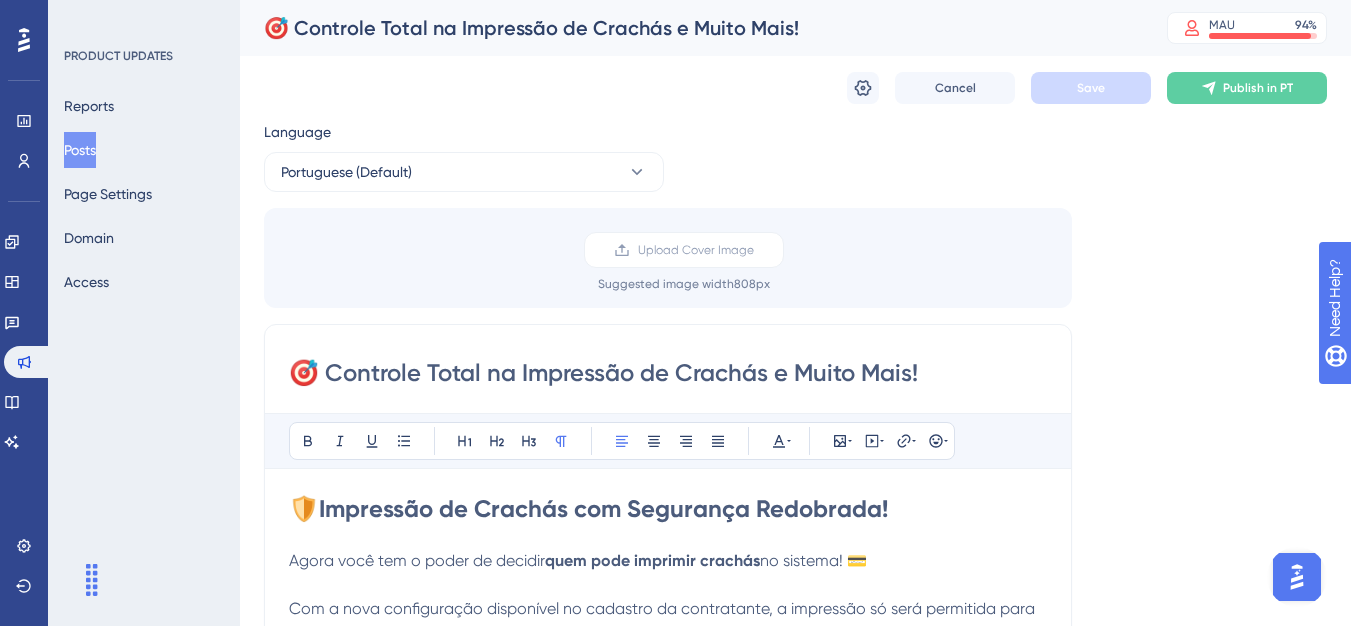 click on "Posts" at bounding box center (80, 150) 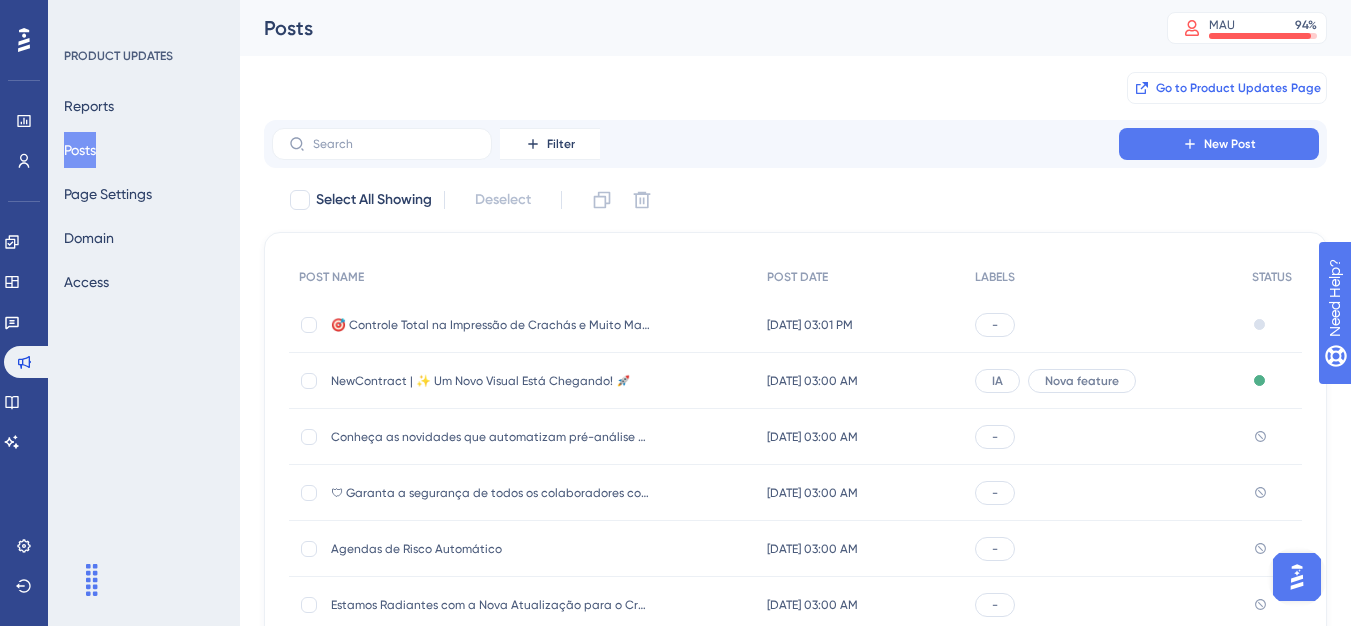 click on "Go to Product Updates Page" at bounding box center (1227, 88) 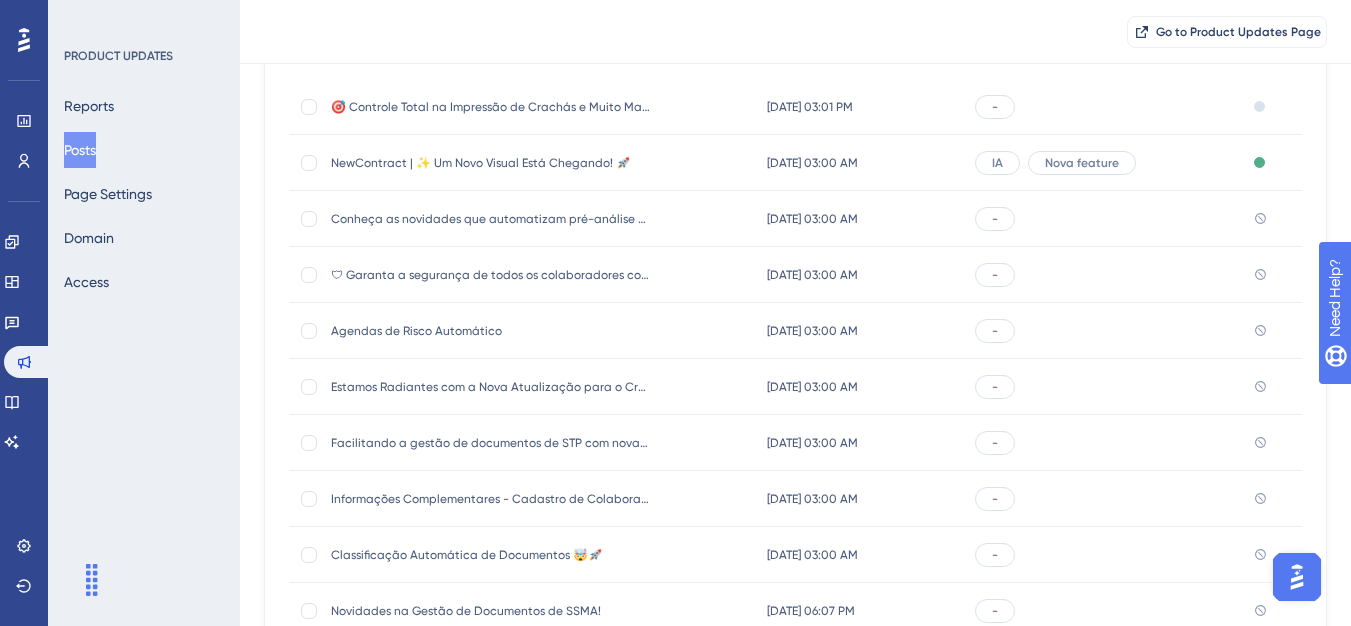 scroll, scrollTop: 52, scrollLeft: 0, axis: vertical 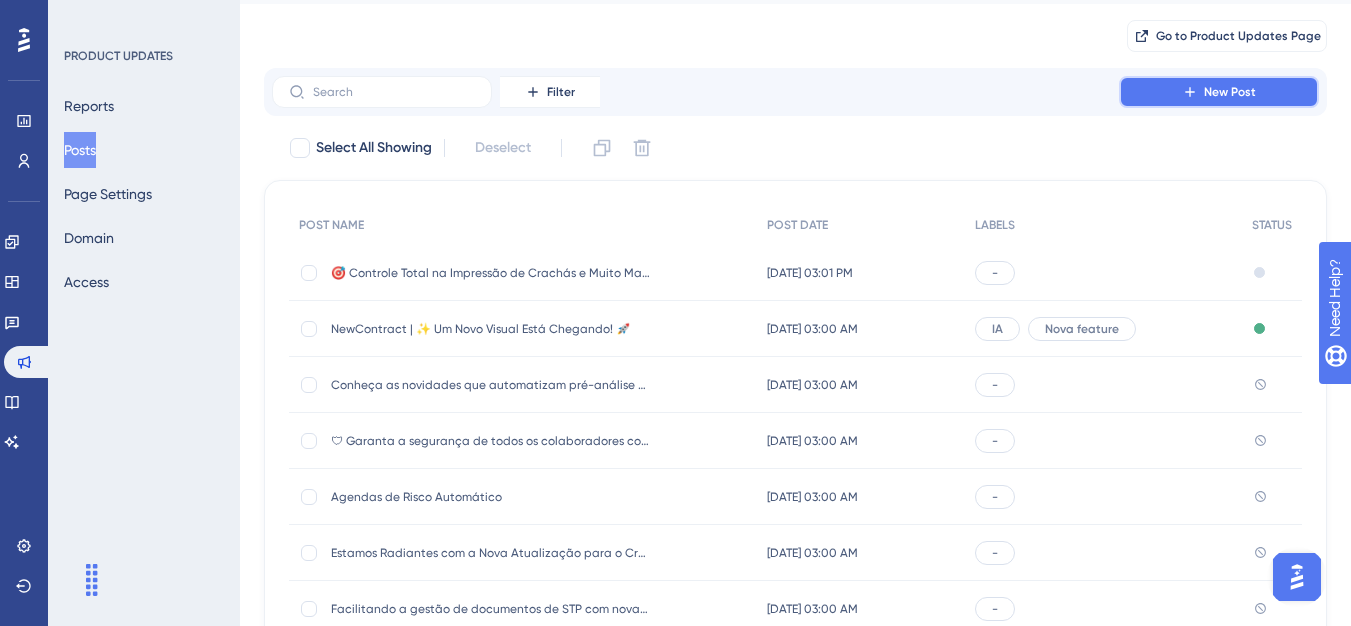click on "New Post" at bounding box center [1219, 92] 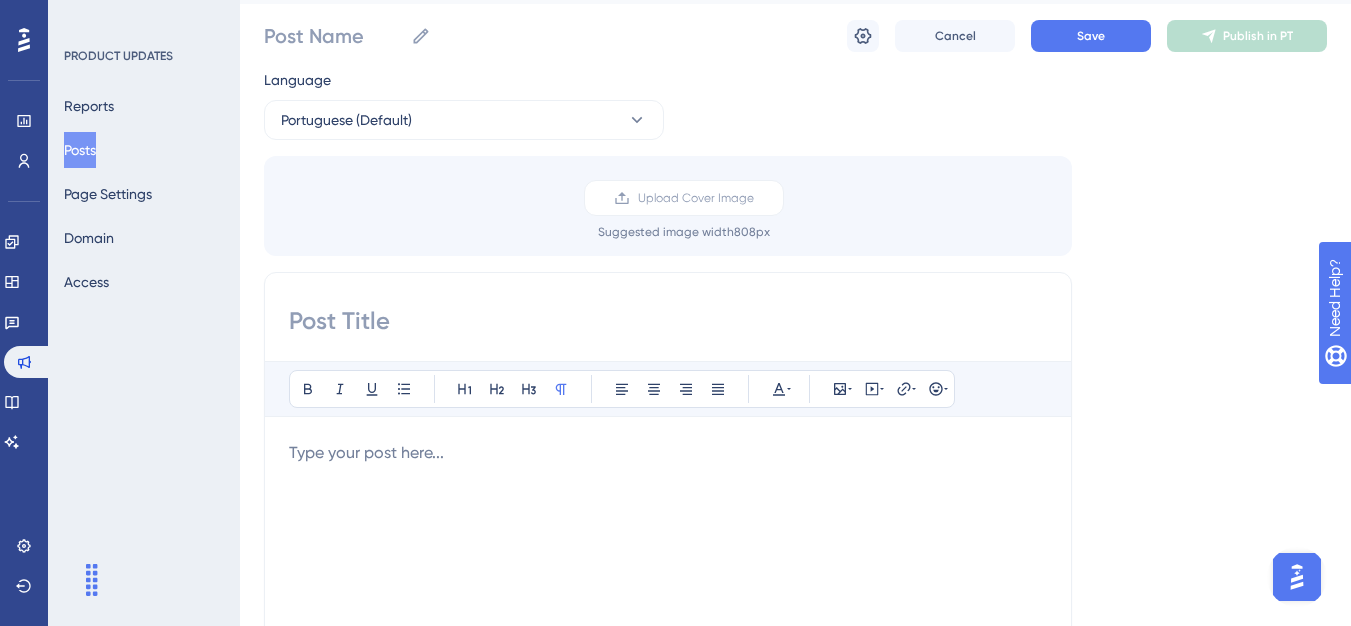 scroll, scrollTop: 0, scrollLeft: 0, axis: both 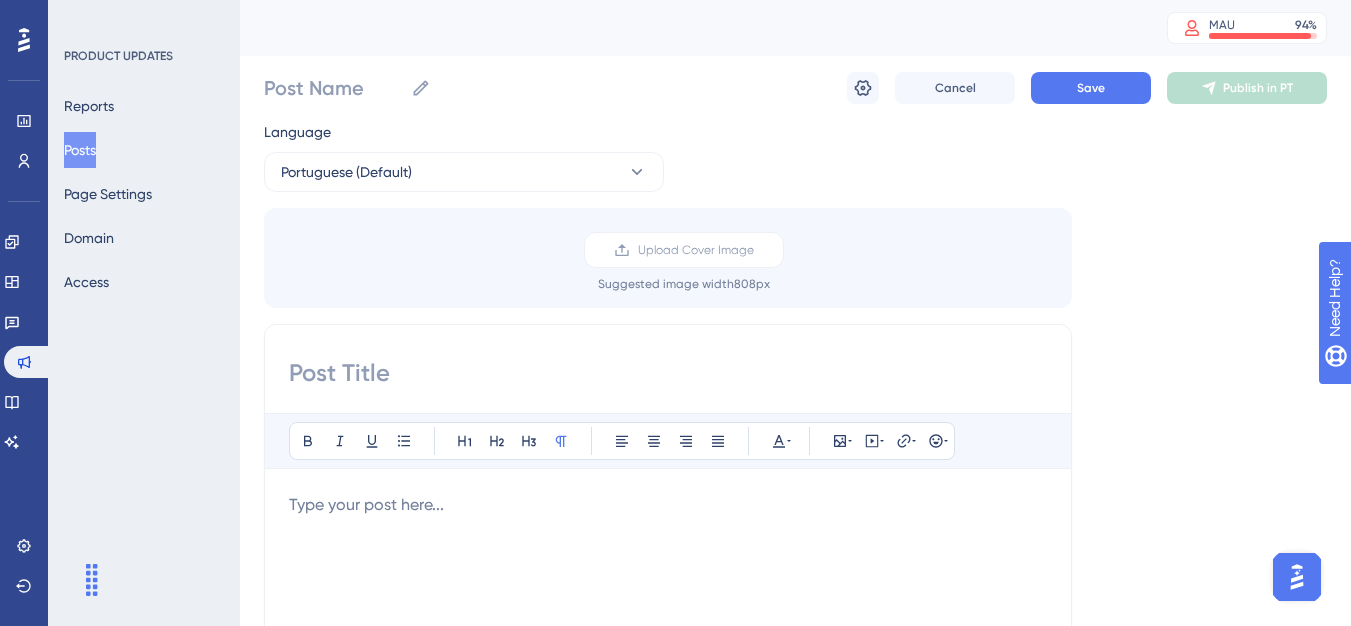 click at bounding box center [668, 373] 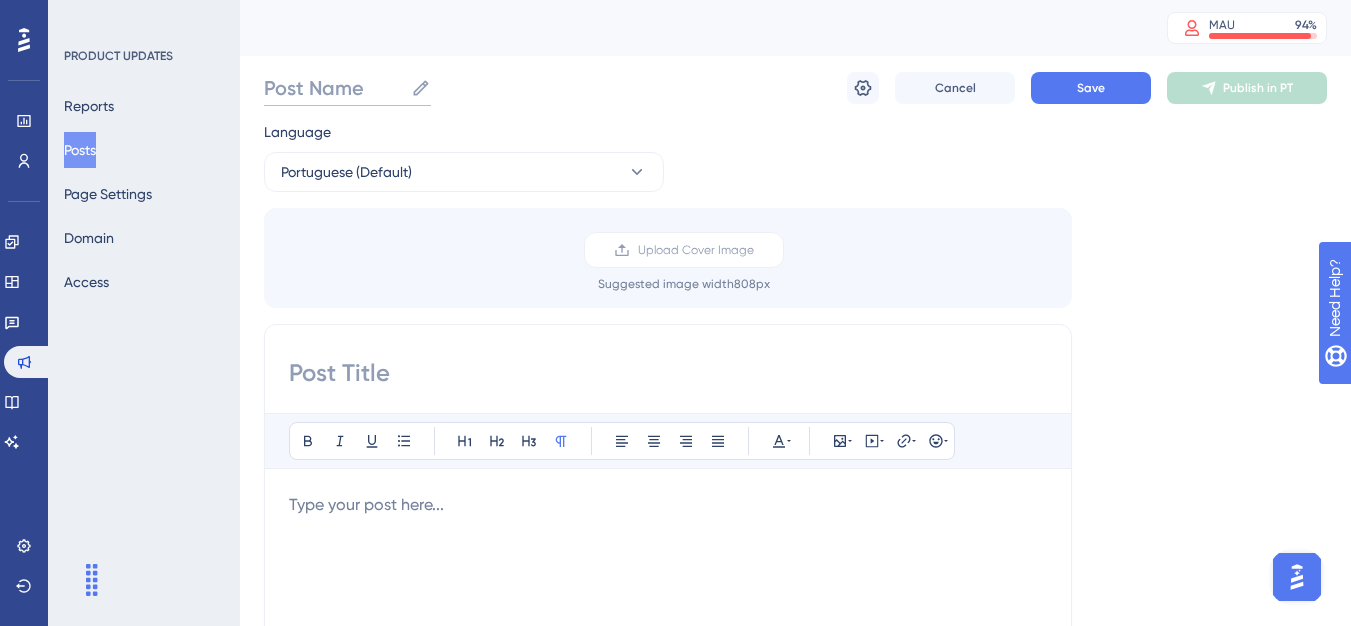 click on "Post Name" at bounding box center (333, 88) 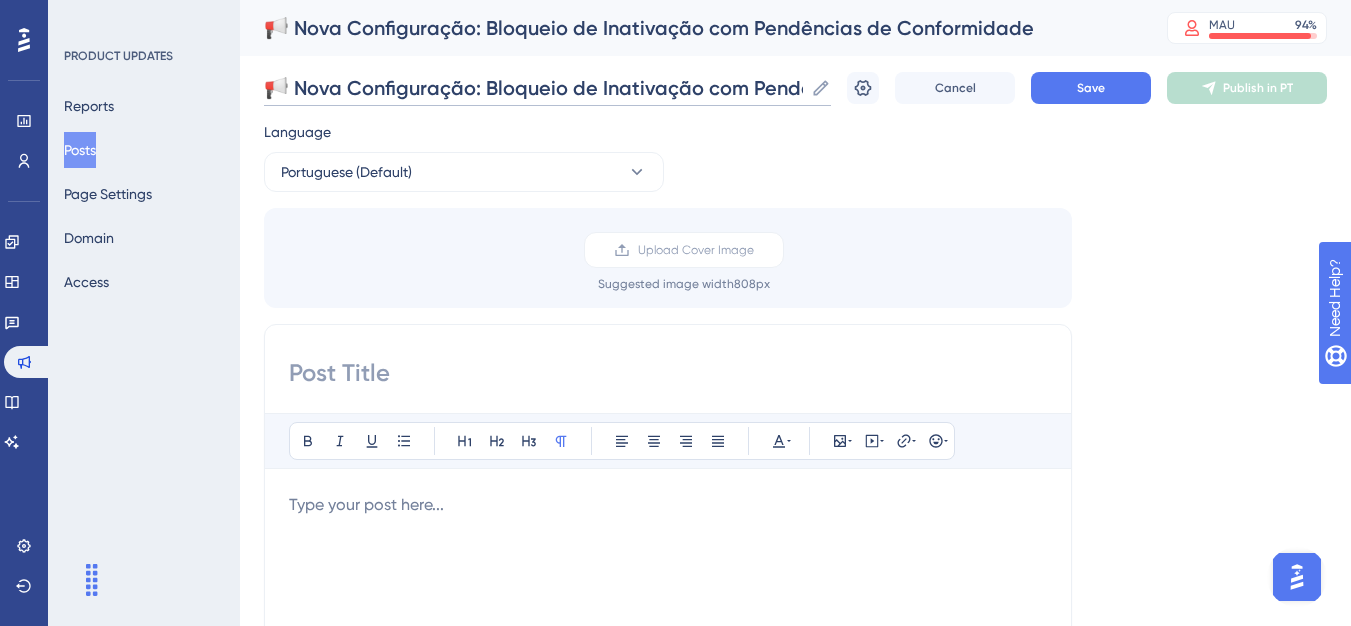 scroll, scrollTop: 0, scrollLeft: 207, axis: horizontal 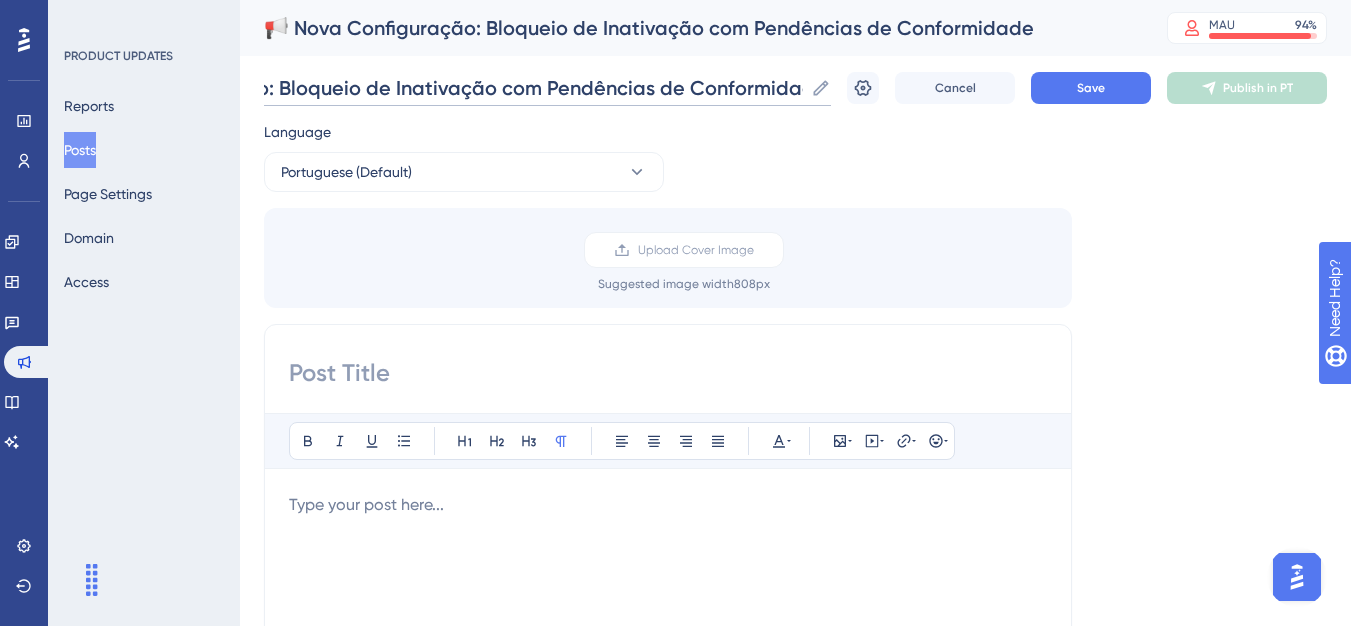 type on "📢 Nova Configuração: Bloqueio de Inativação com Pendências de Conformidade" 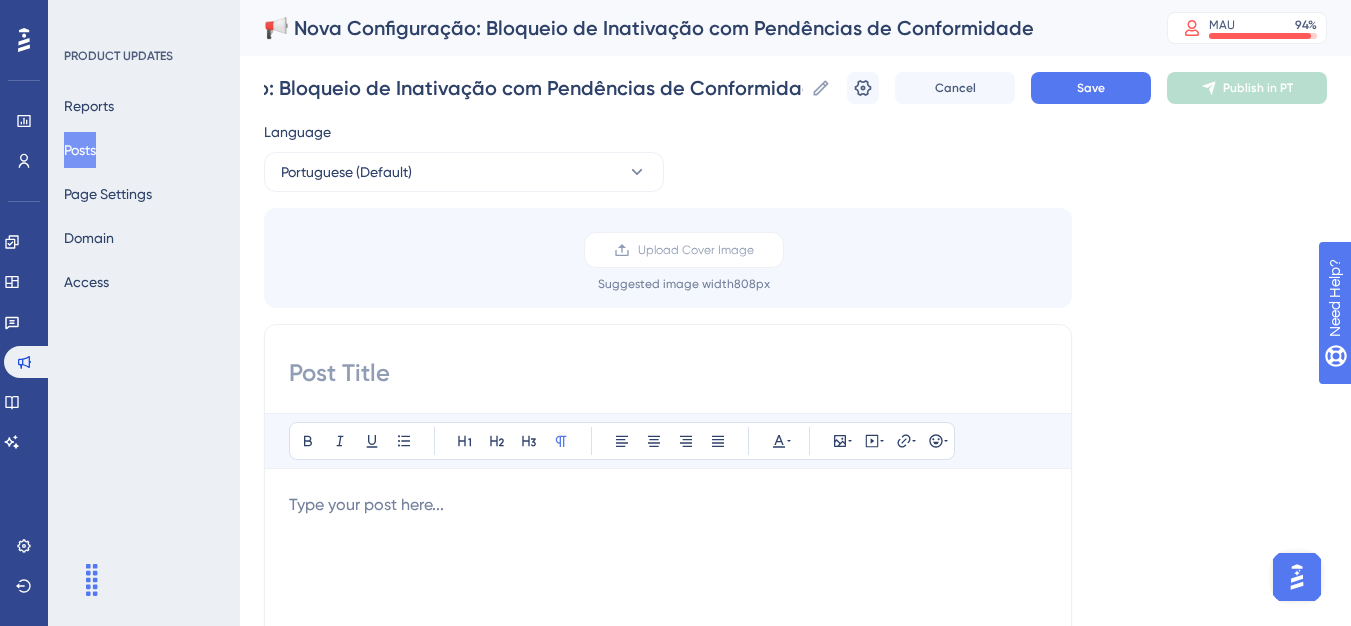 click at bounding box center (668, 373) 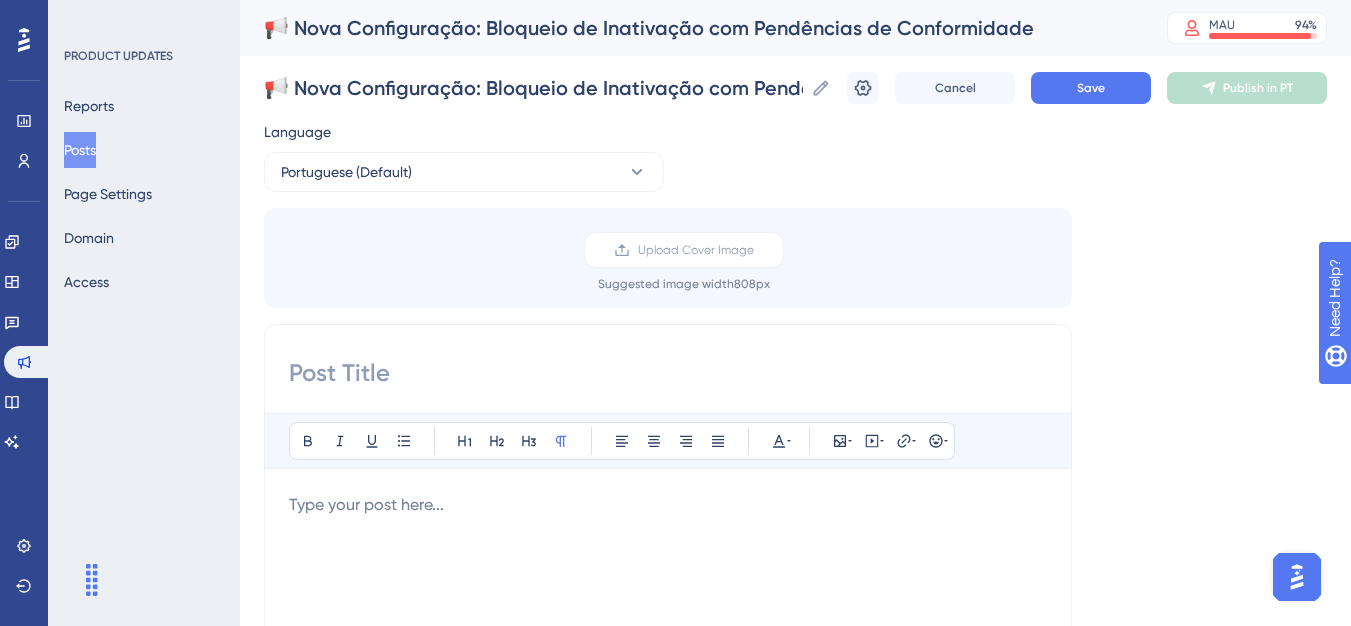 paste on "📢 Nova Configuração: Bloqueio de Inativação com Pendências de Conformidade" 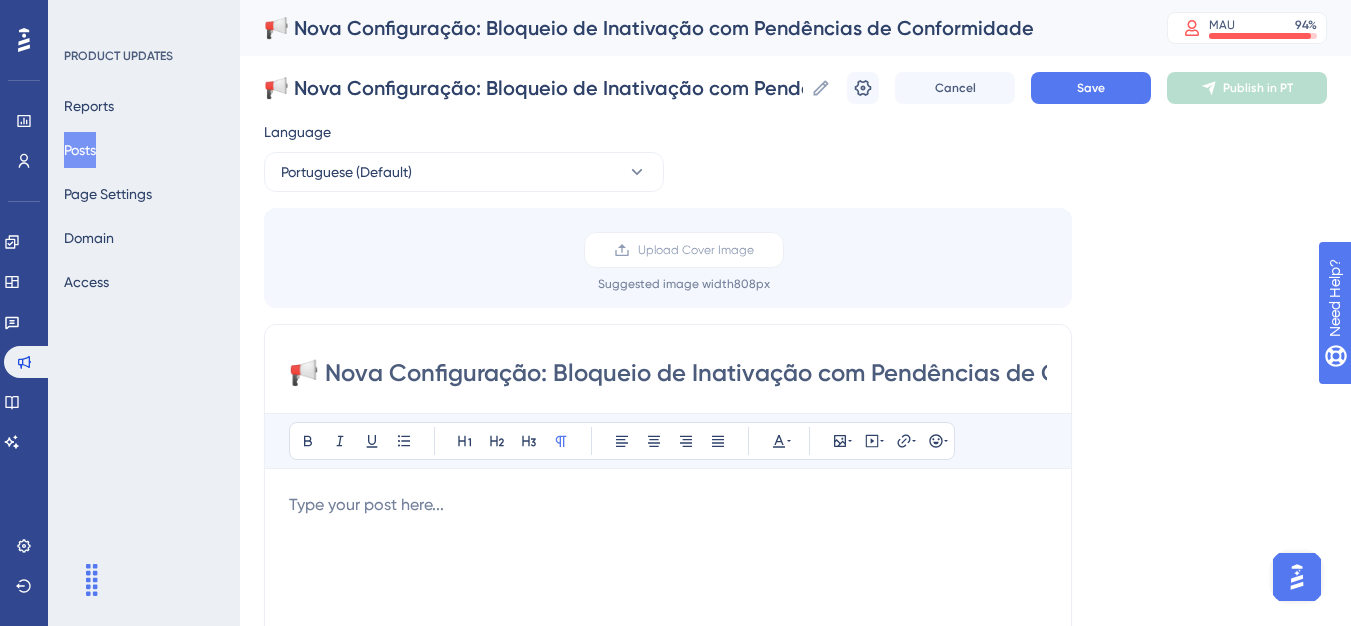 scroll, scrollTop: 0, scrollLeft: 155, axis: horizontal 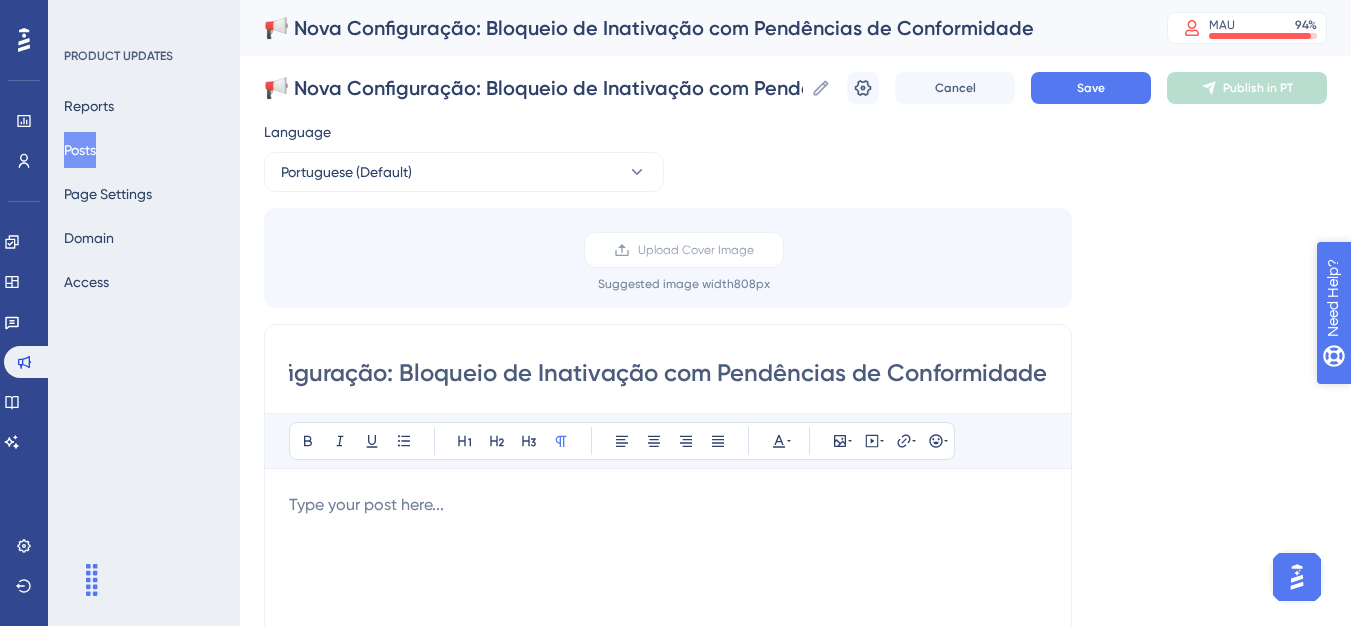 type on "📢 Nova Configuração: Bloqueio de Inativação com Pendências de Conformidade" 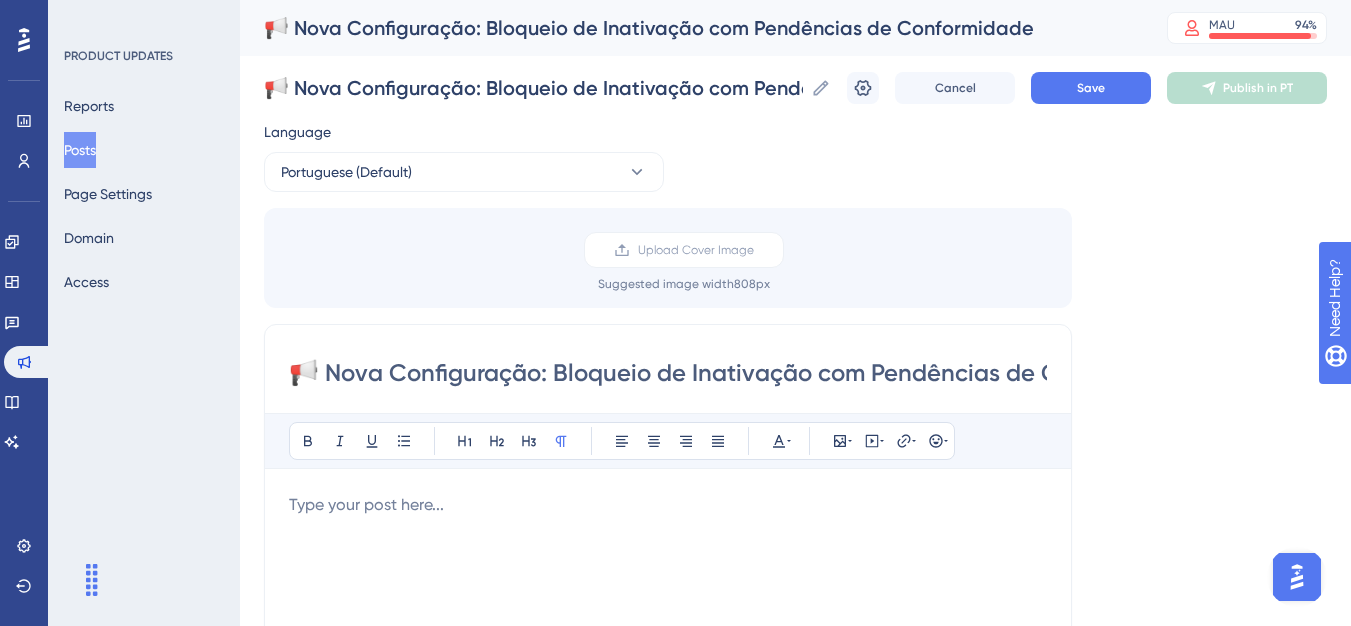 click at bounding box center (668, 505) 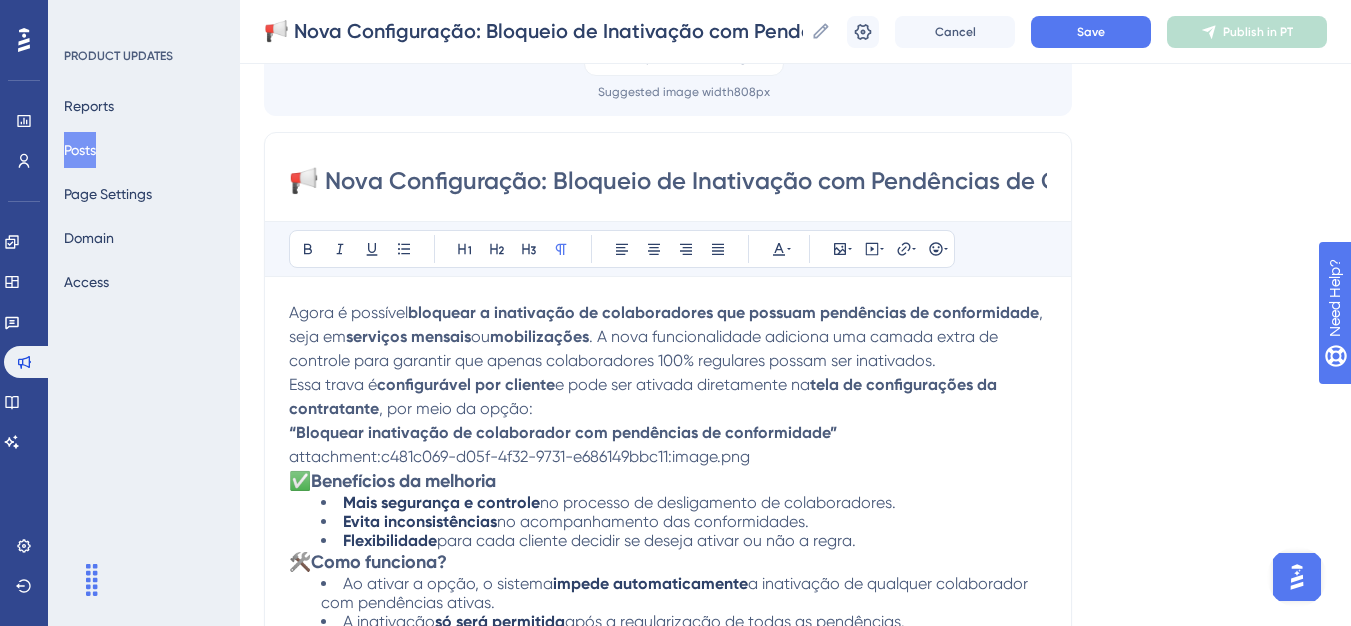 scroll, scrollTop: 400, scrollLeft: 0, axis: vertical 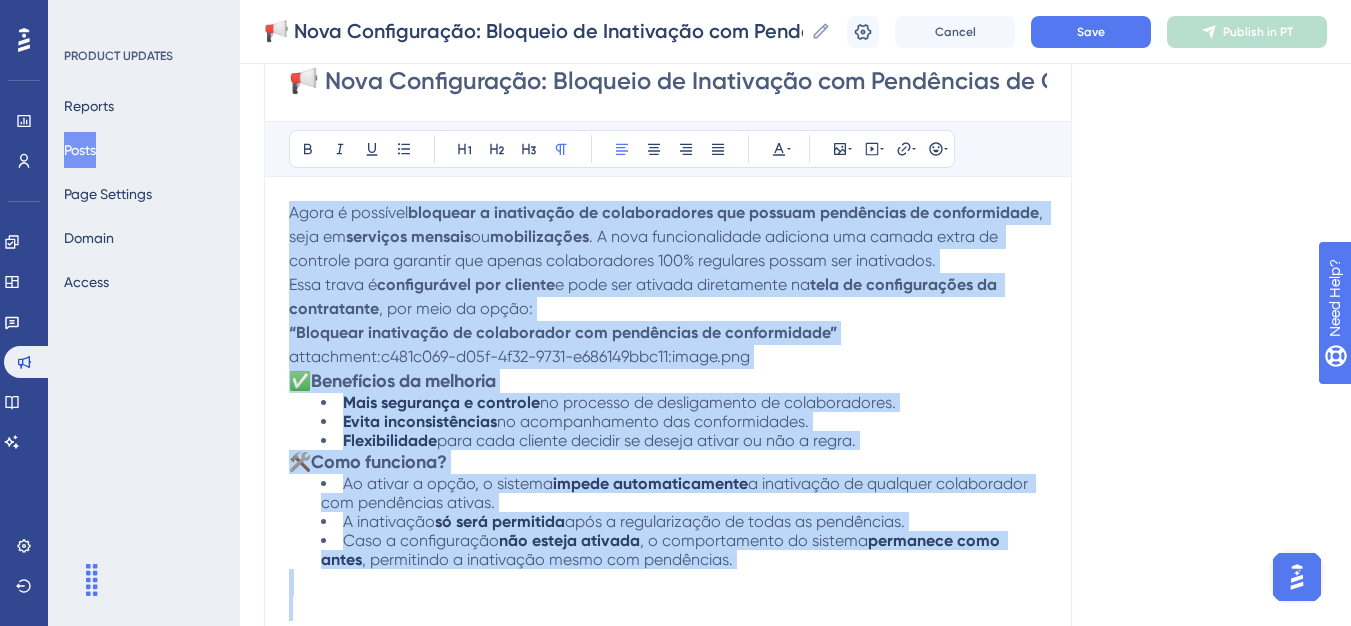 drag, startPoint x: 854, startPoint y: 518, endPoint x: 280, endPoint y: 184, distance: 664.1024 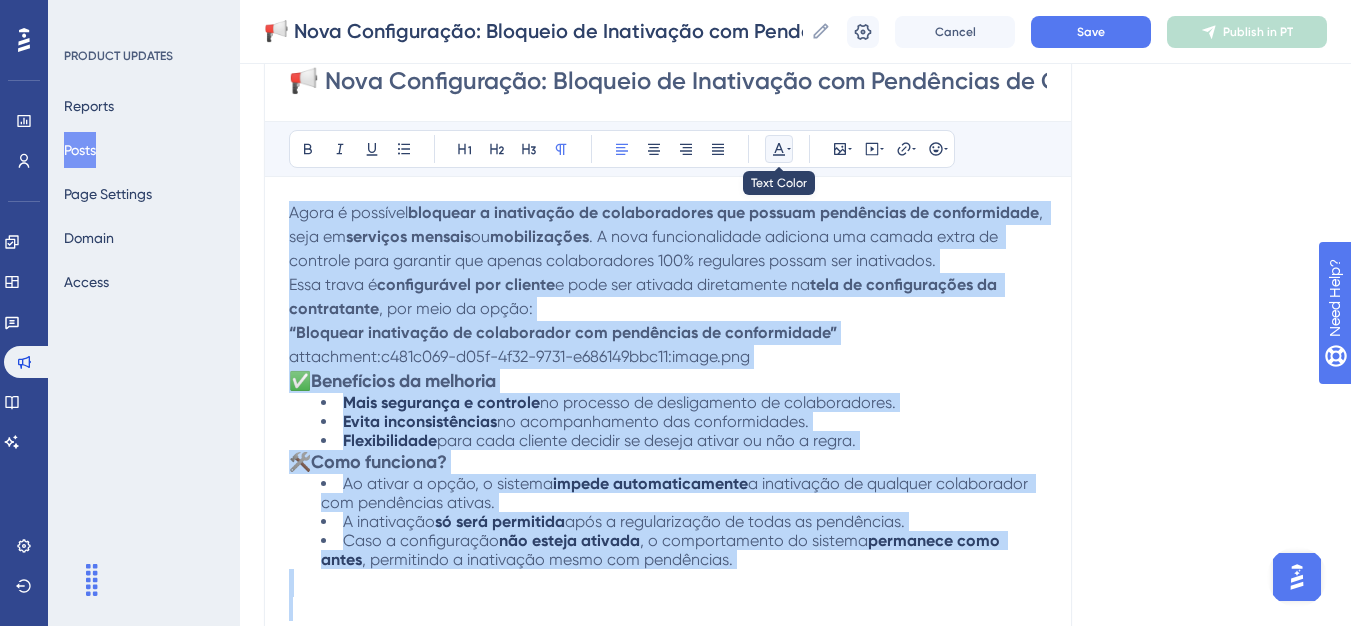click at bounding box center [779, 149] 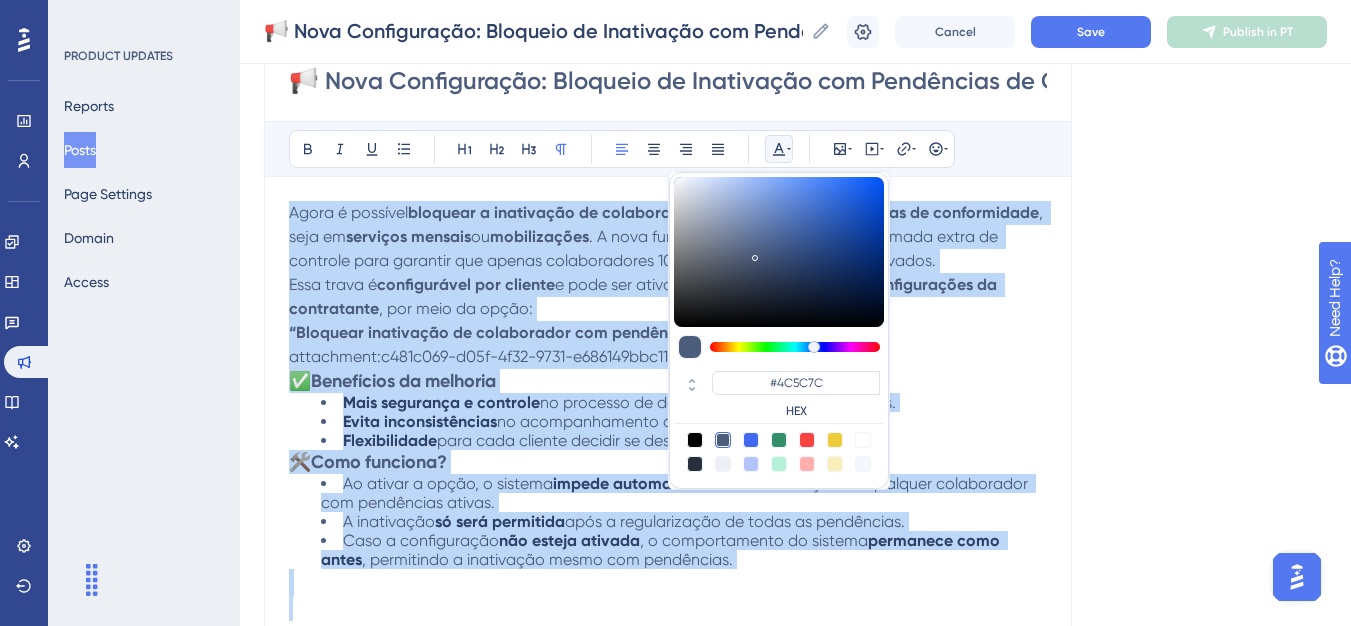 click at bounding box center (723, 440) 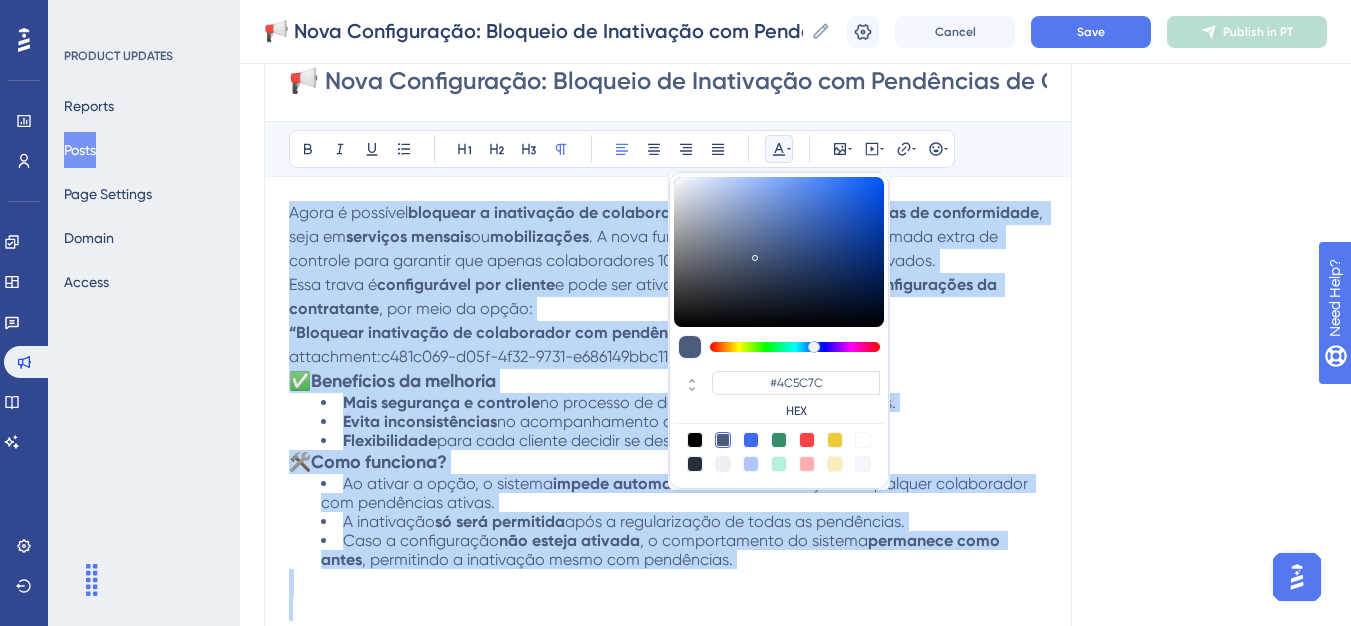 click on "Evita inconsistências" at bounding box center (420, 421) 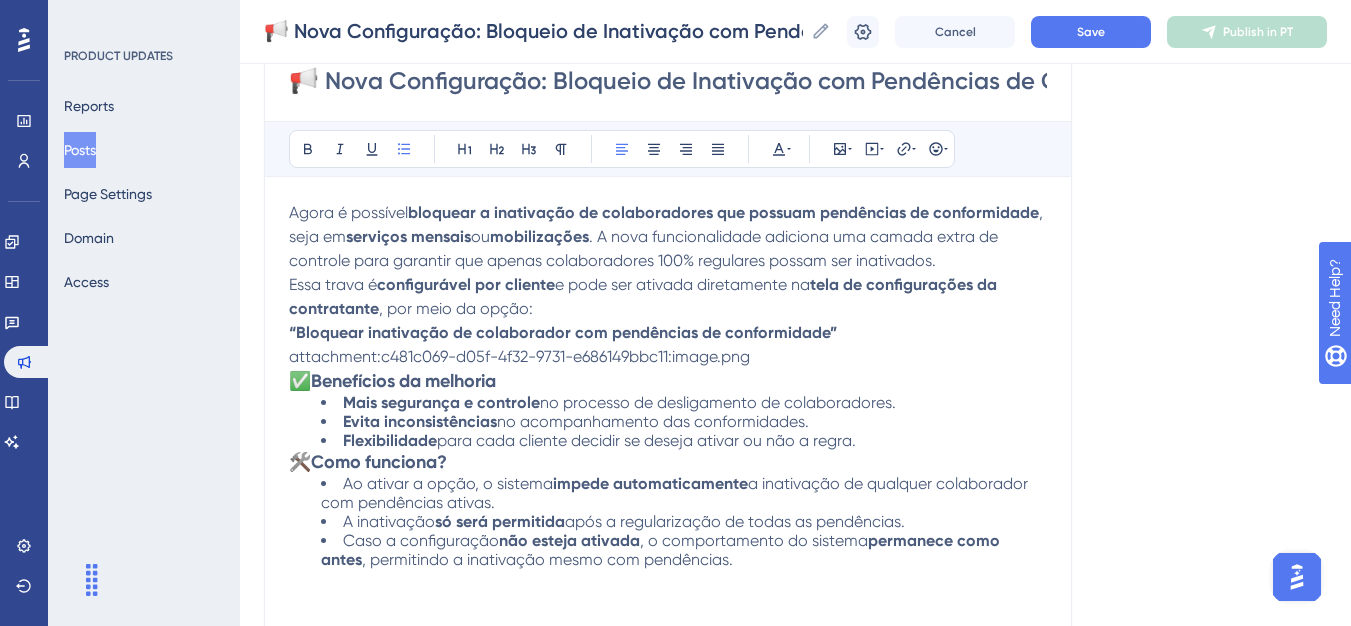 click on "Agora é possível  bloquear a inativação de colaboradores que possuam pendências de conformidade , seja em  serviços mensais  ou  mobilizações . A nova funcionalidade adiciona uma camada extra de controle para garantir que apenas colaboradores 100% regulares possam ser inativados." at bounding box center [668, 237] 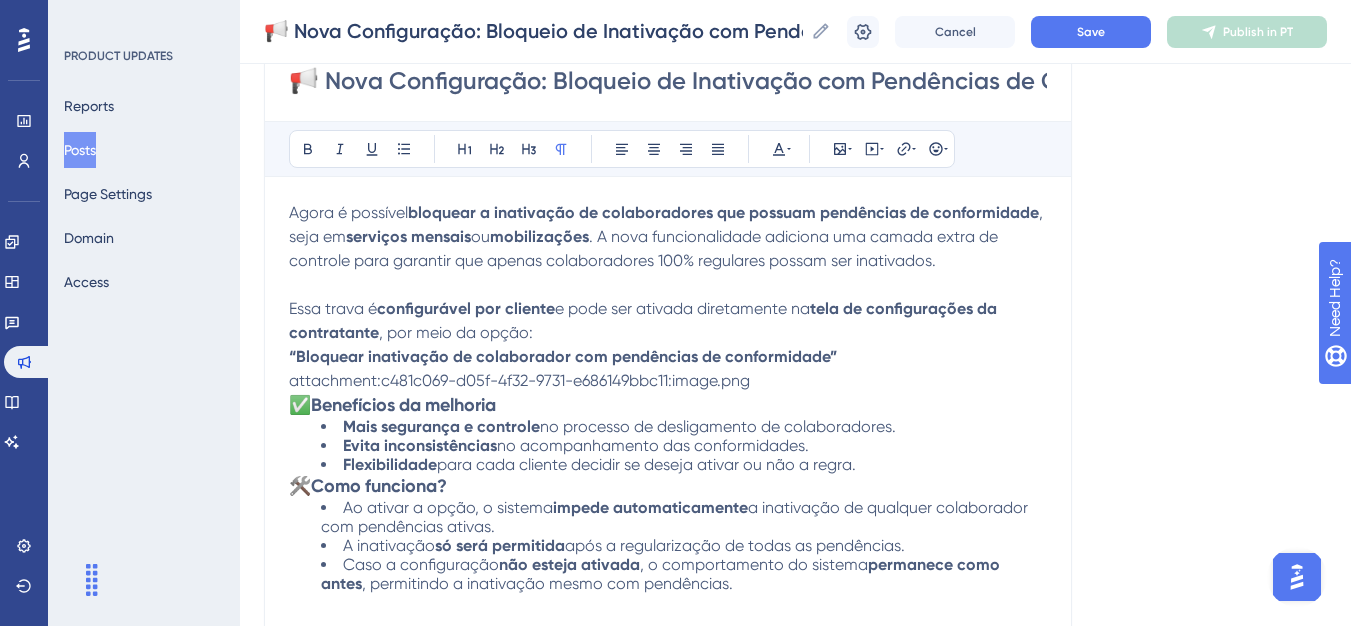 click on "Essa trava é  configurável por cliente  e pode ser ativada diretamente na  tela de configurações da contratante , por meio da opção:" at bounding box center (668, 321) 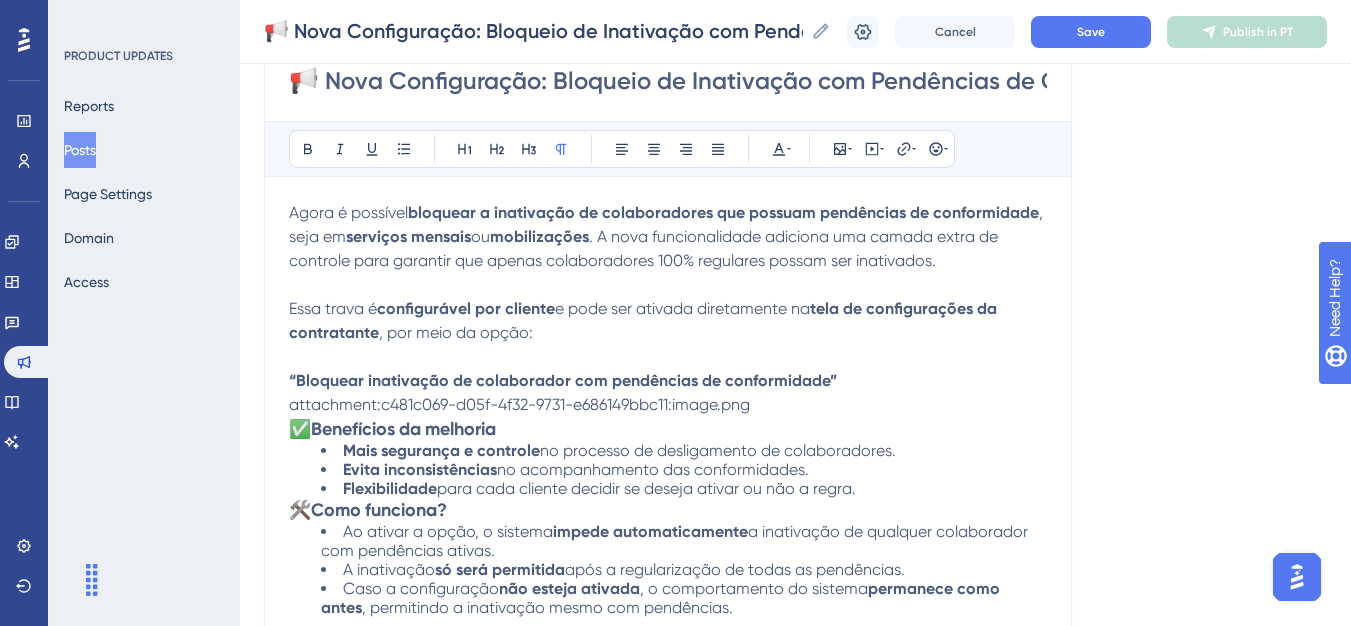 click at bounding box center [668, 357] 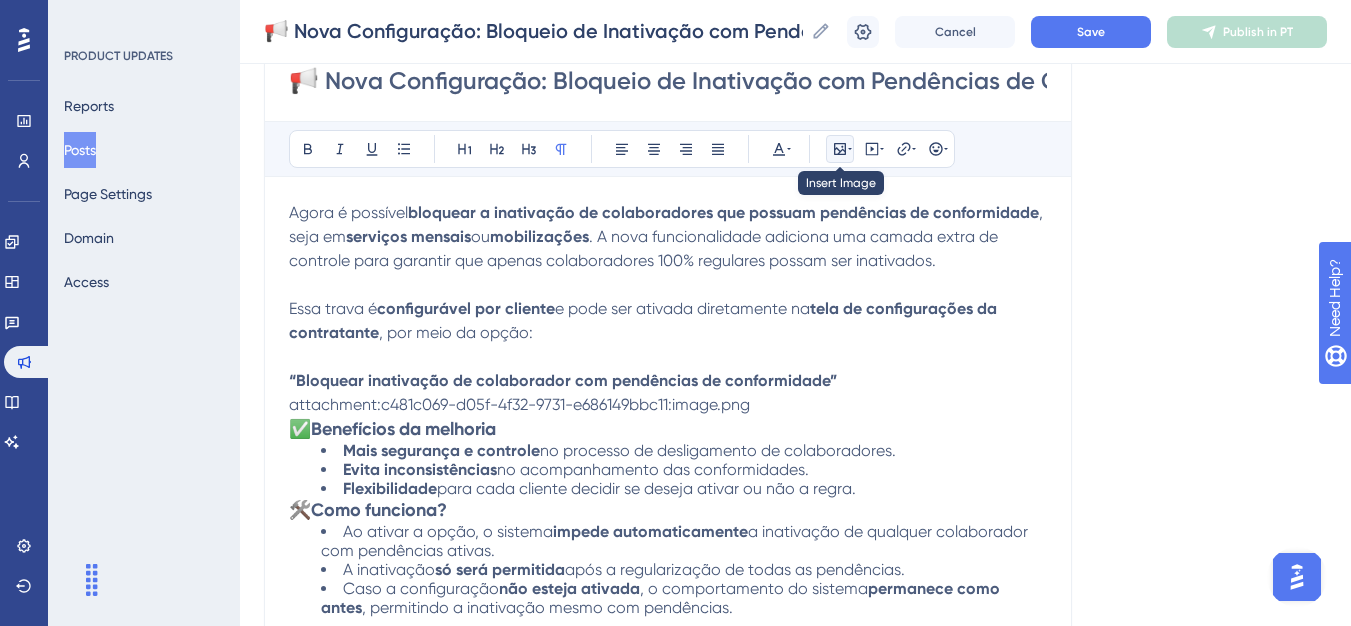 click at bounding box center (840, 149) 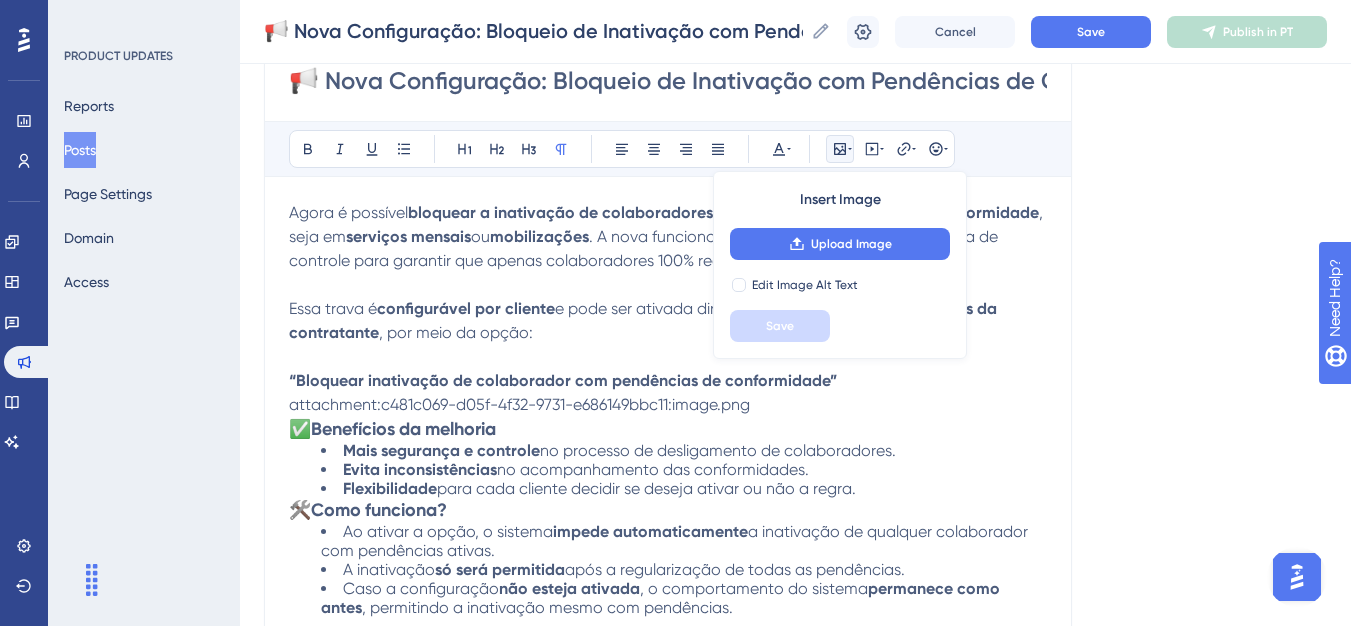 click on "Insert Image Upload Image Edit Image Alt Text Save" at bounding box center [840, 265] 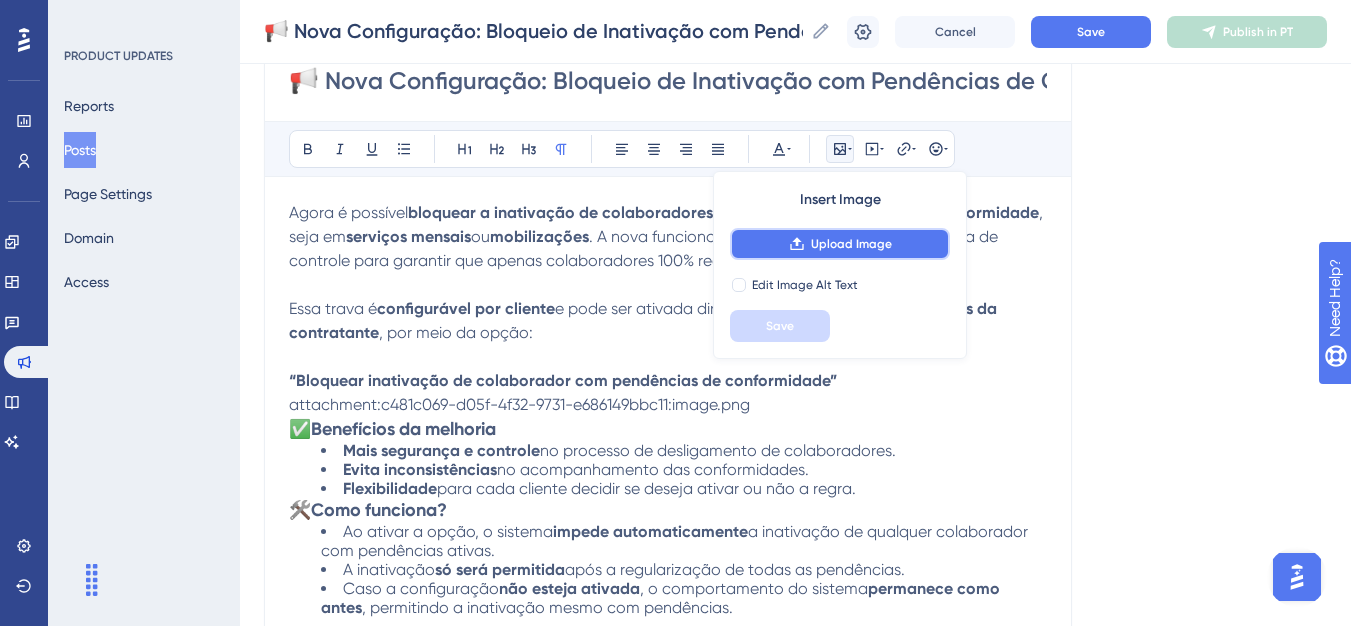 click on "Upload Image" at bounding box center [851, 244] 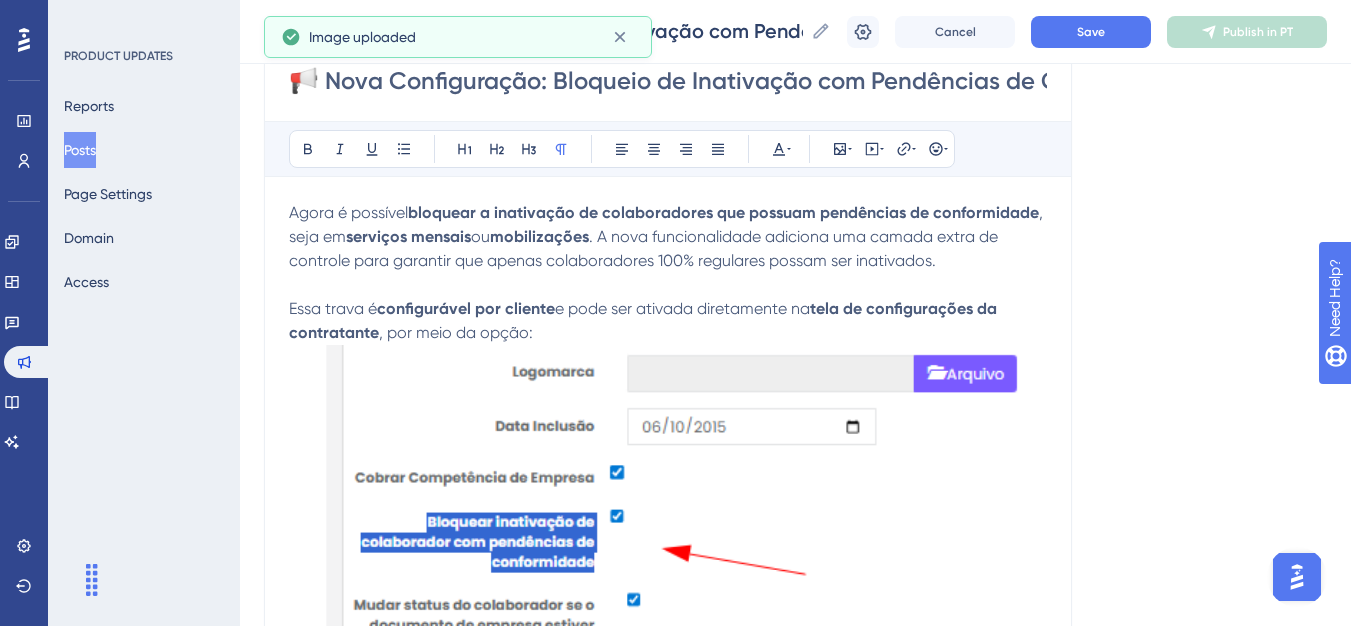 click at bounding box center (668, 544) 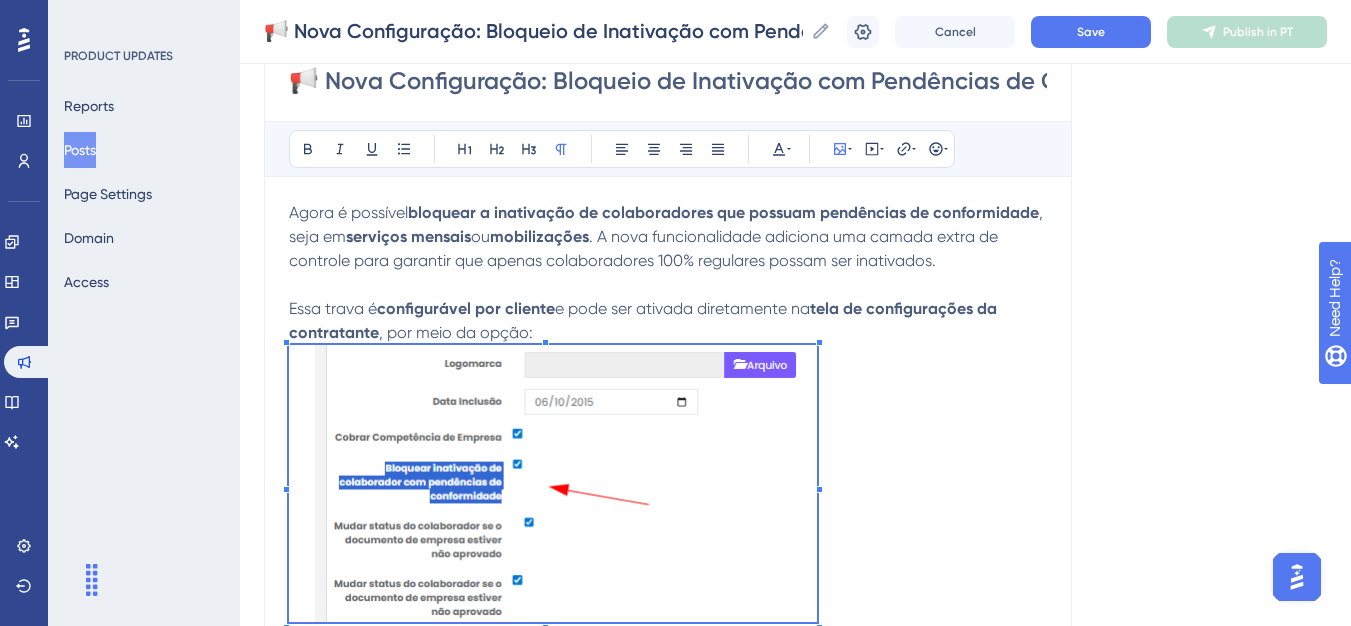 click at bounding box center [668, 487] 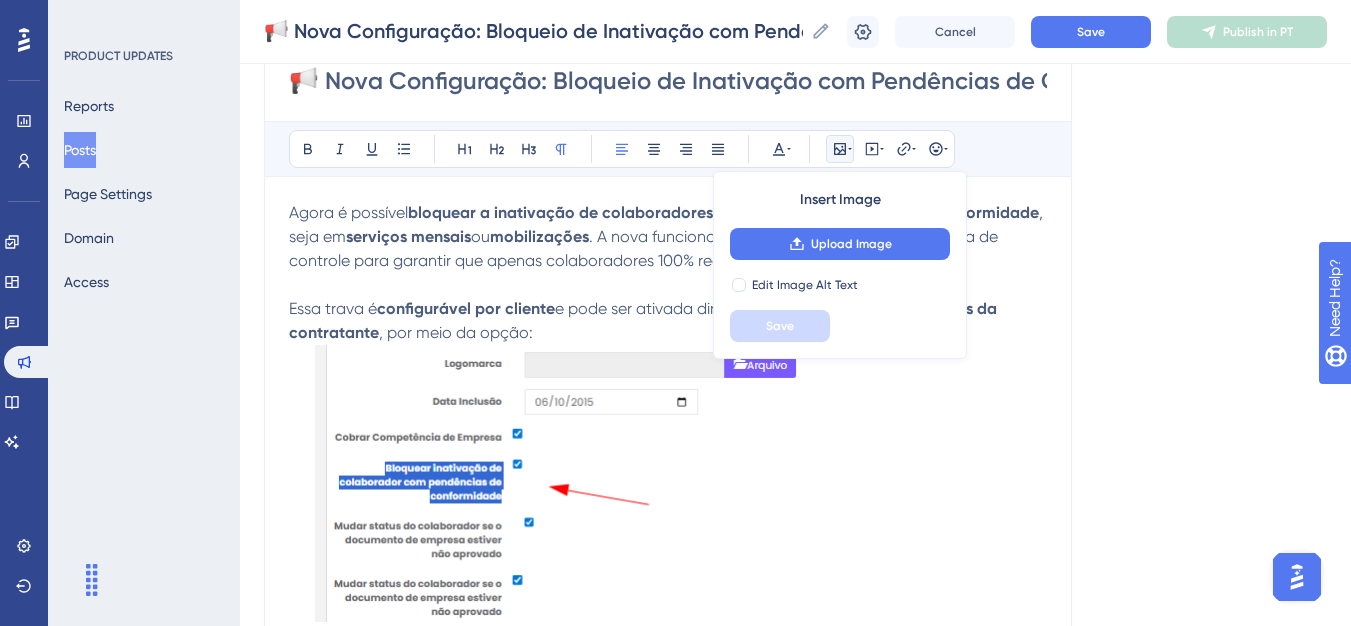 click on "Essa trava é  configurável por cliente  e pode ser ativada diretamente na  tela de configurações da contratante , por meio da opção:" at bounding box center (668, 321) 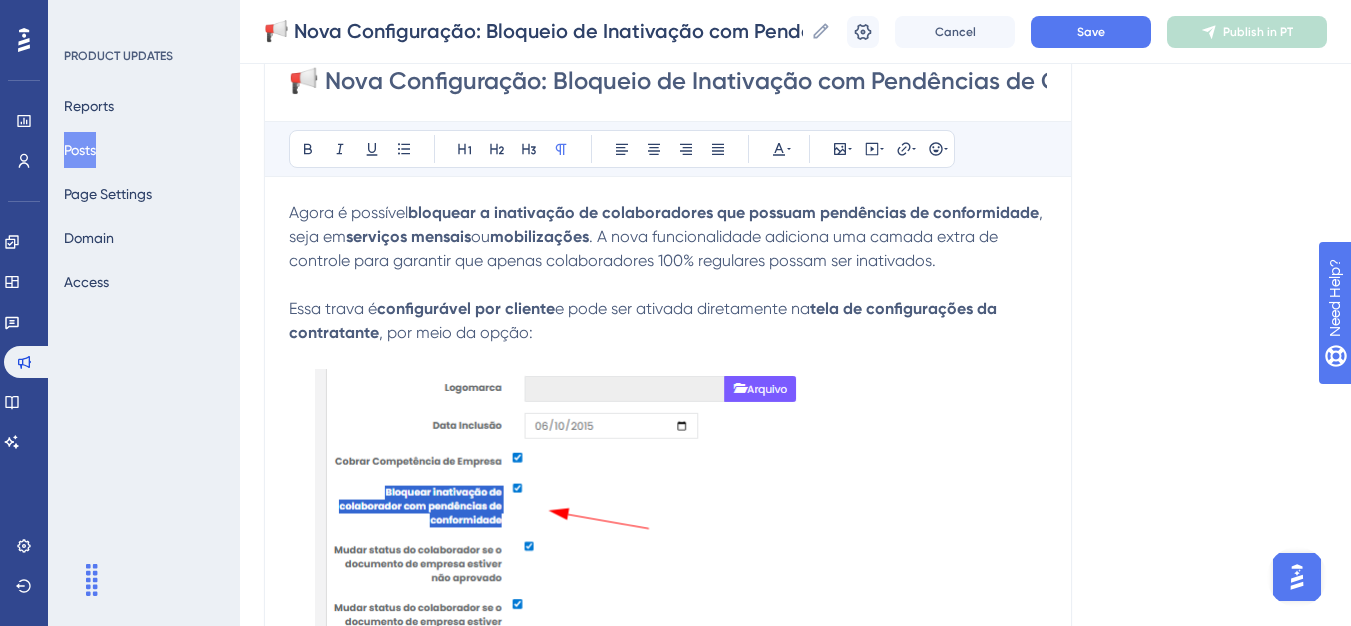 click at bounding box center (553, 507) 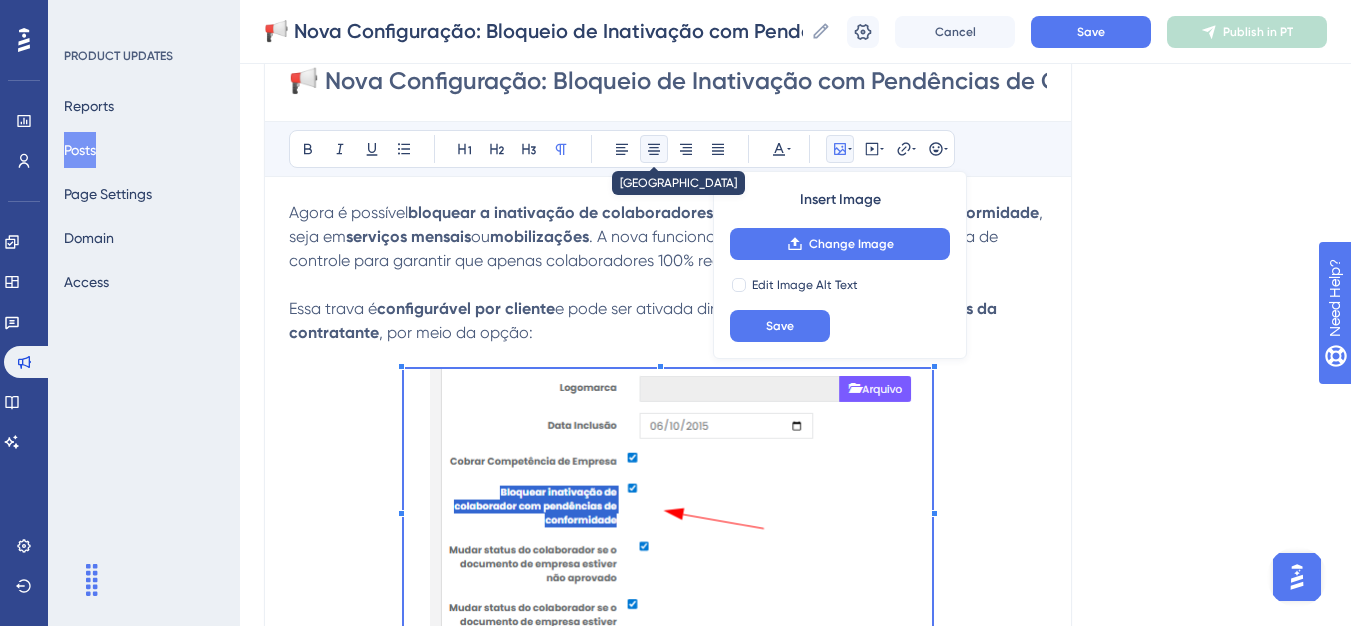 click at bounding box center [654, 149] 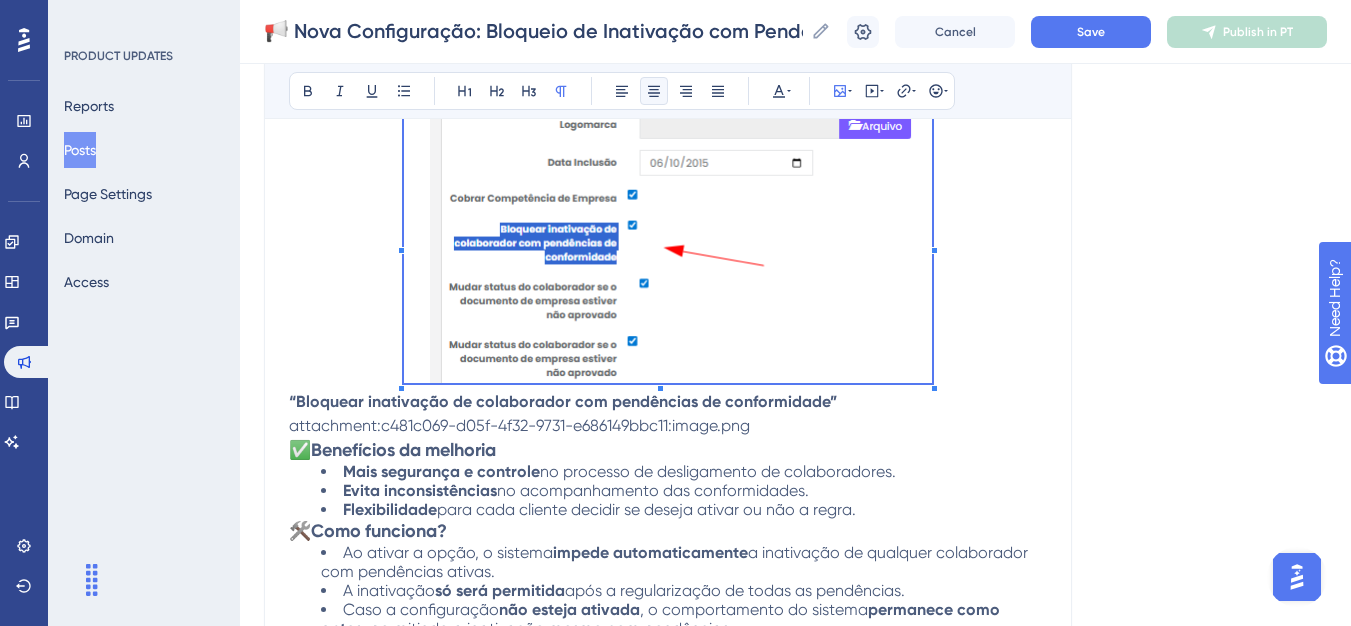 scroll, scrollTop: 600, scrollLeft: 0, axis: vertical 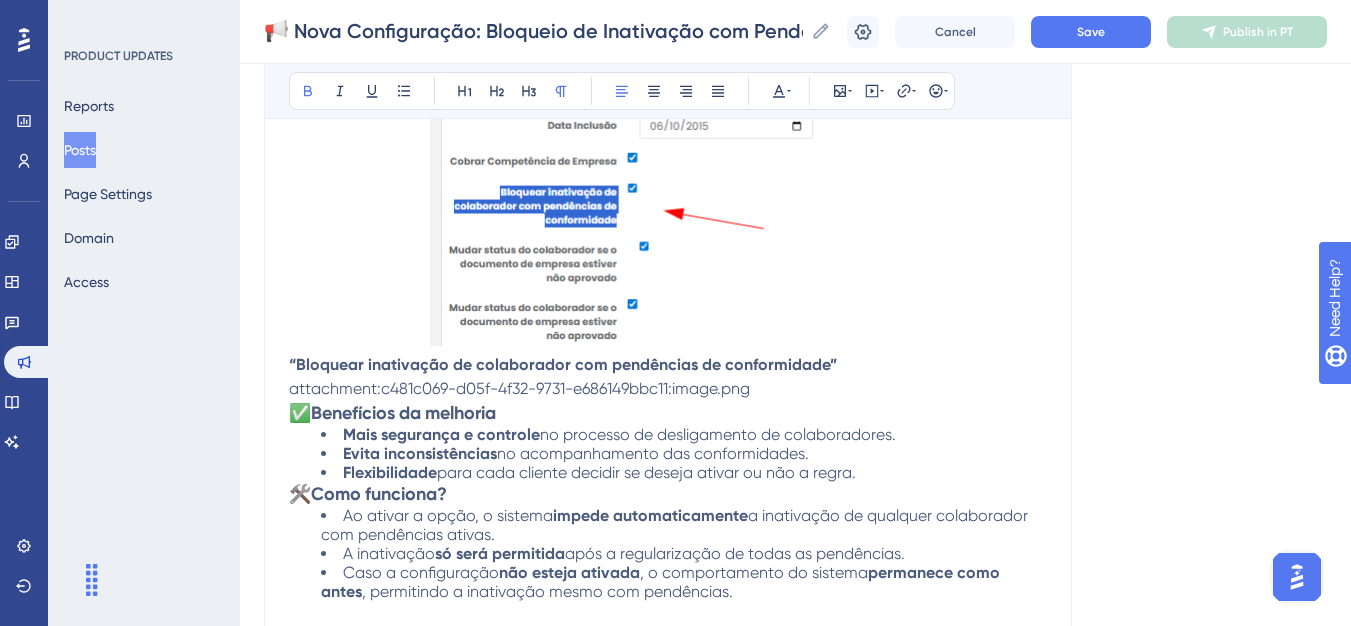 click on "“Bloquear inativação de colaborador com pendências de conformidade”" at bounding box center (563, 364) 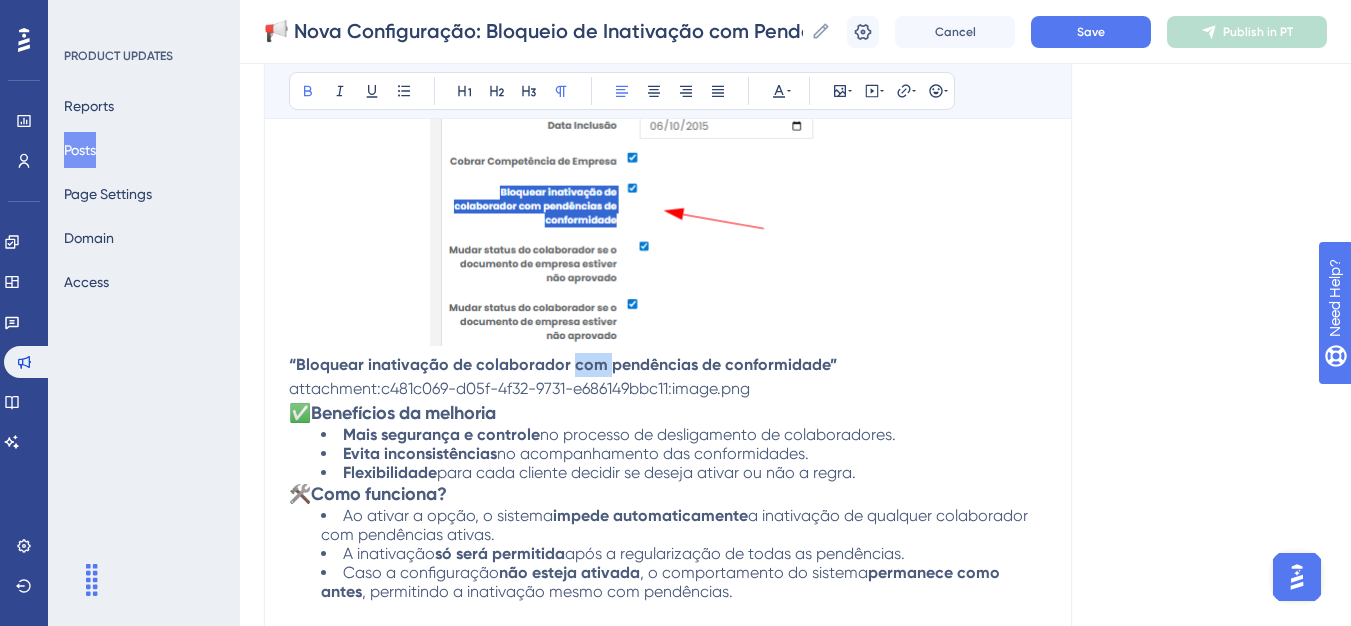click on "“Bloquear inativação de colaborador com pendências de conformidade”" at bounding box center [563, 364] 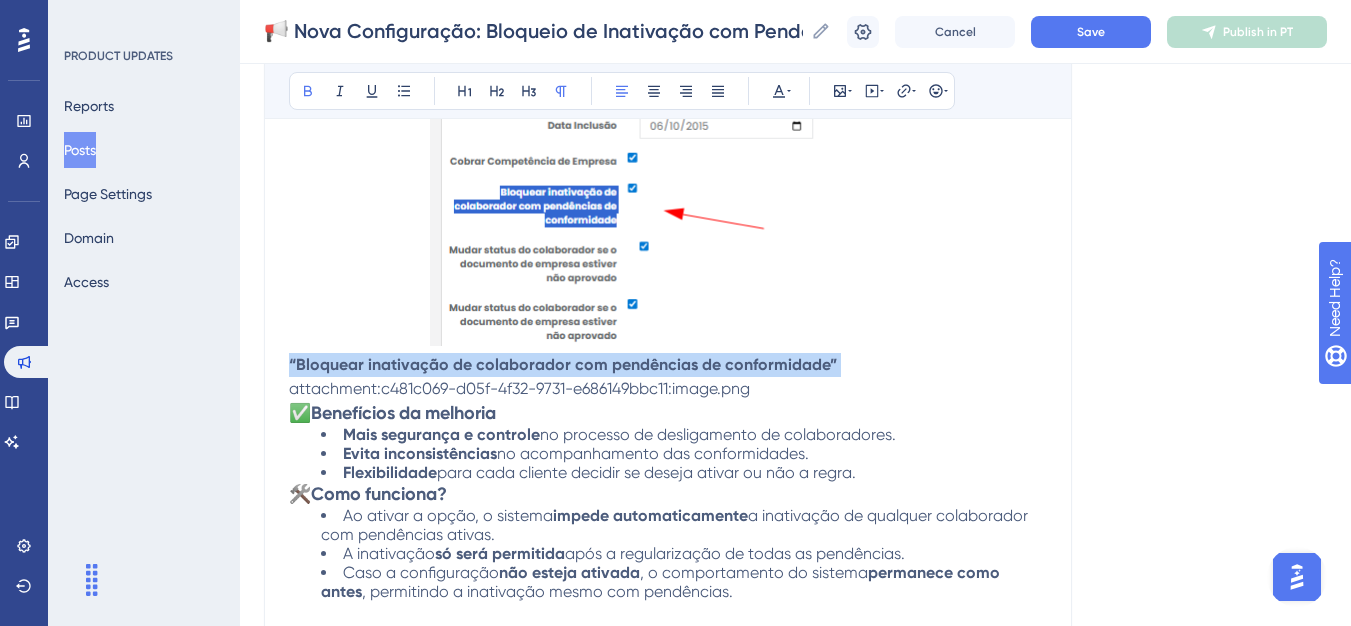 click on "“Bloquear inativação de colaborador com pendências de conformidade”" at bounding box center (563, 364) 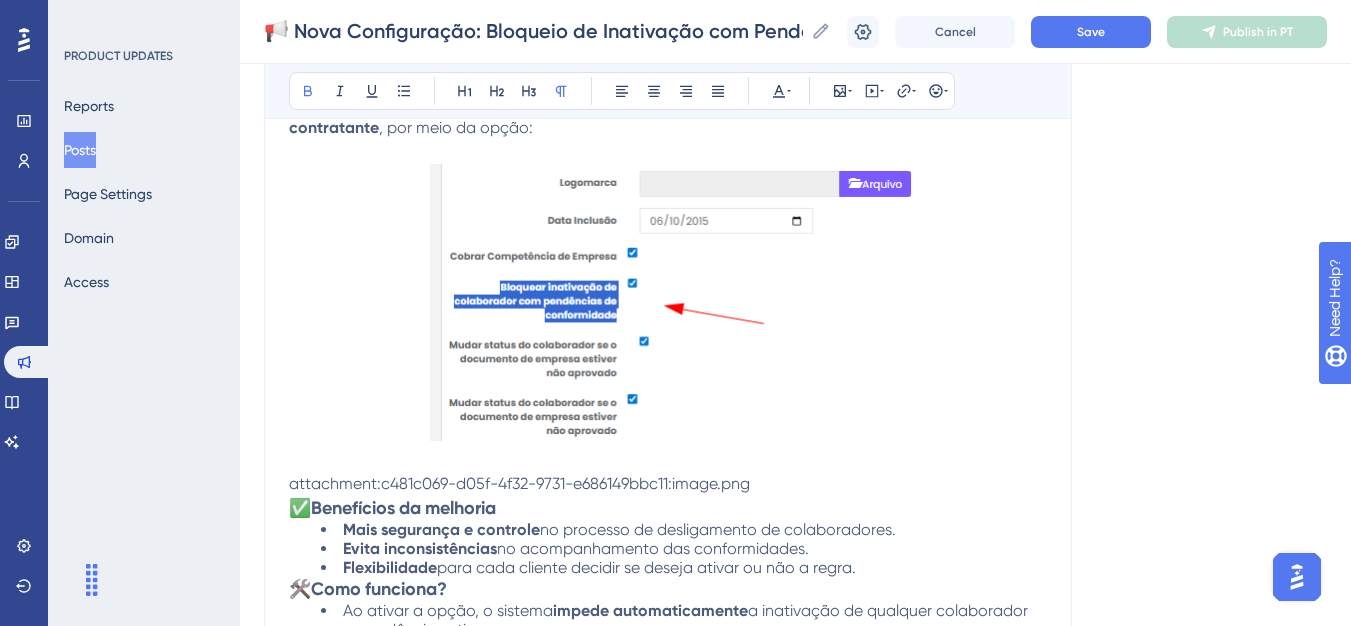 scroll, scrollTop: 400, scrollLeft: 0, axis: vertical 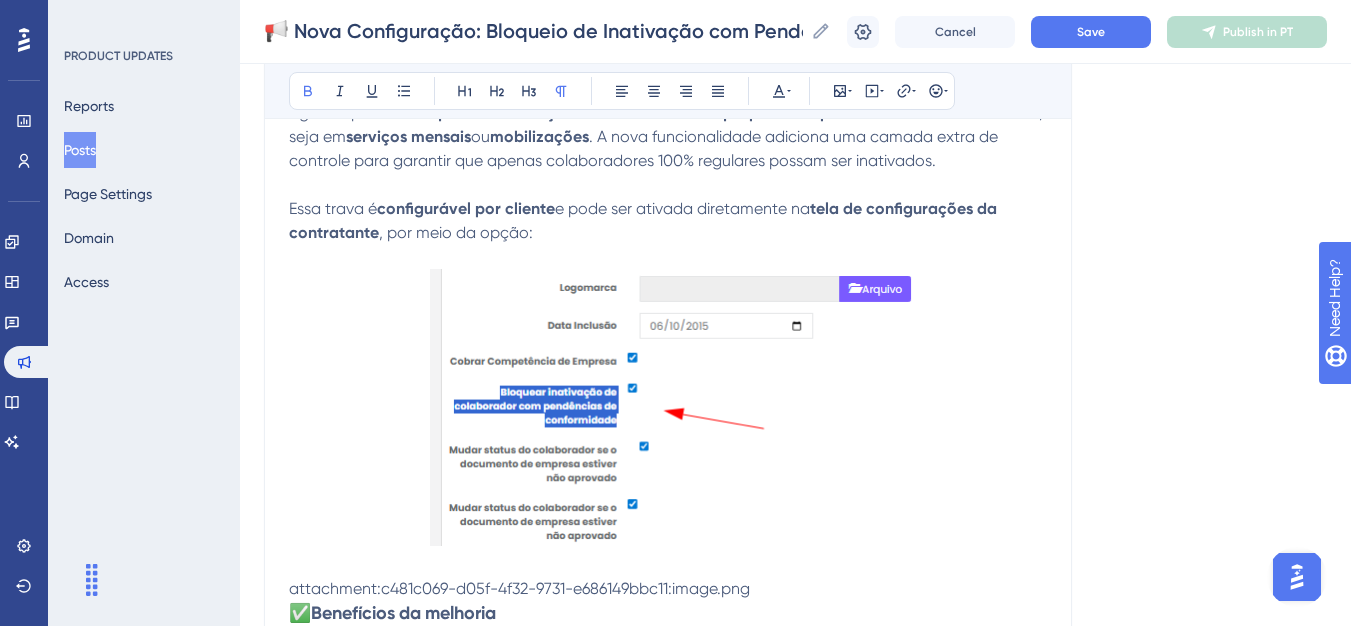 click on "Essa trava é  configurável por cliente  e pode ser ativada diretamente na  tela de configurações da contratante , por meio da opção:" at bounding box center (668, 221) 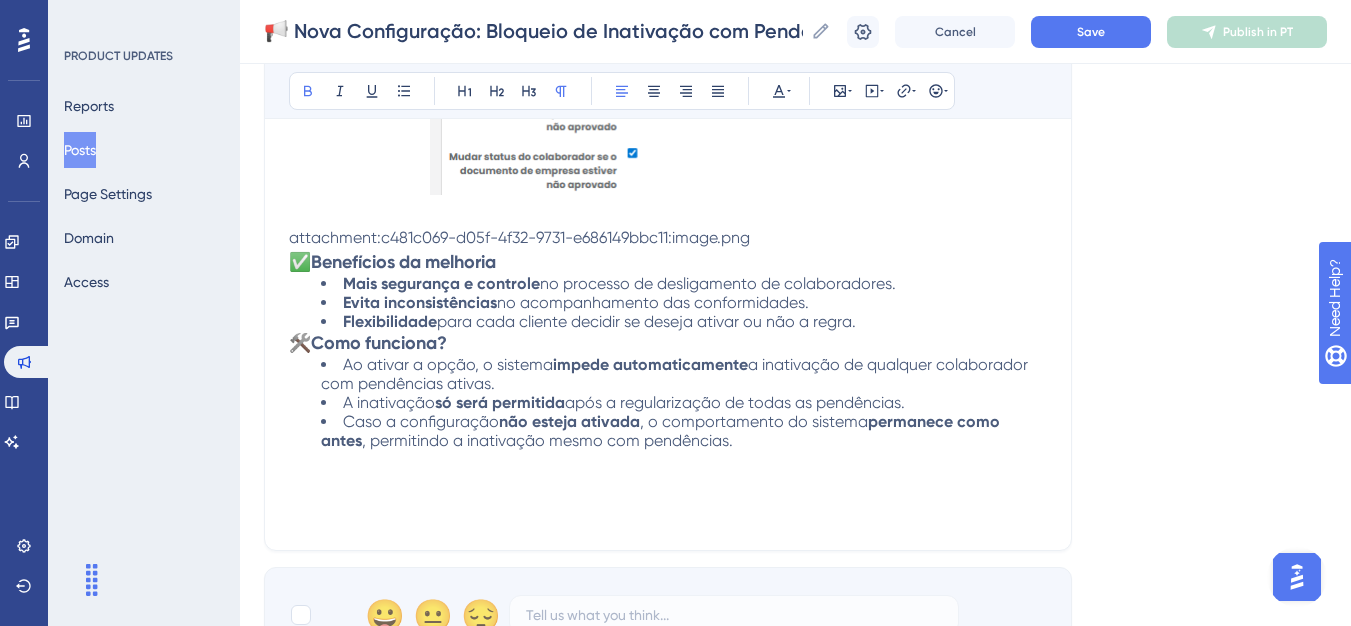 scroll, scrollTop: 800, scrollLeft: 0, axis: vertical 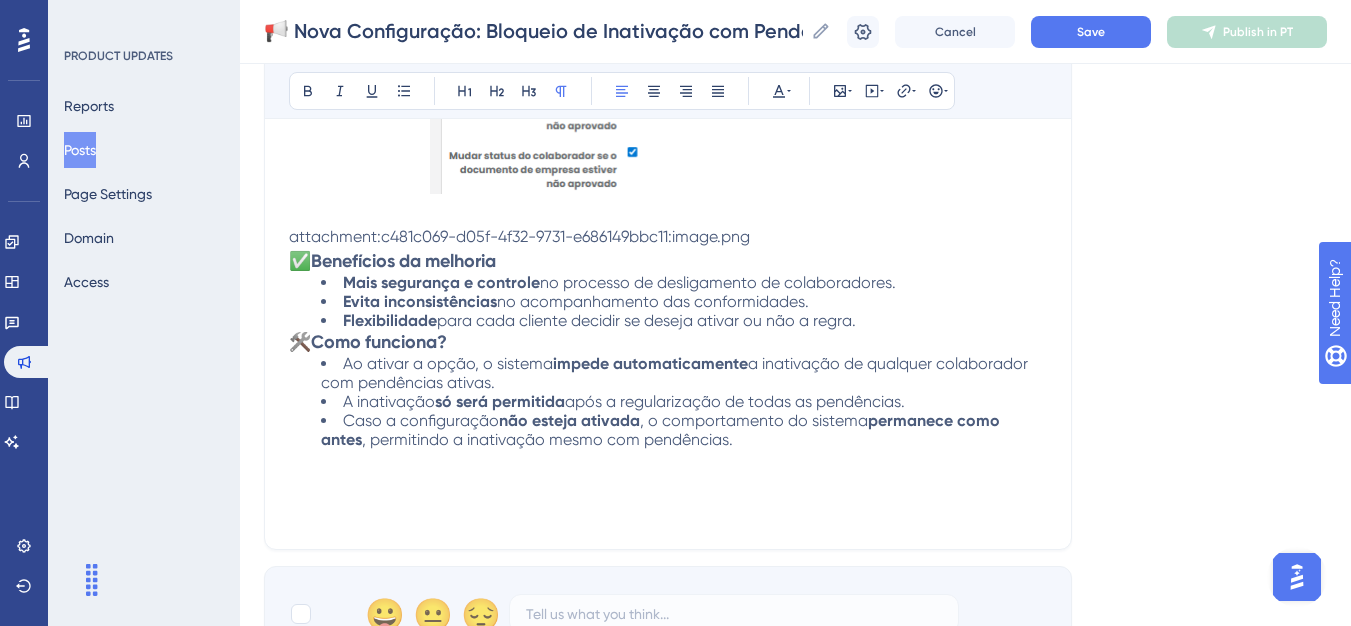 click on "attachment:c481c069-d05f-4f32-9731-e686149bbc11:image.png" at bounding box center [519, 236] 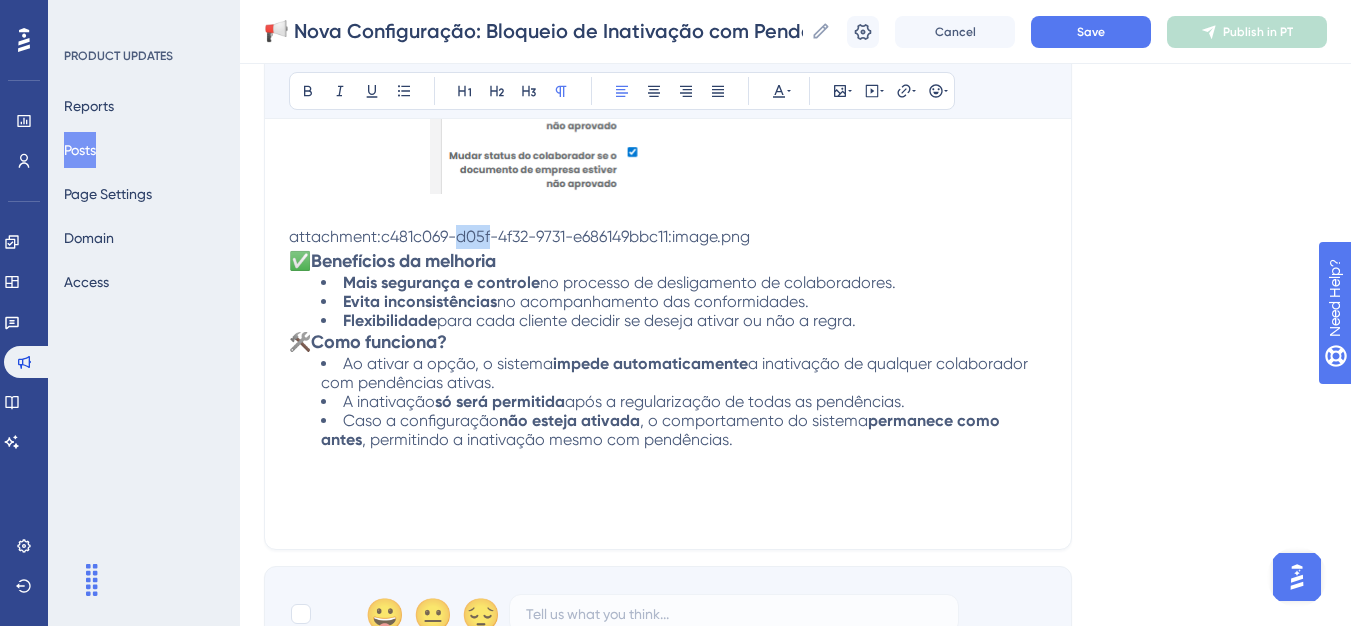 click on "attachment:c481c069-d05f-4f32-9731-e686149bbc11:image.png" at bounding box center [519, 236] 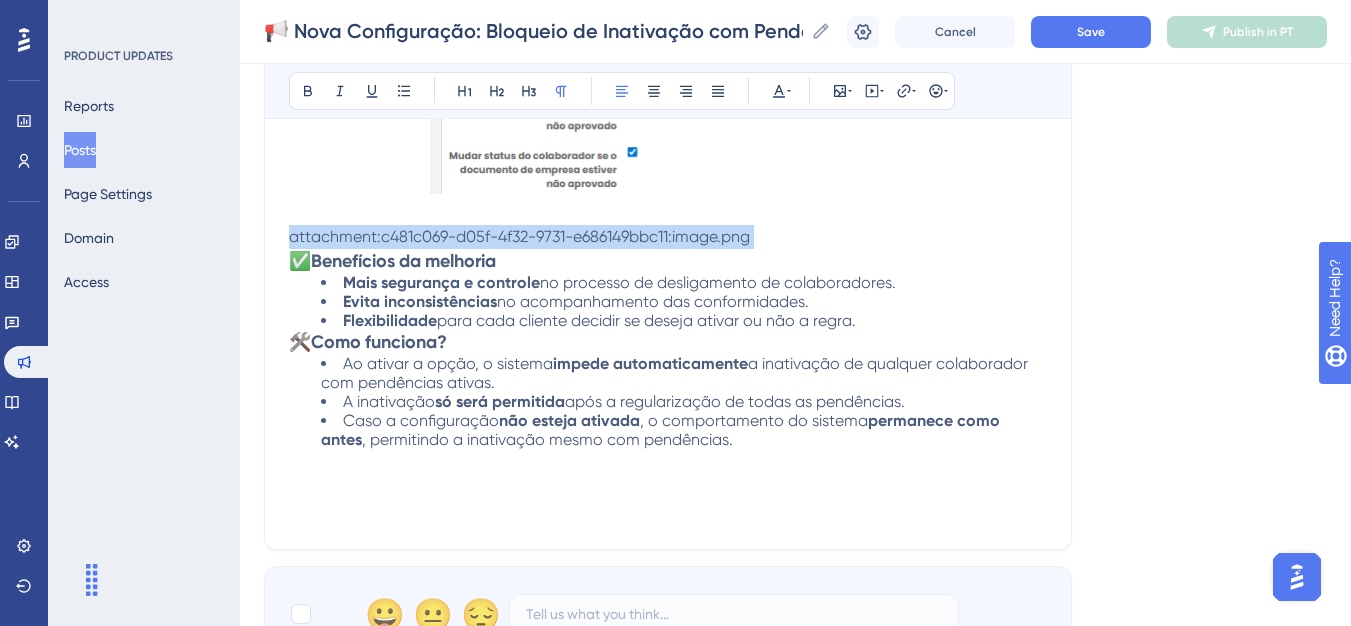 click on "attachment:c481c069-d05f-4f32-9731-e686149bbc11:image.png" at bounding box center [519, 236] 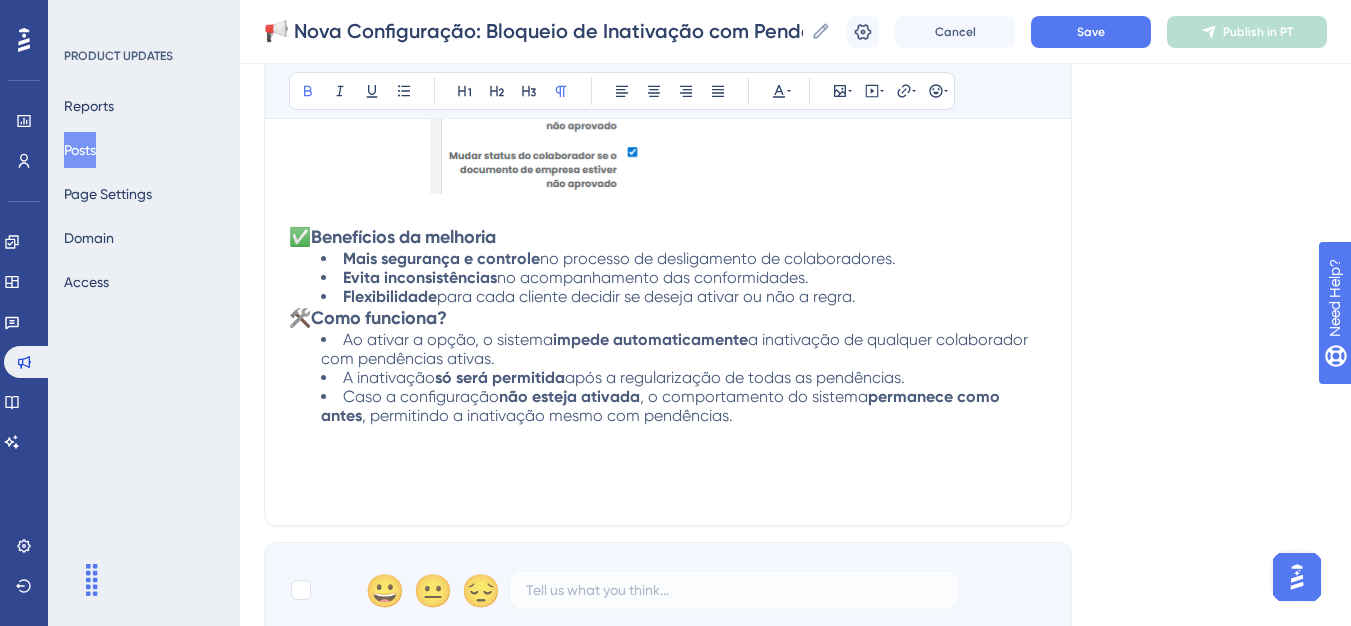 click on "✅  Benefícios da melhoria" at bounding box center (668, 237) 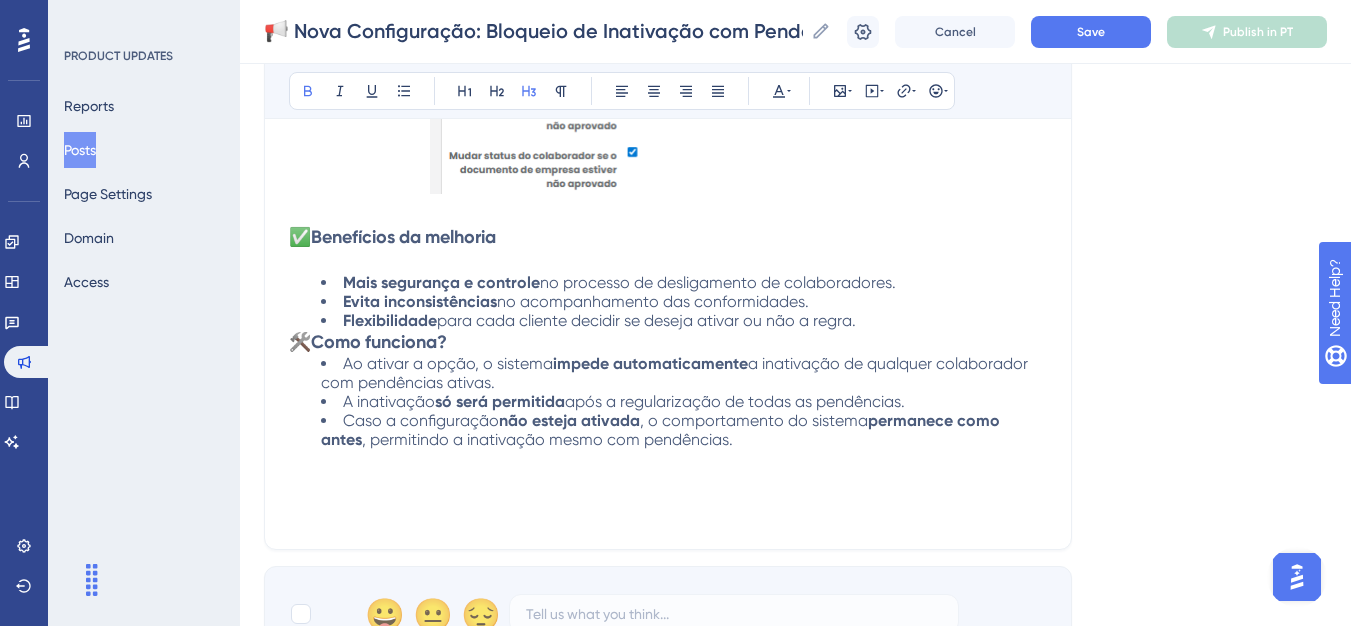 click on "Flexibilidade  para cada cliente decidir se deseja ativar ou não a regra." at bounding box center [684, 320] 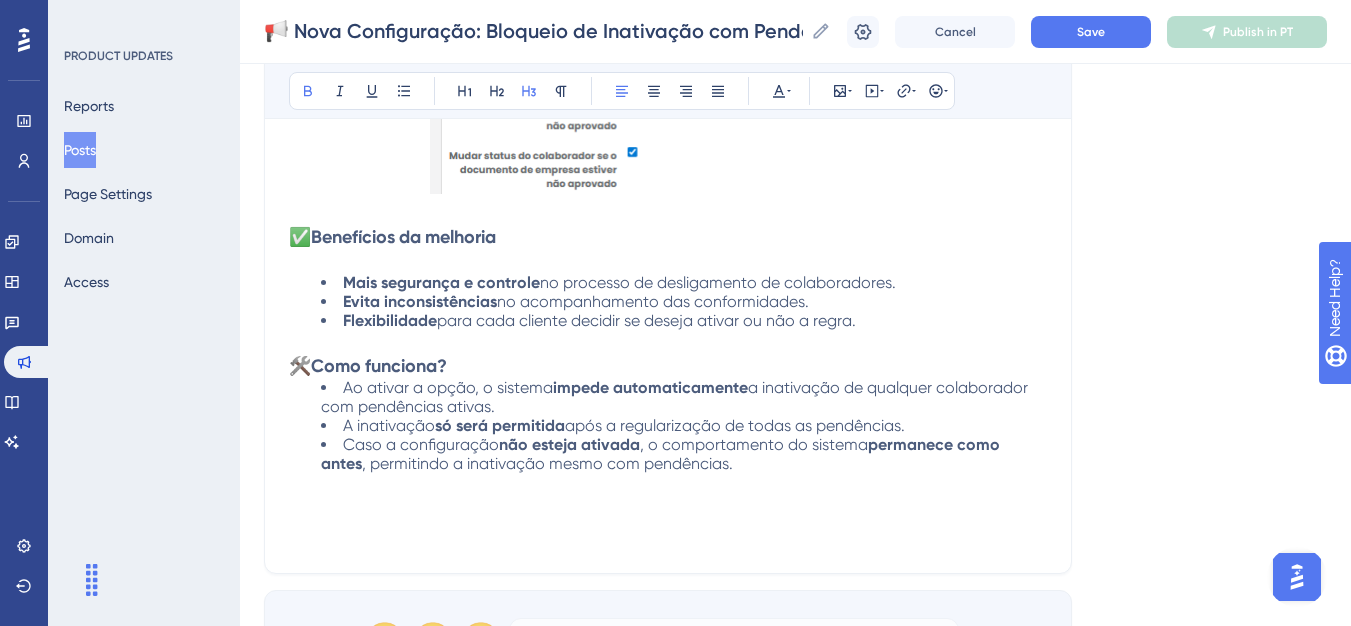 click on "🛠️  Como funciona?" at bounding box center (668, 366) 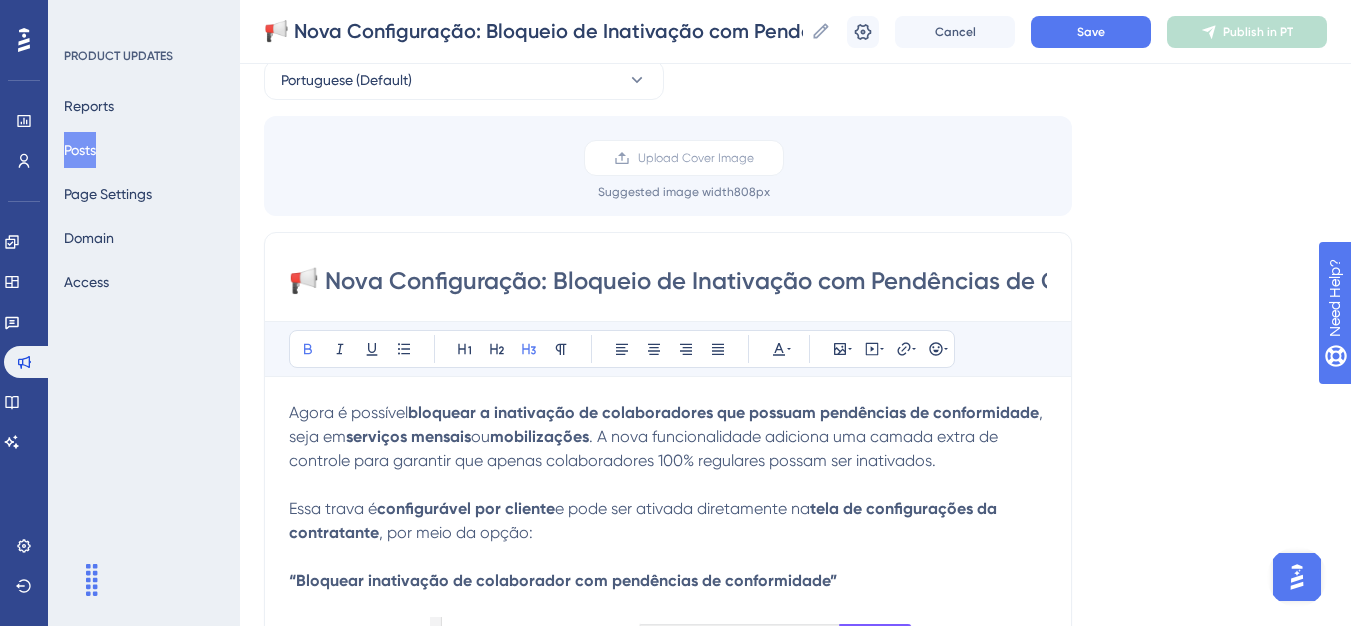 scroll, scrollTop: 200, scrollLeft: 0, axis: vertical 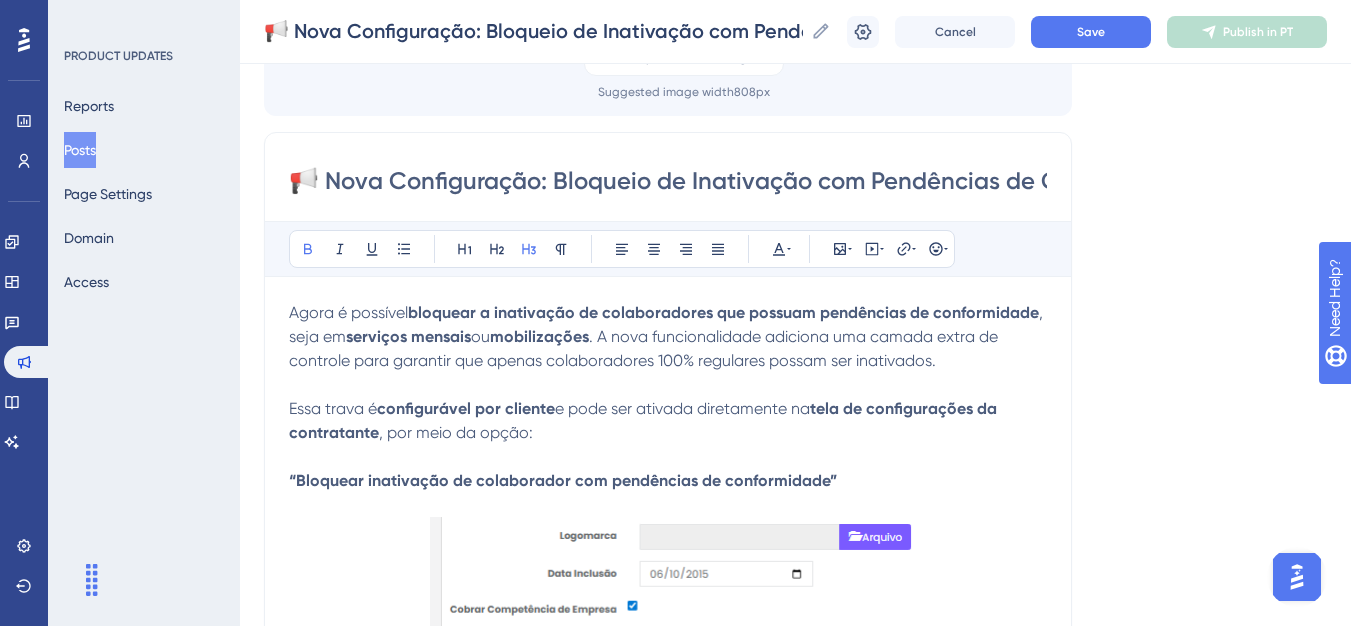 click on "Agora é possível" at bounding box center (348, 312) 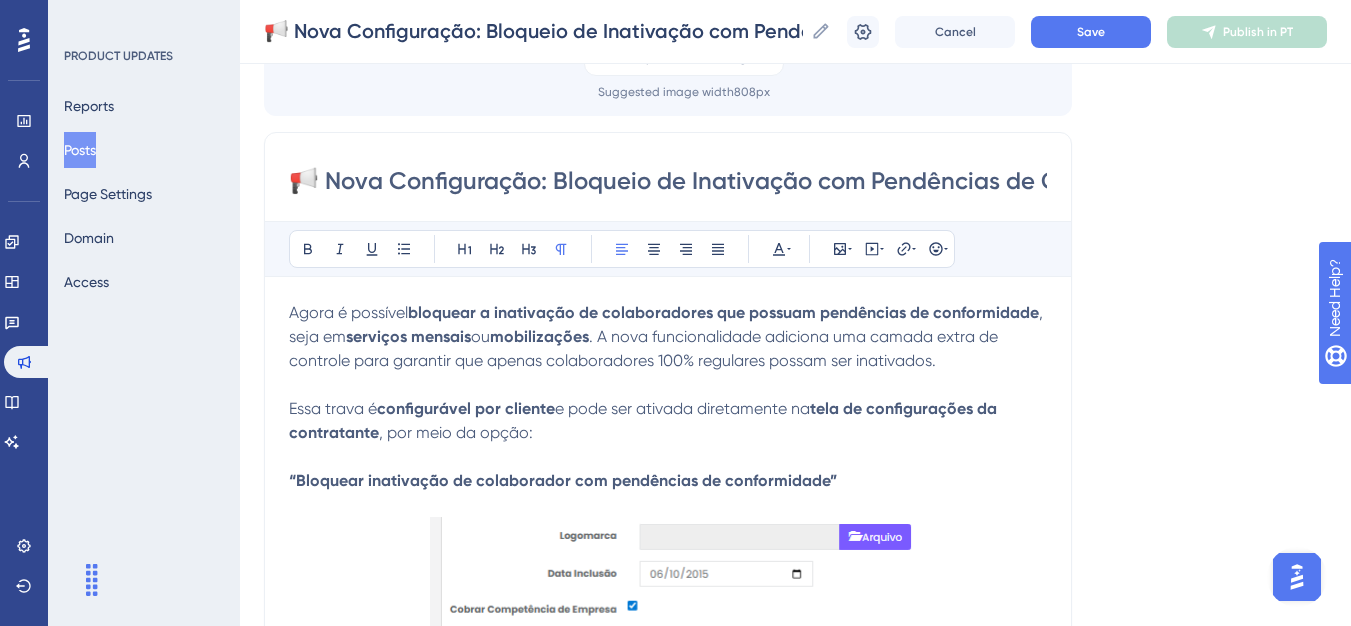 click on "Agora é possível" at bounding box center [348, 312] 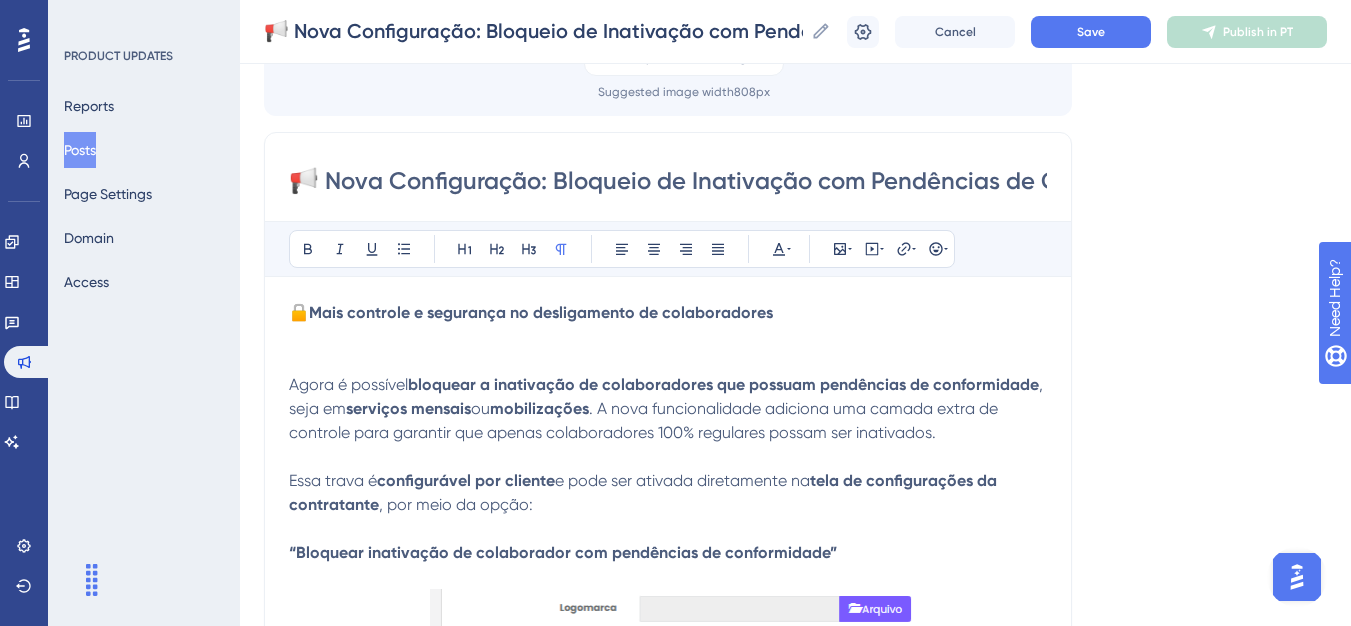 click on "🔒  Mais controle e segurança no desligamento de colaboradores" at bounding box center (668, 313) 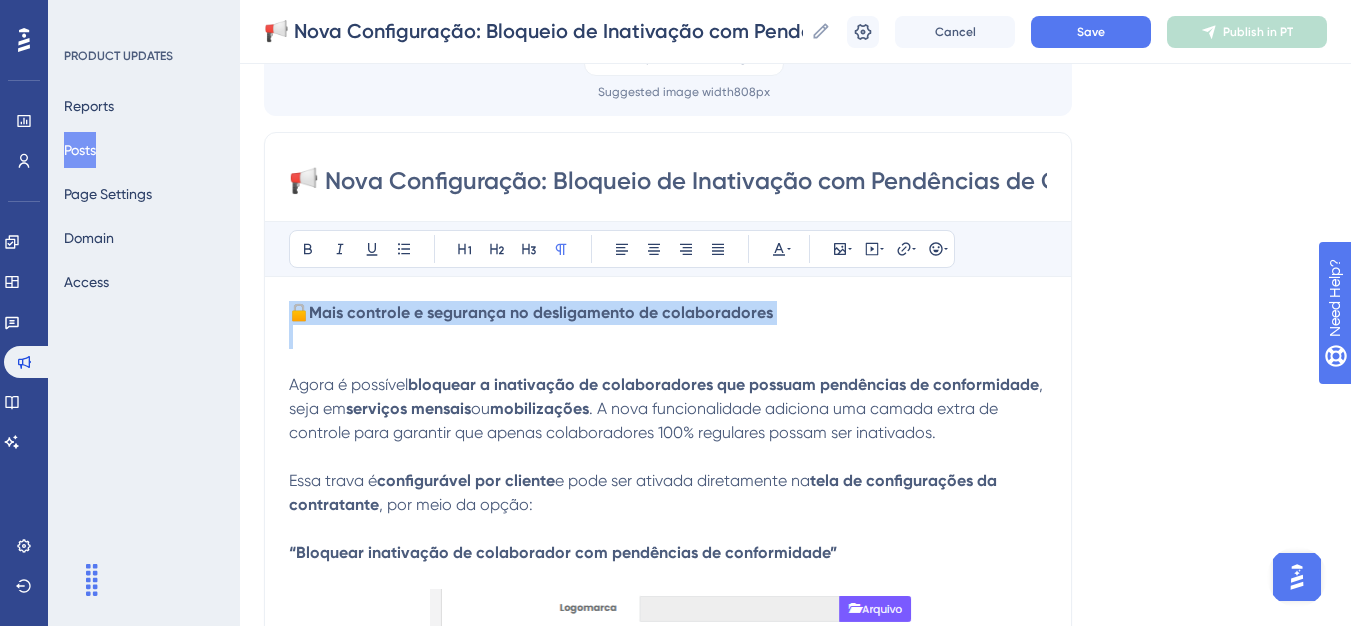 click on "🔒  Mais controle e segurança no desligamento de colaboradores" at bounding box center (668, 313) 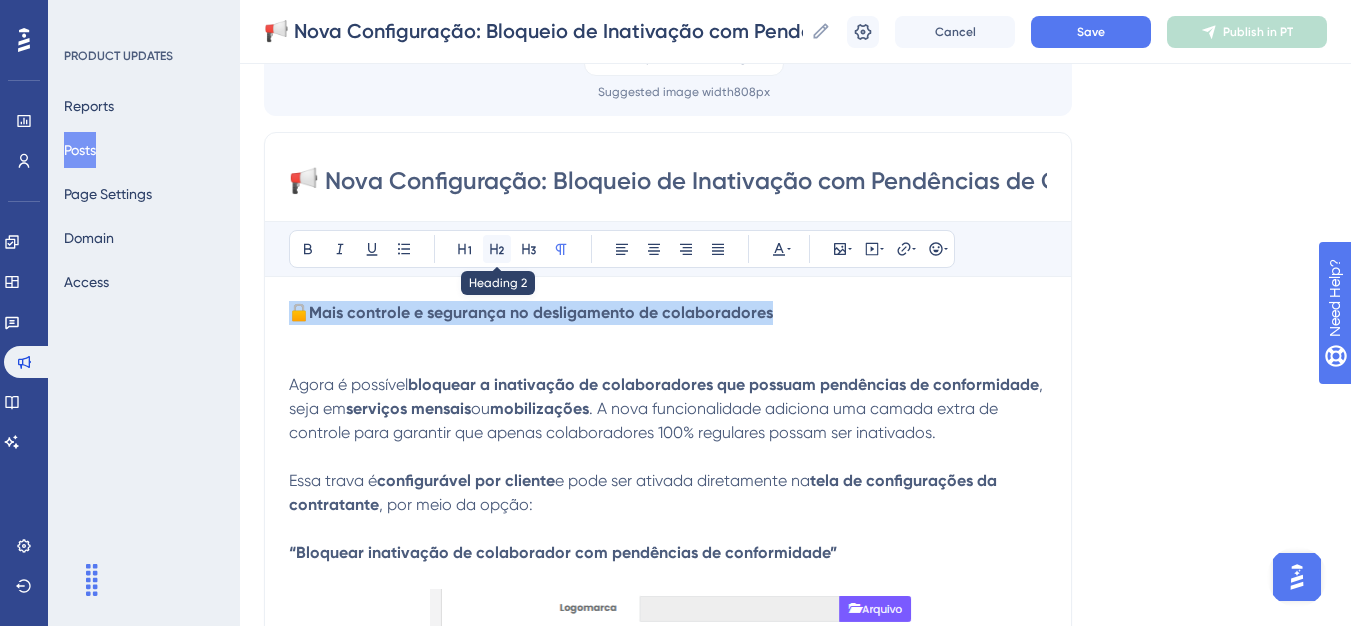 click 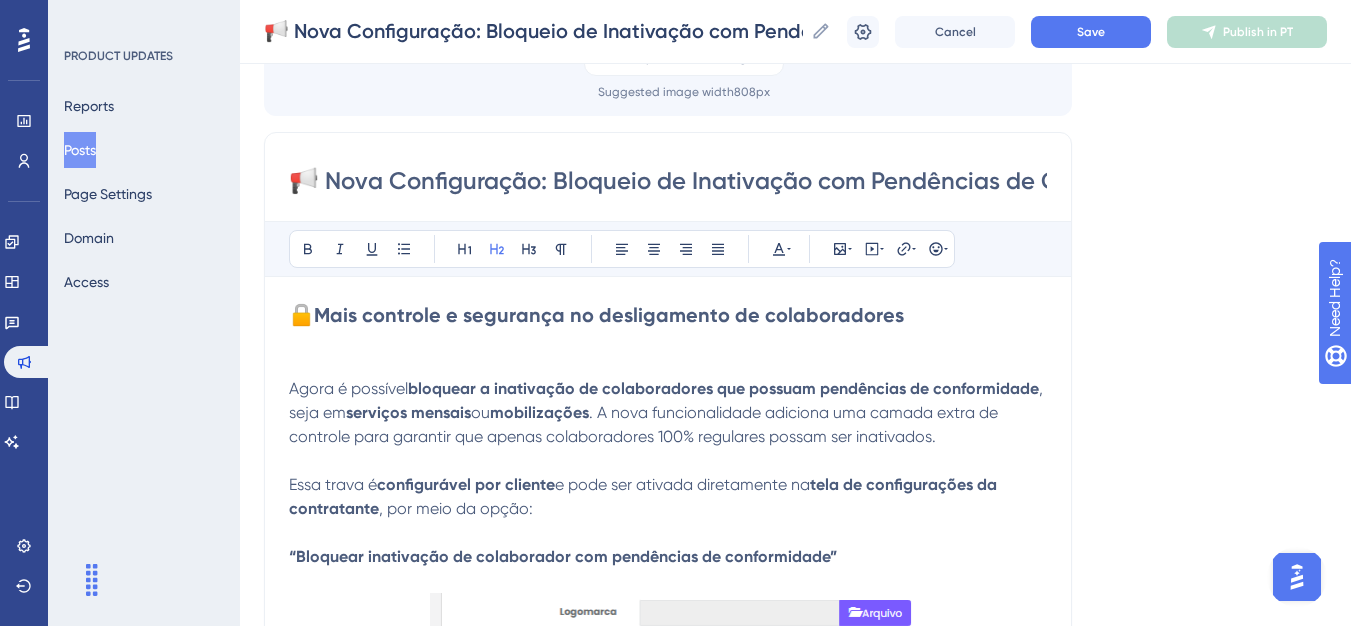 click at bounding box center [668, 365] 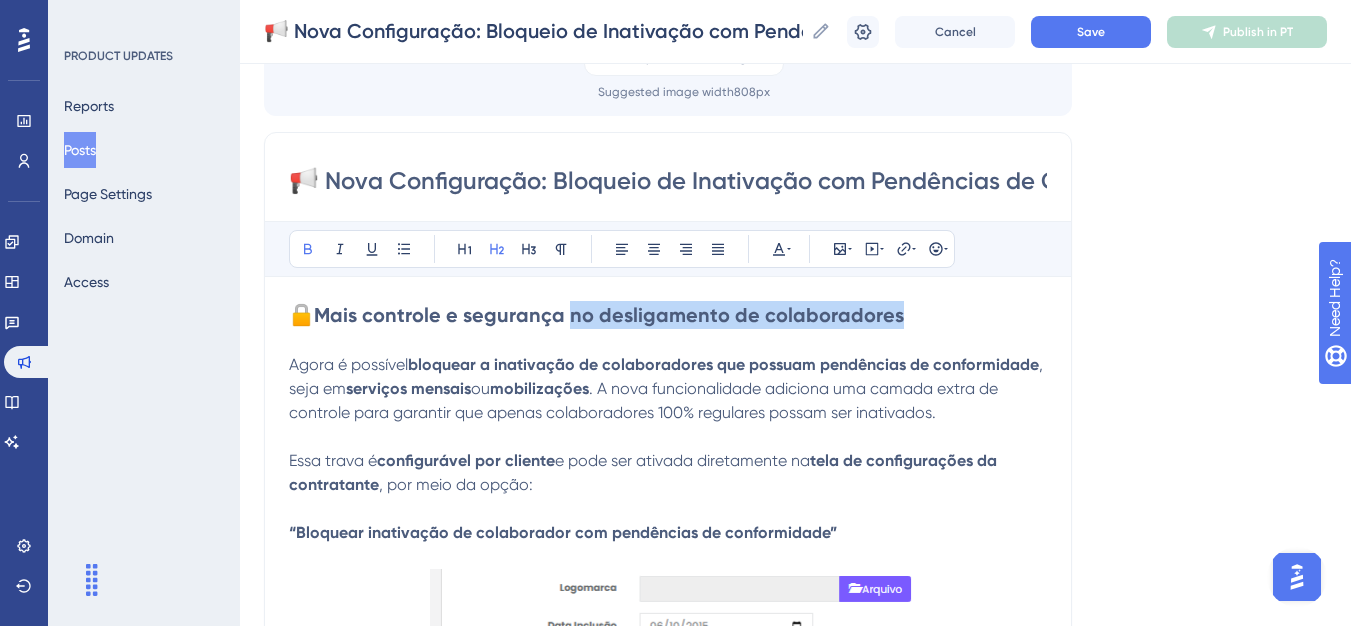 drag, startPoint x: 893, startPoint y: 324, endPoint x: 568, endPoint y: 324, distance: 325 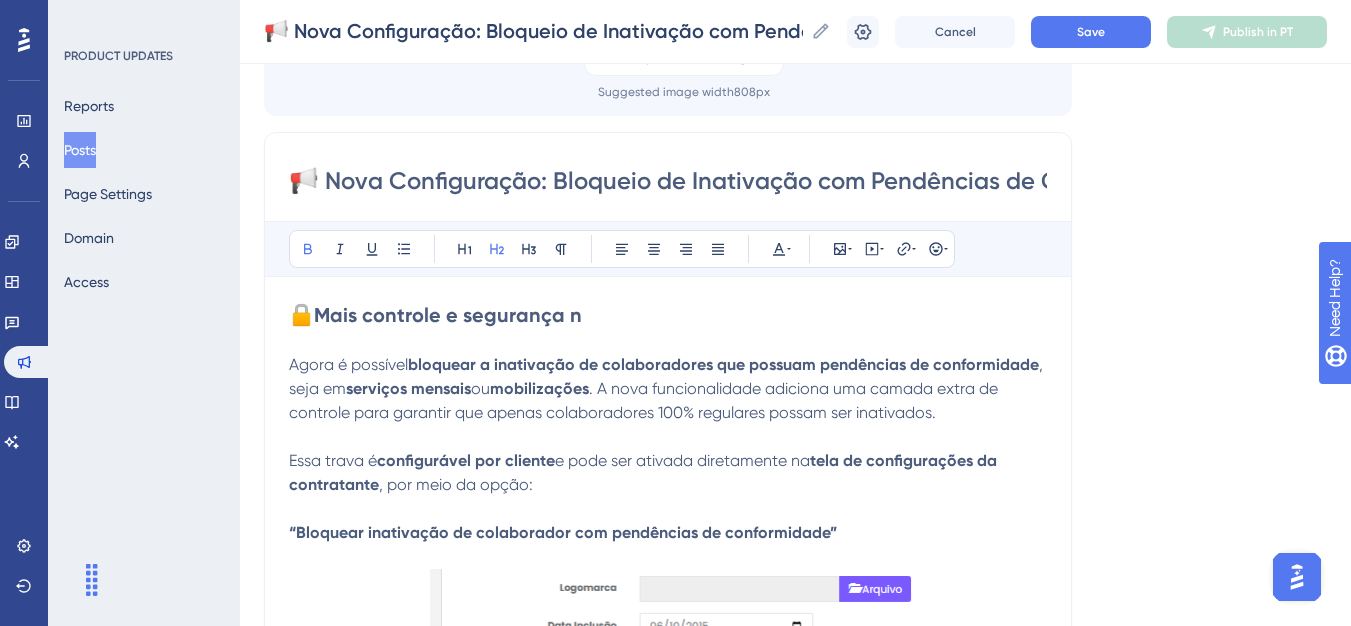 type 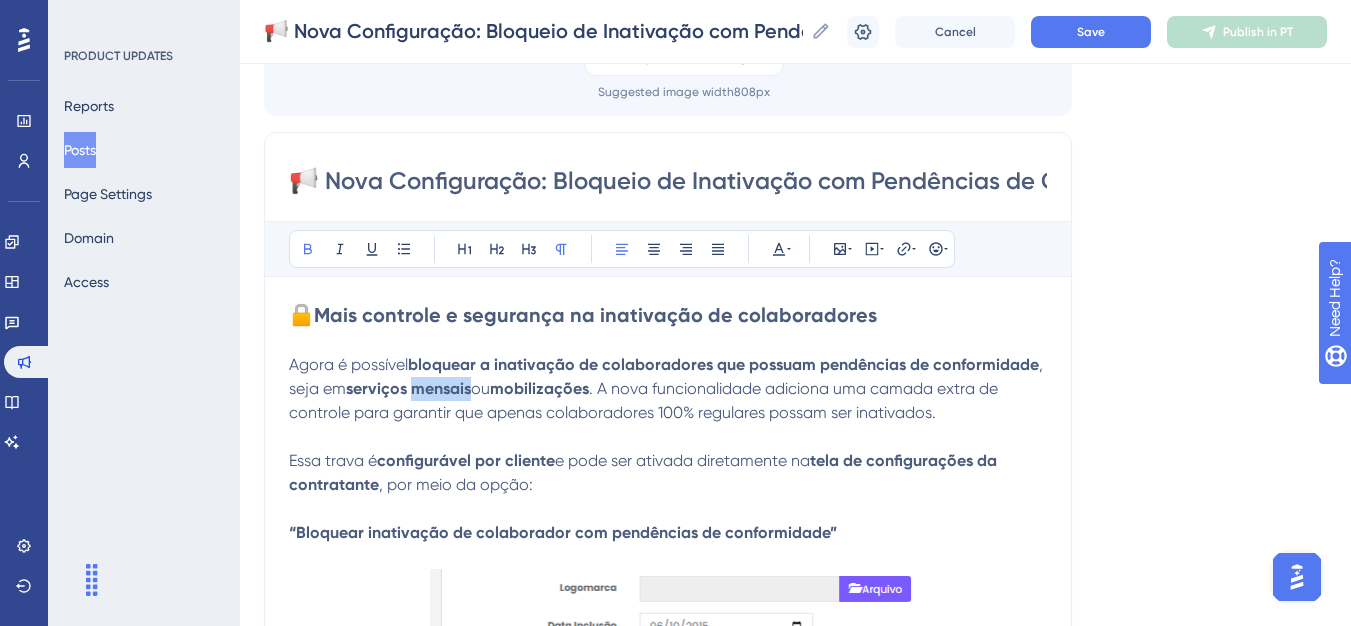 drag, startPoint x: 476, startPoint y: 392, endPoint x: 420, endPoint y: 392, distance: 56 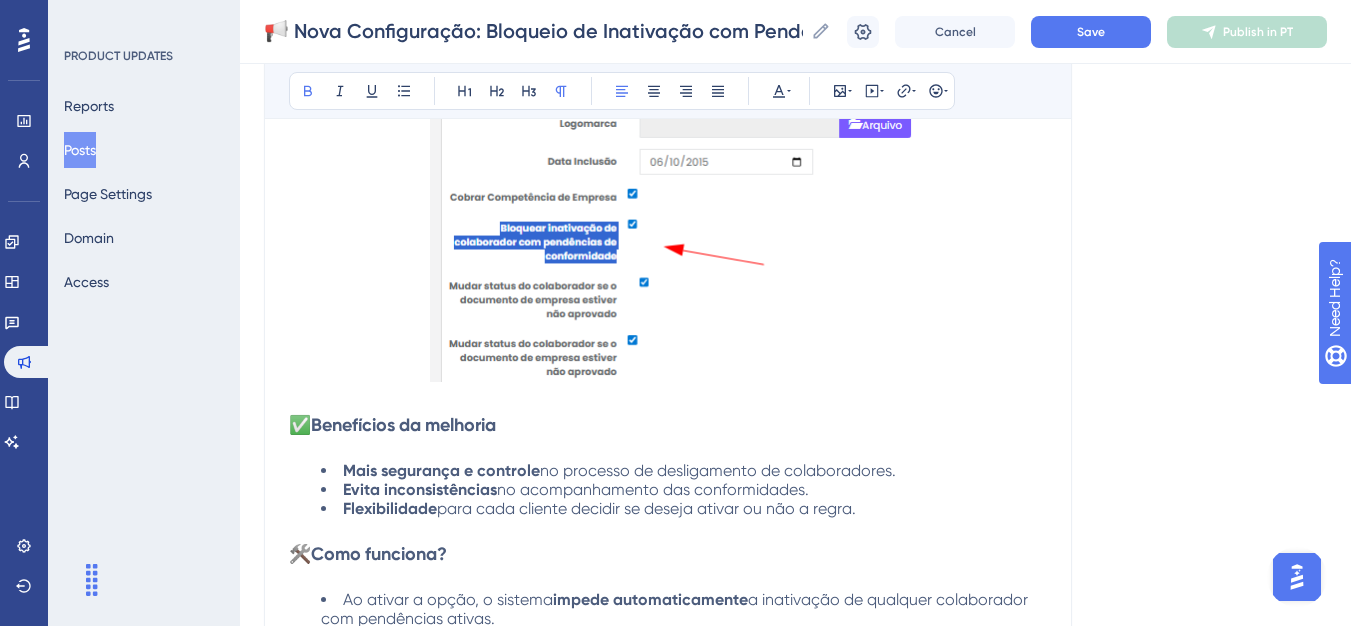 scroll, scrollTop: 700, scrollLeft: 0, axis: vertical 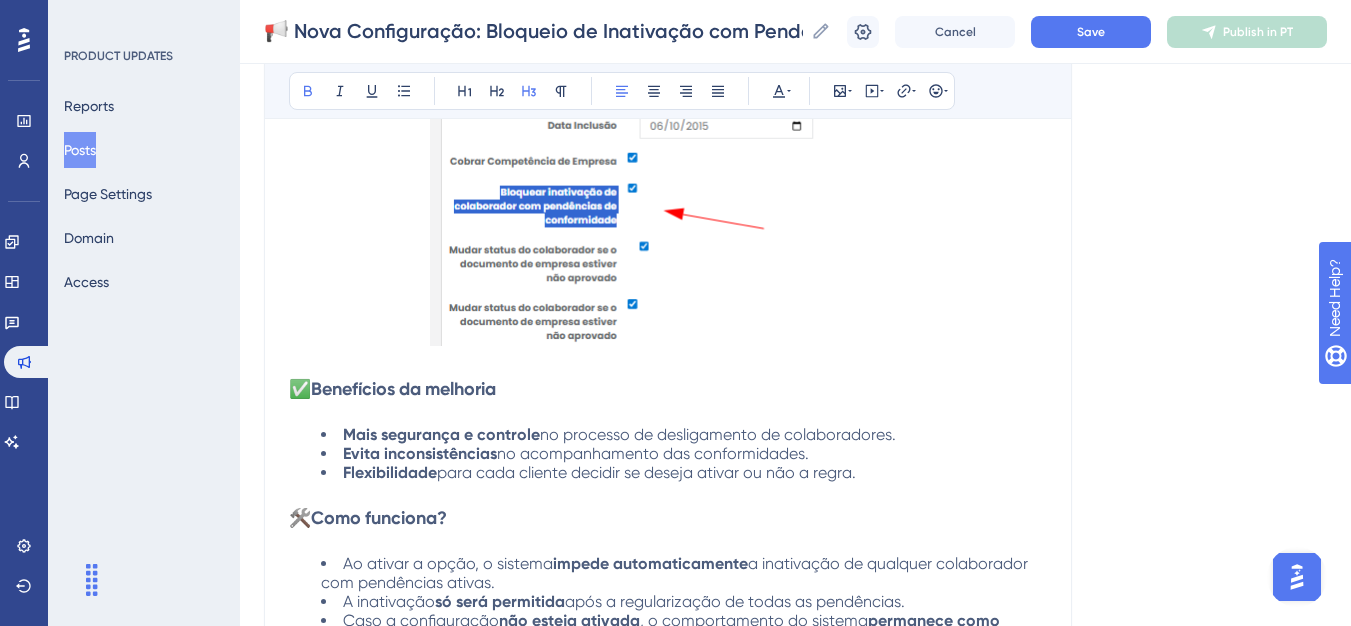 click on "Benefícios da melhoria" at bounding box center [403, 389] 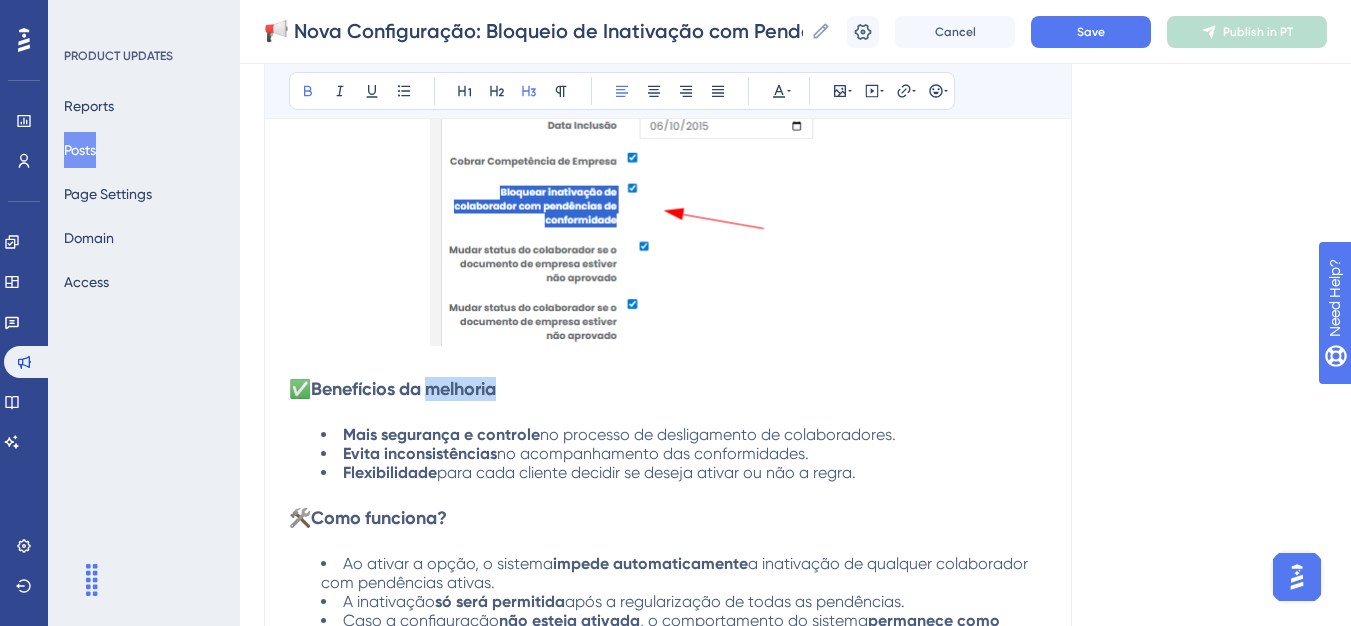 click on "Benefícios da melhoria" at bounding box center (403, 389) 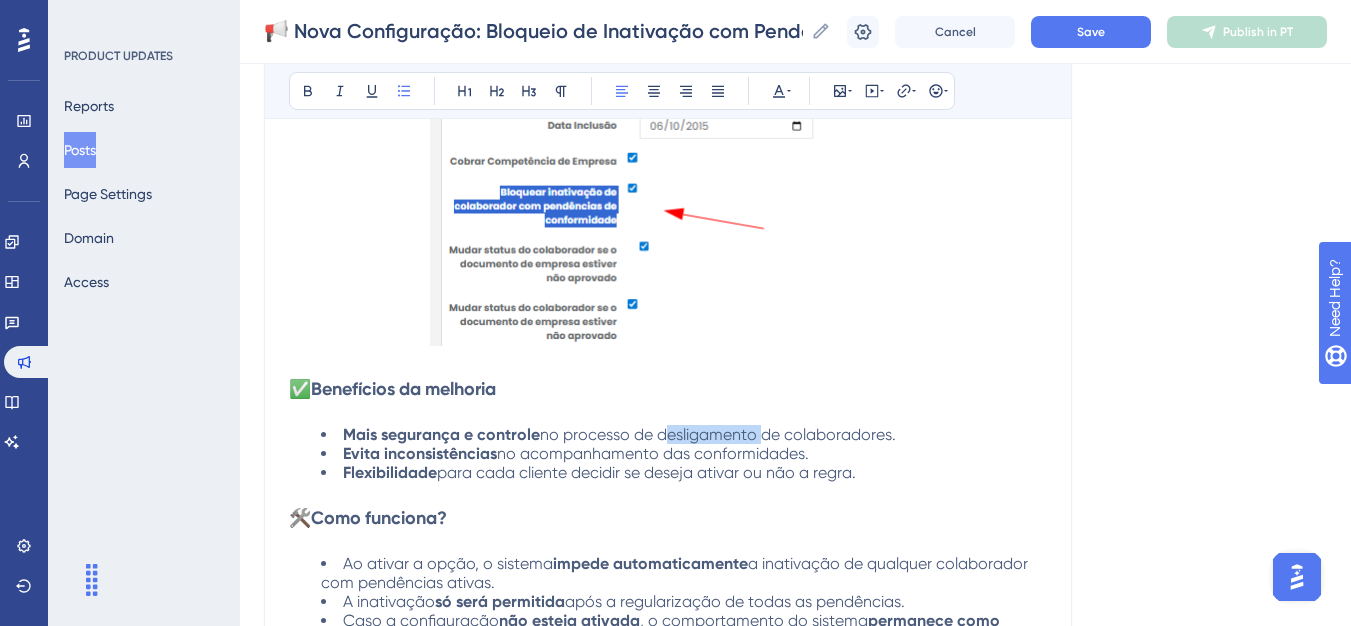 drag, startPoint x: 754, startPoint y: 434, endPoint x: 659, endPoint y: 439, distance: 95.131485 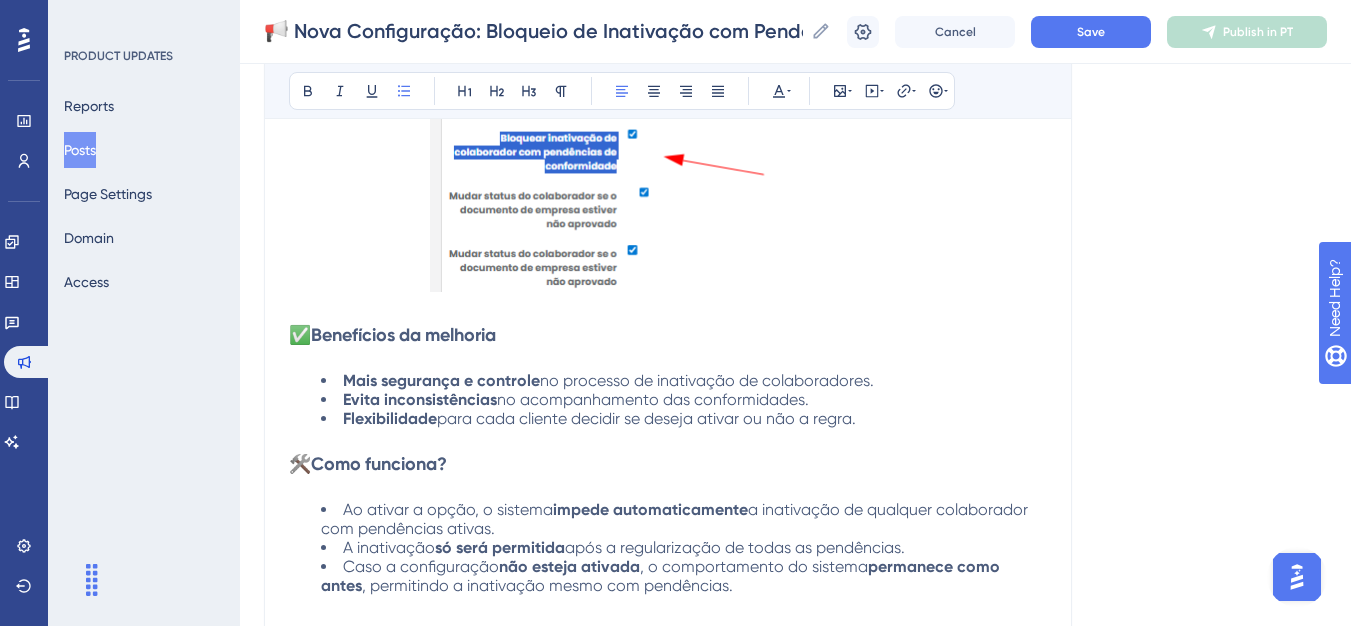 scroll, scrollTop: 800, scrollLeft: 0, axis: vertical 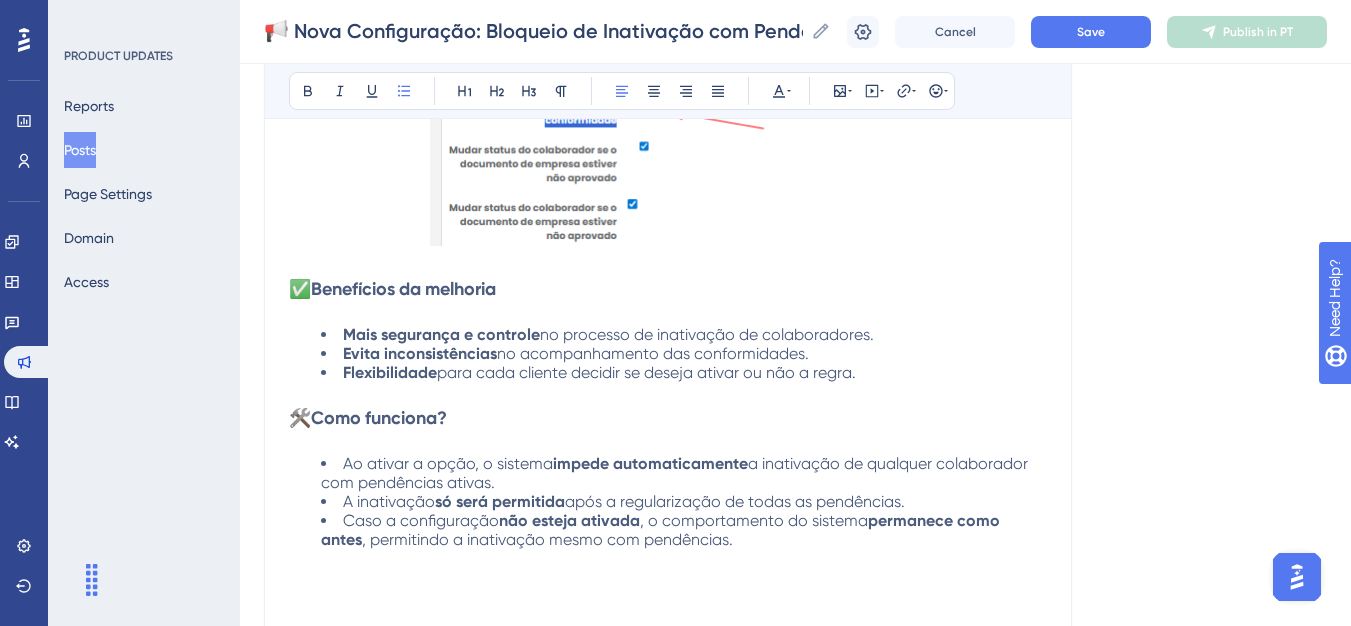 click at bounding box center [668, 394] 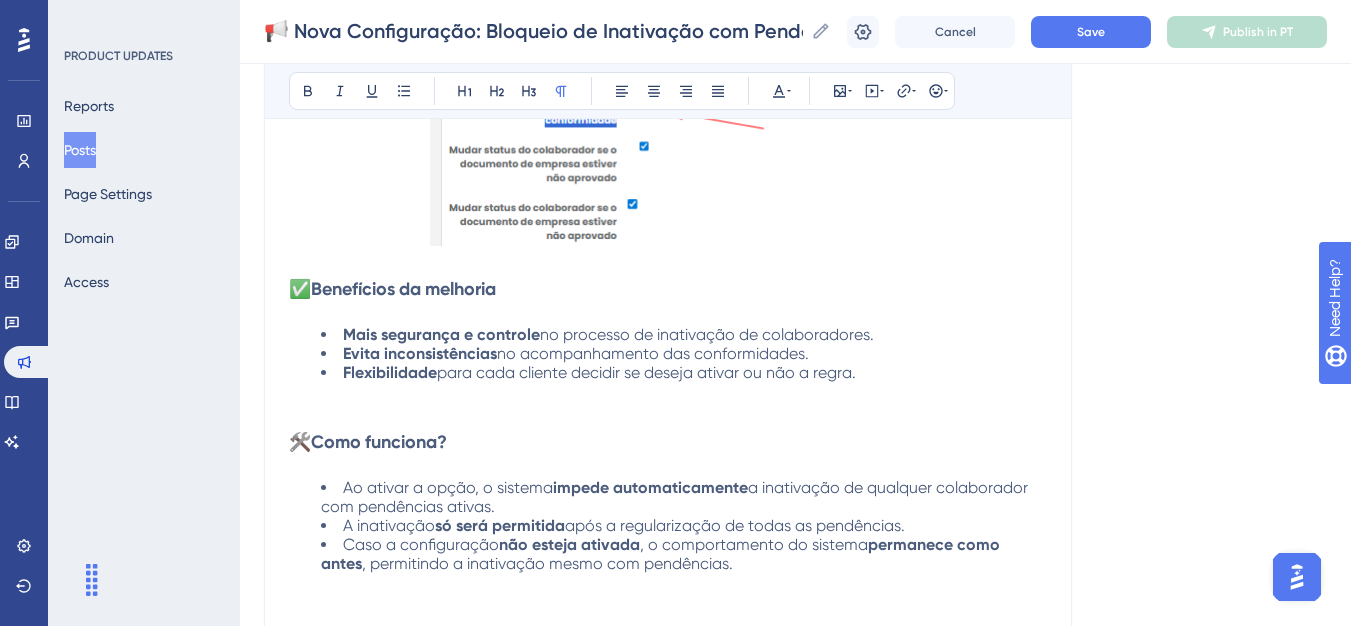 scroll, scrollTop: 900, scrollLeft: 0, axis: vertical 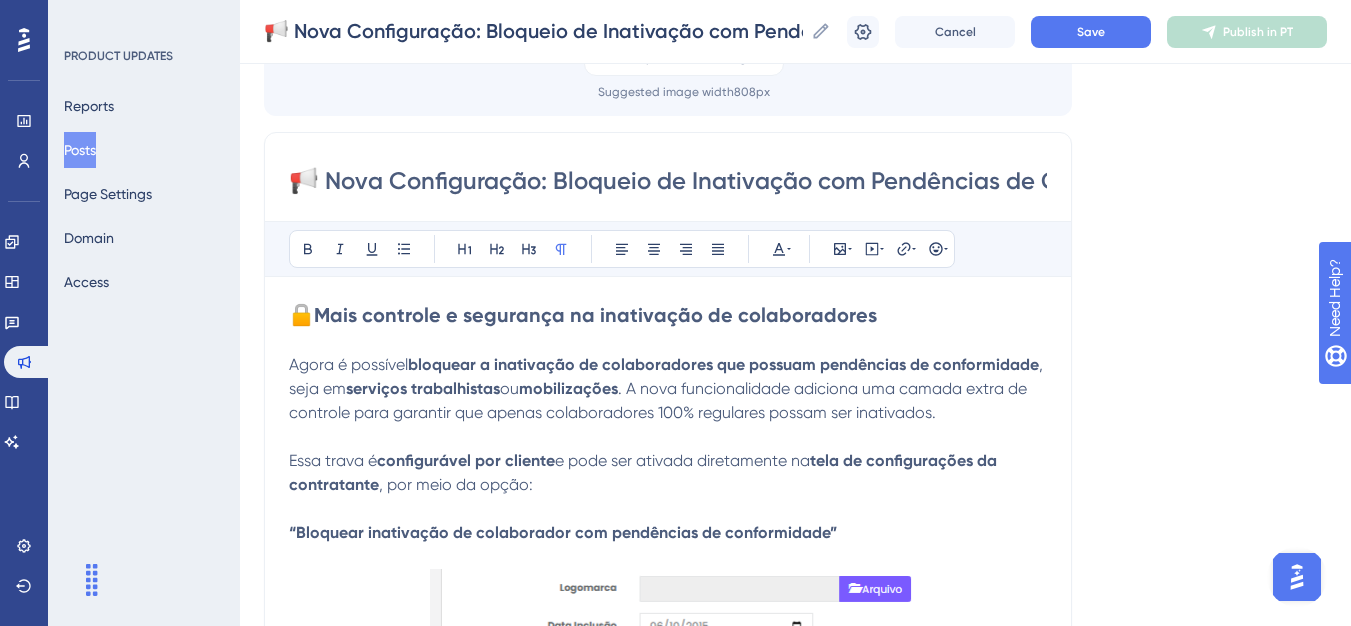 click on "Mais controle e segurança na inativação de colaboradores" at bounding box center (595, 315) 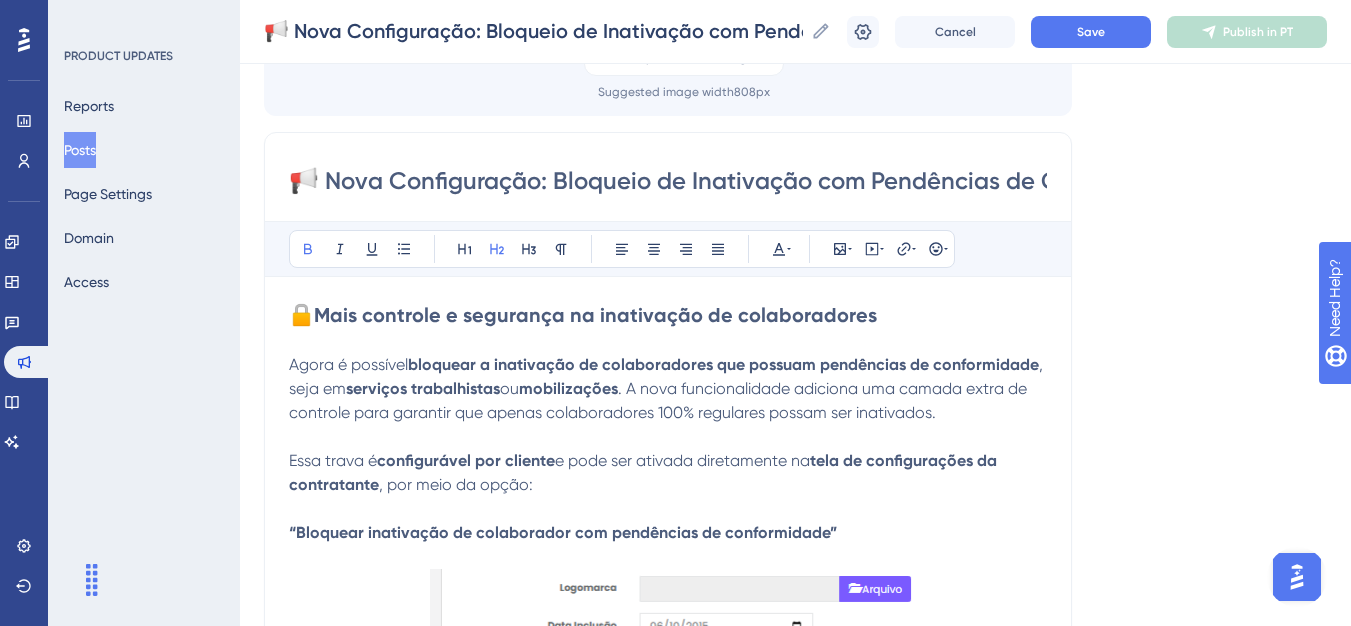 click on "🔒" at bounding box center (301, 315) 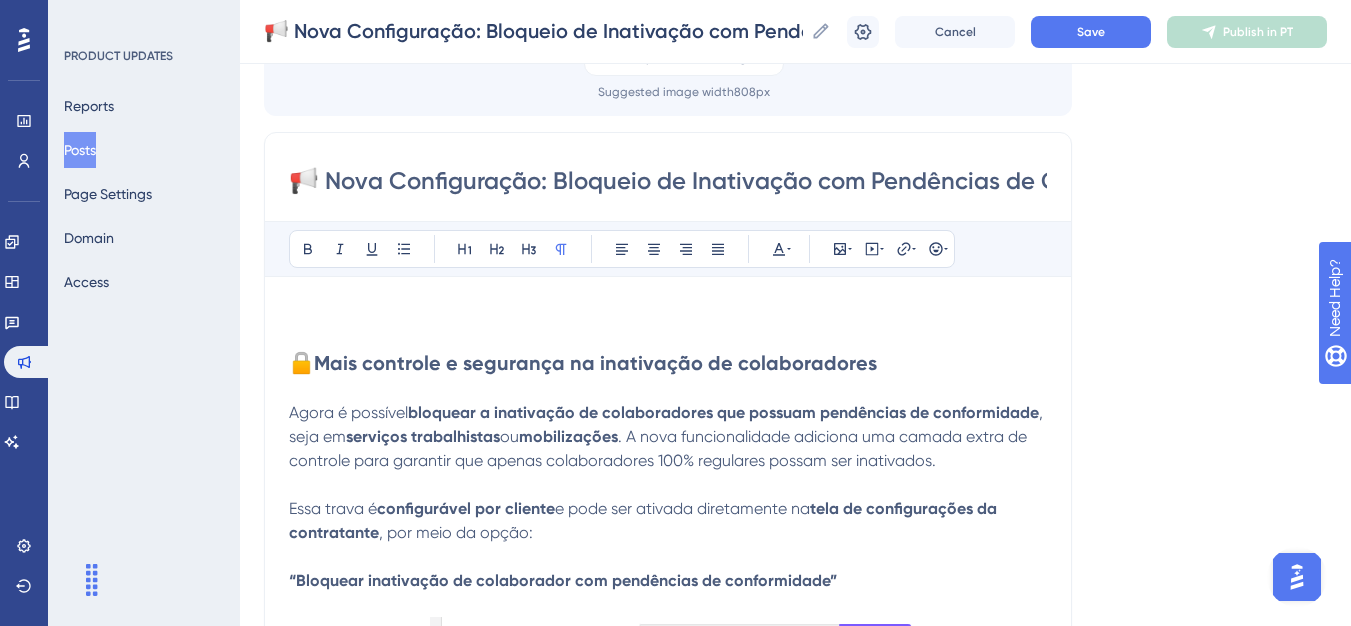click at bounding box center (668, 313) 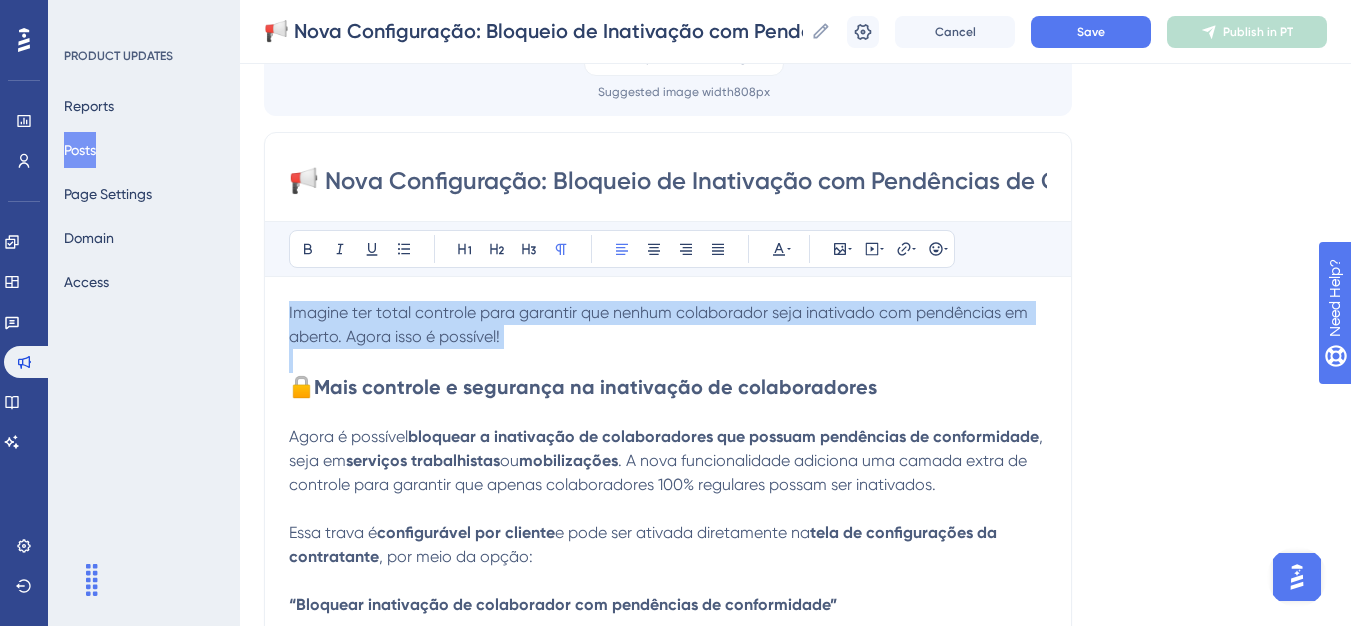 drag, startPoint x: 541, startPoint y: 350, endPoint x: 283, endPoint y: 302, distance: 262.42712 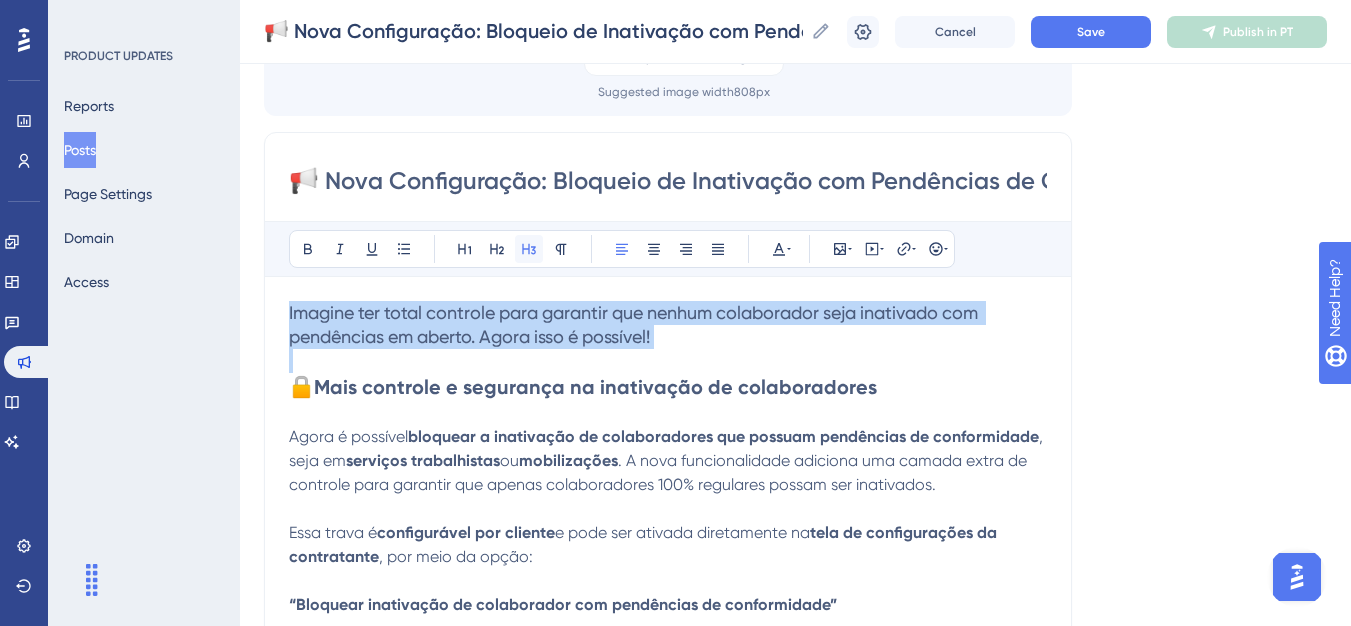 click at bounding box center (529, 249) 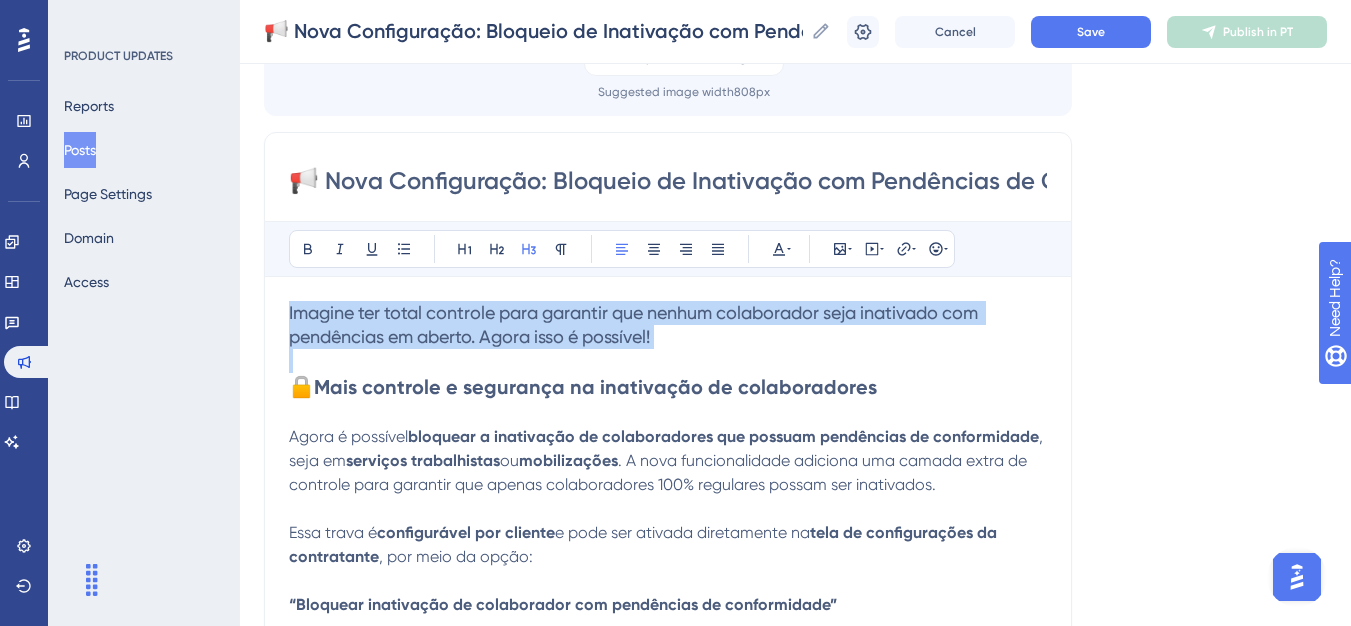 click on "Imagine ter total controle para garantir que nenhum colaborador seja inativado com pendências em aberto. Agora isso é possível!" at bounding box center [668, 325] 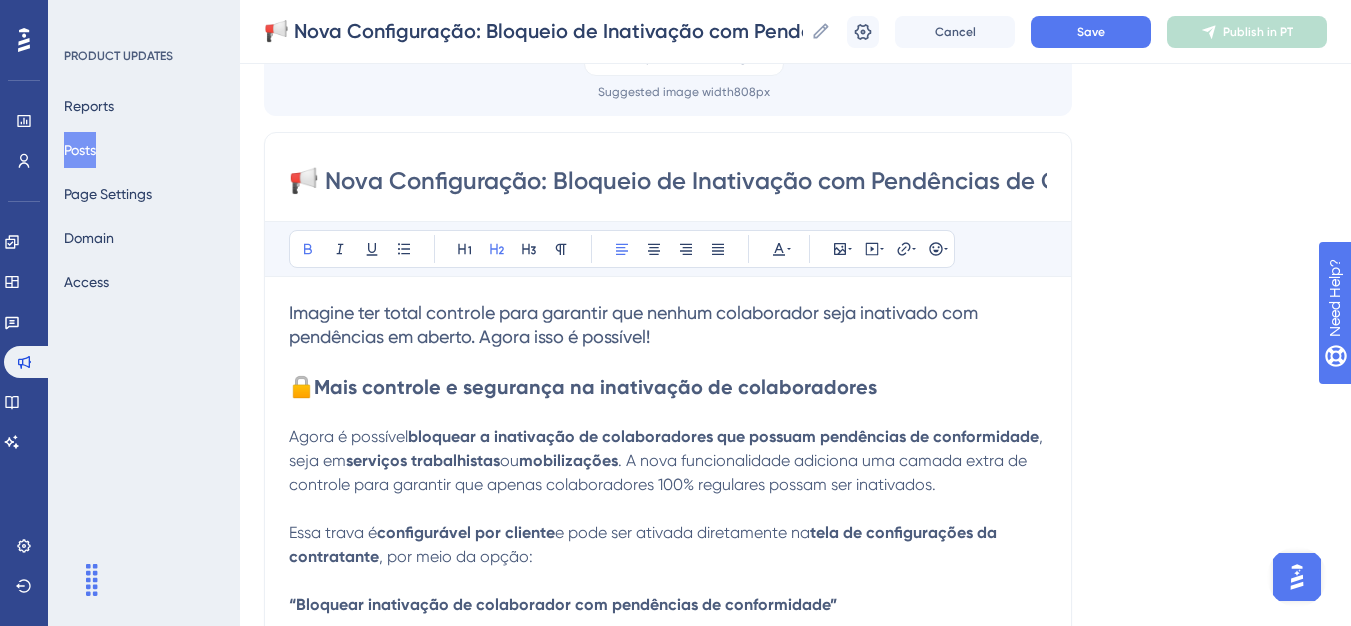 click on "Mais controle e segurança na inativação de colaboradores" at bounding box center [595, 387] 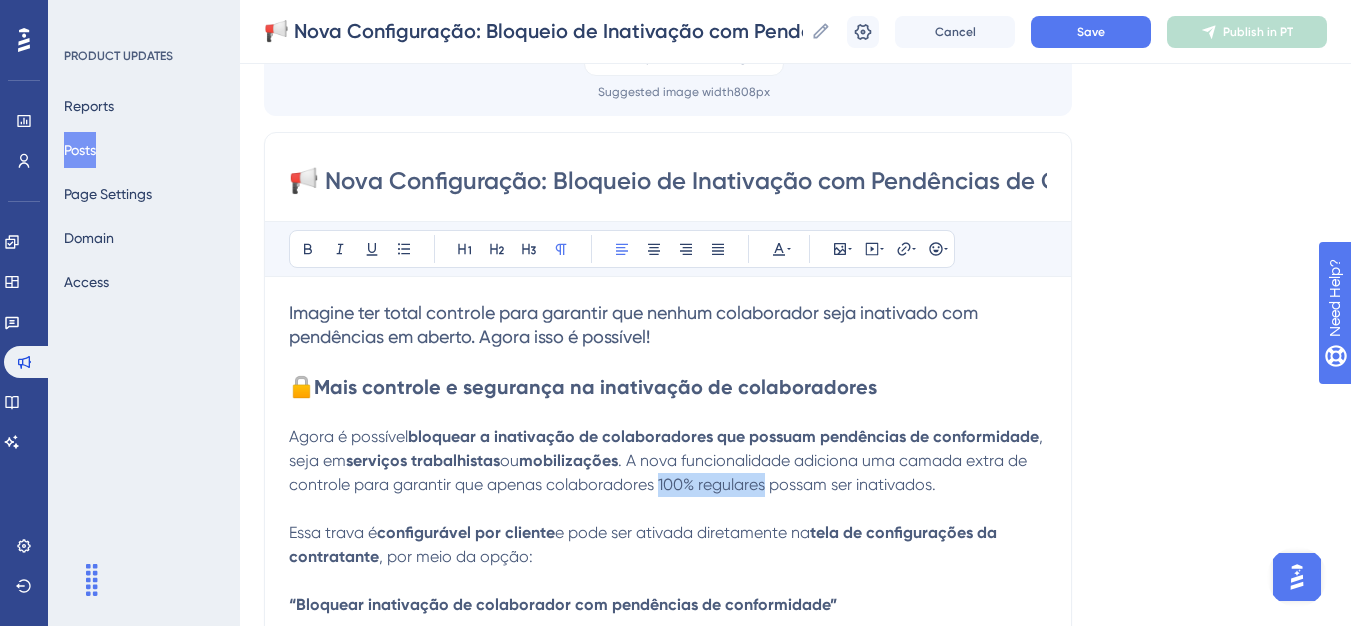 drag, startPoint x: 661, startPoint y: 483, endPoint x: 766, endPoint y: 482, distance: 105.00476 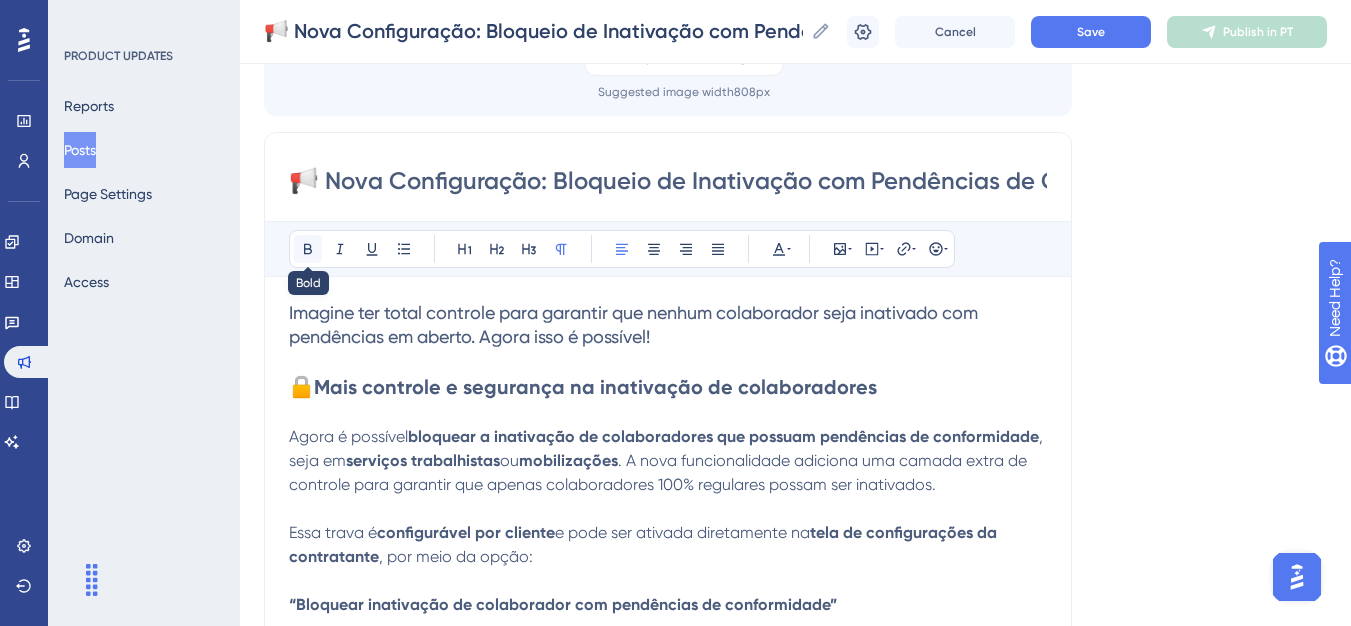 click 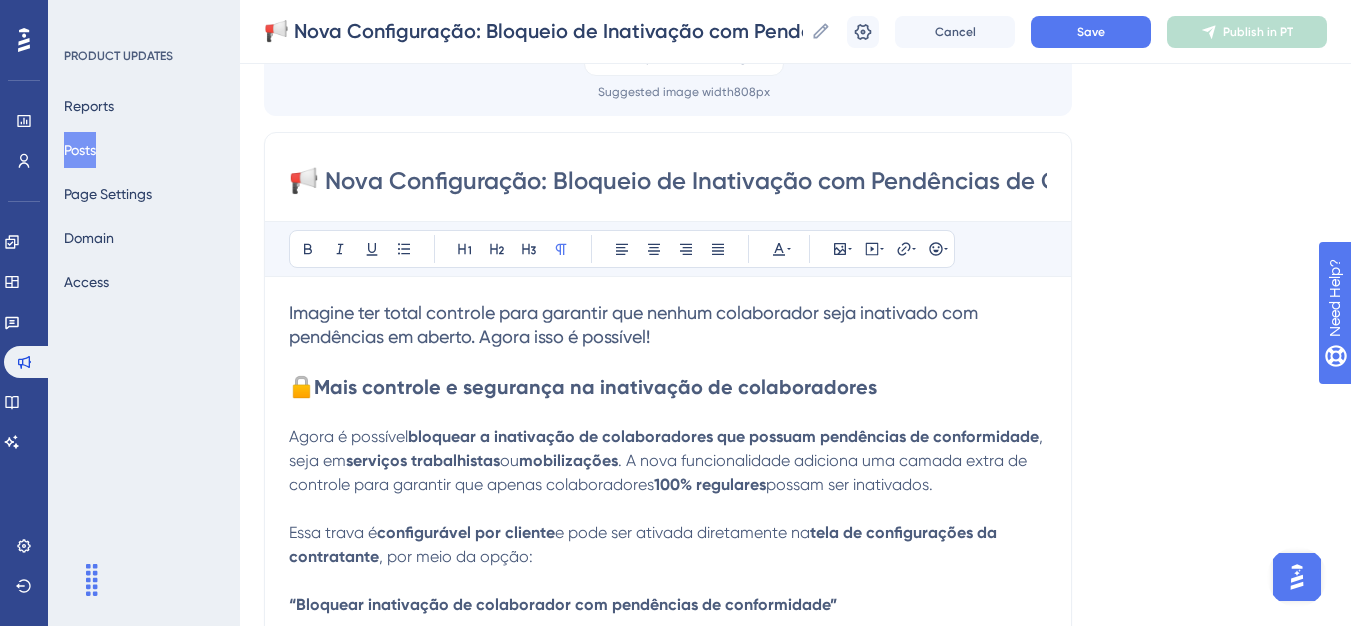 click at bounding box center [668, 509] 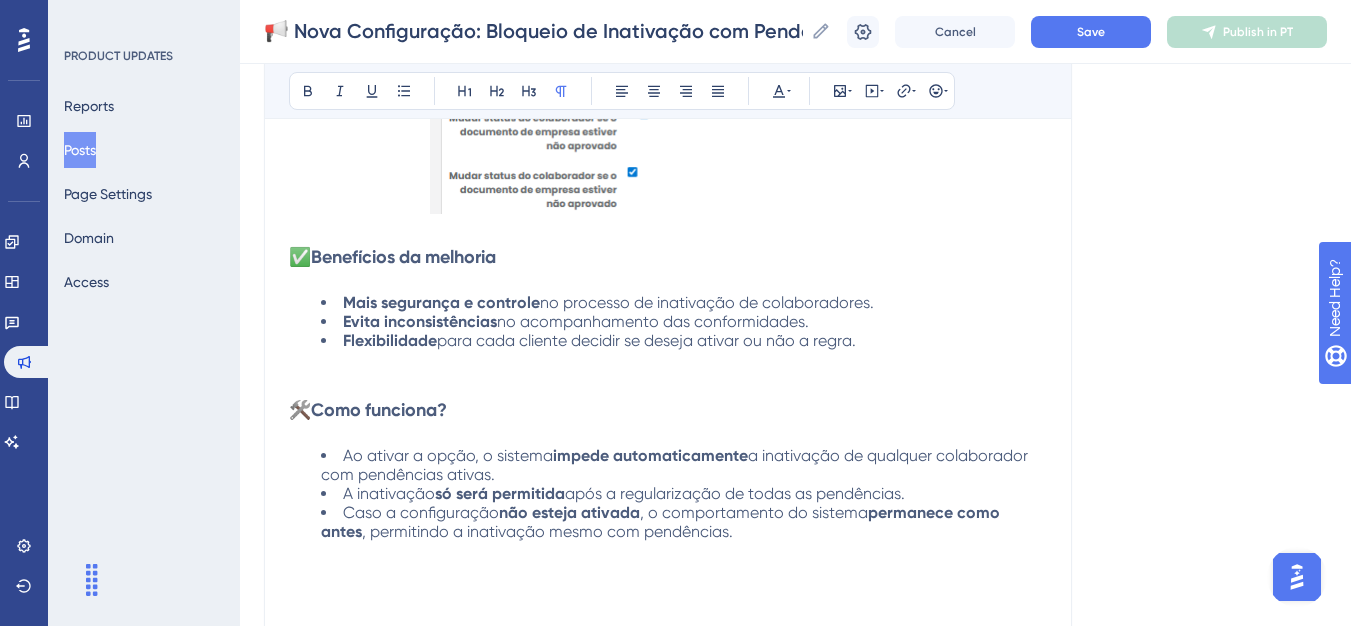 scroll, scrollTop: 1000, scrollLeft: 0, axis: vertical 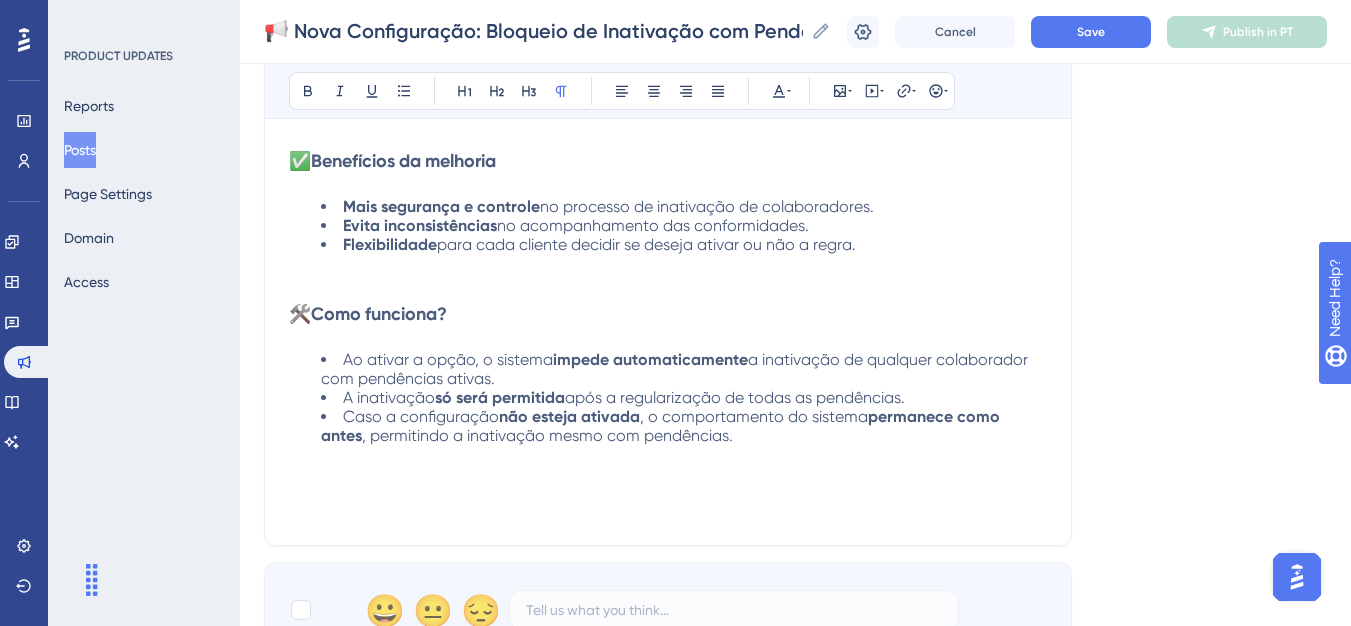click at bounding box center [668, 497] 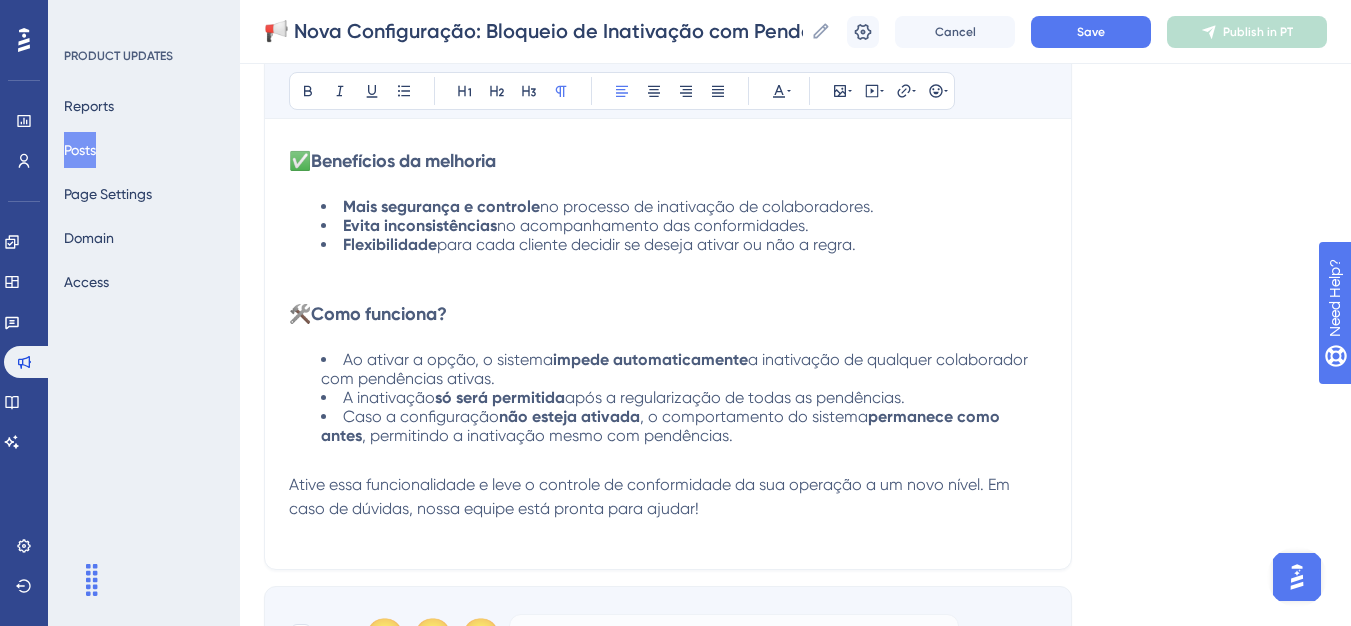 click on "Ative essa funcionalidade e leve o controle de conformidade da sua operação a um novo nível. Em caso de dúvidas, nossa equipe está pronta para ajudar!" at bounding box center (668, 509) 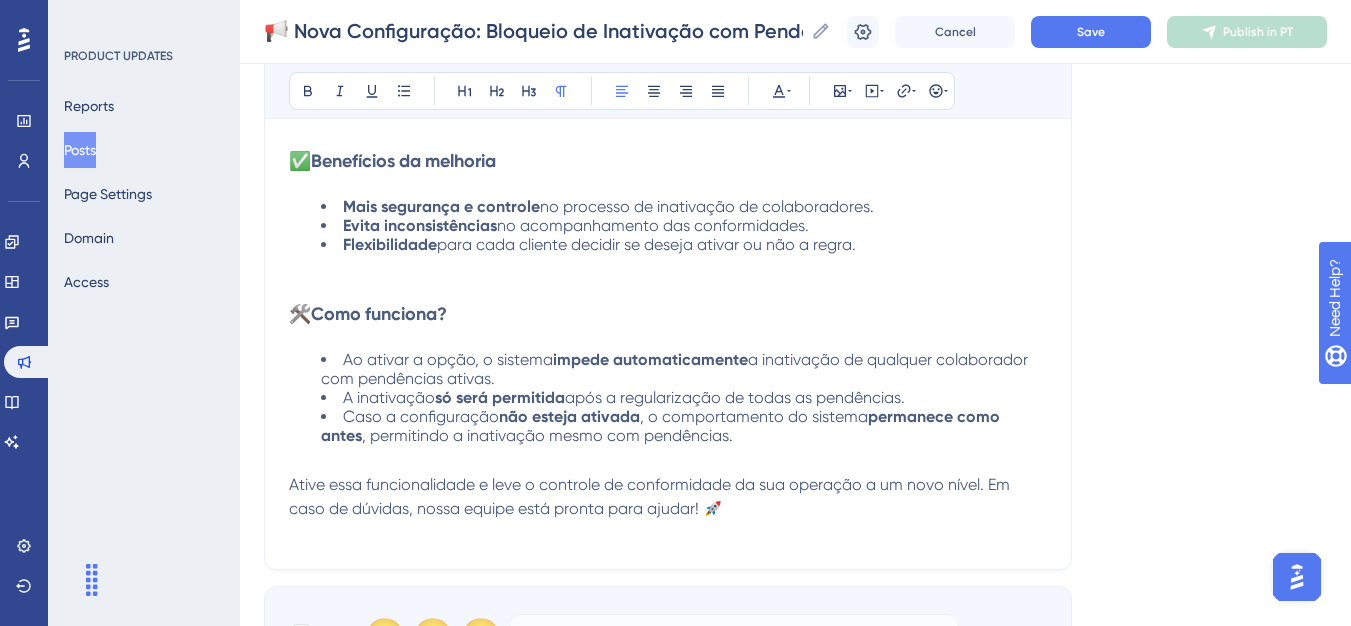 drag, startPoint x: 751, startPoint y: 515, endPoint x: 709, endPoint y: 515, distance: 42 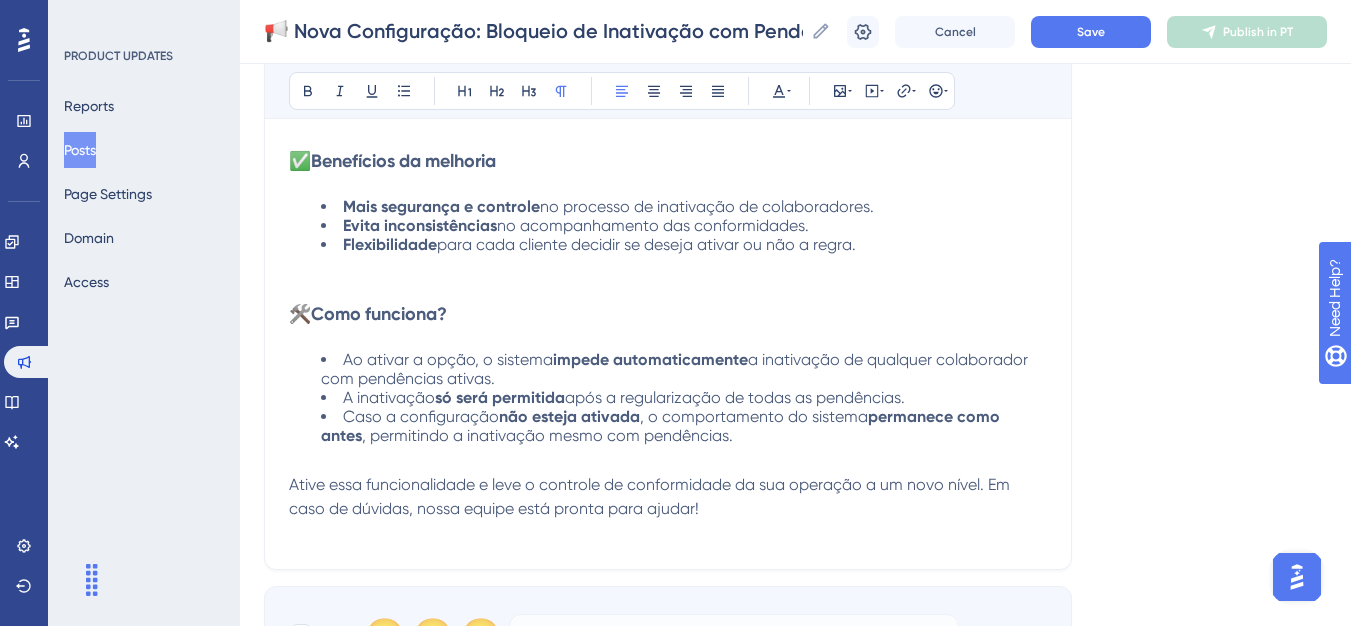 drag, startPoint x: 717, startPoint y: 511, endPoint x: 339, endPoint y: 517, distance: 378.0476 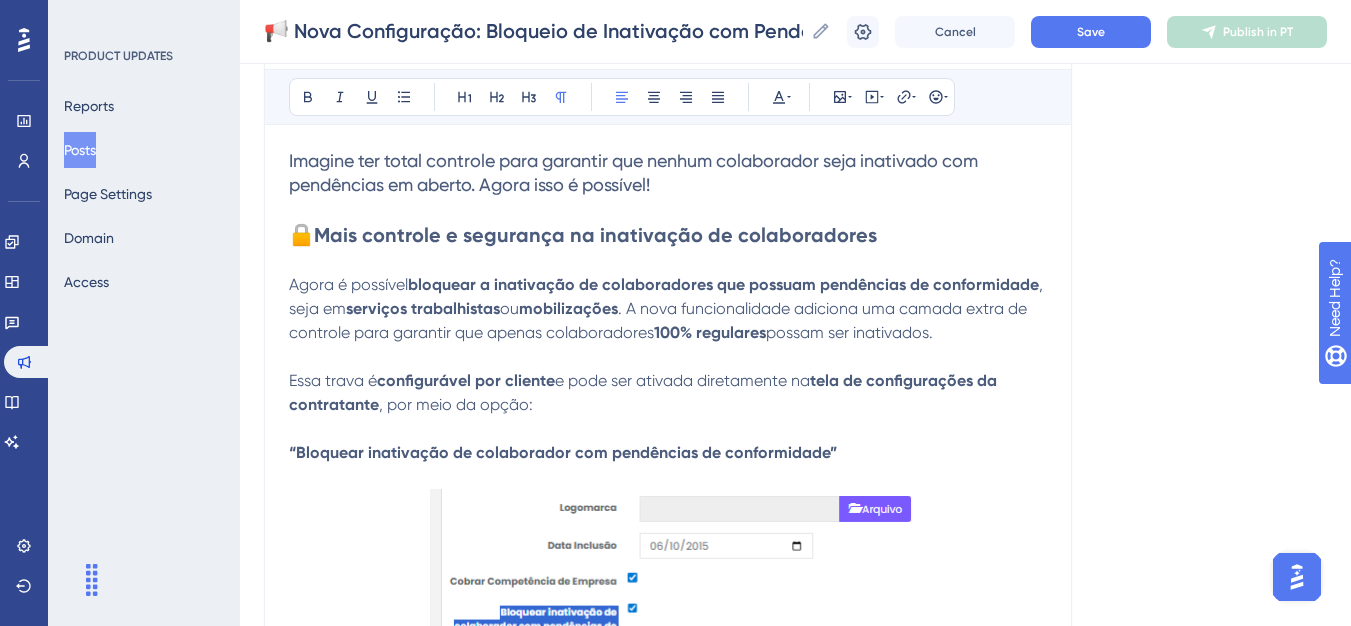 scroll, scrollTop: 400, scrollLeft: 0, axis: vertical 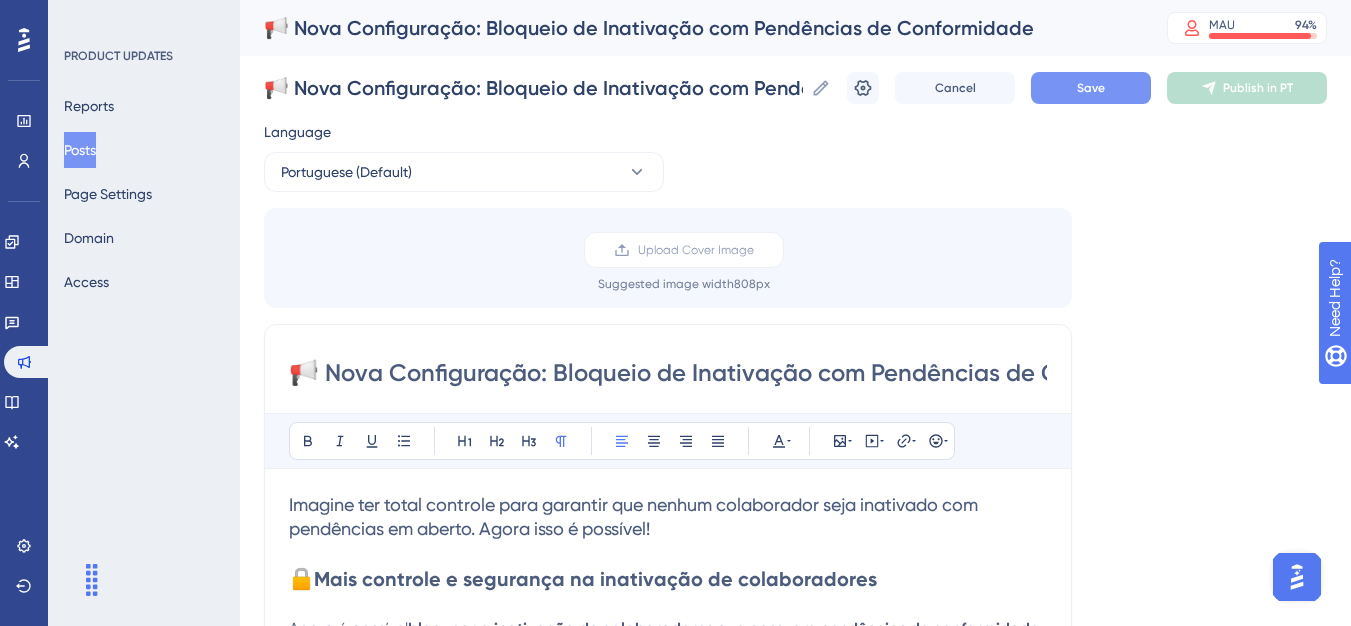 click on "Save" at bounding box center [1091, 88] 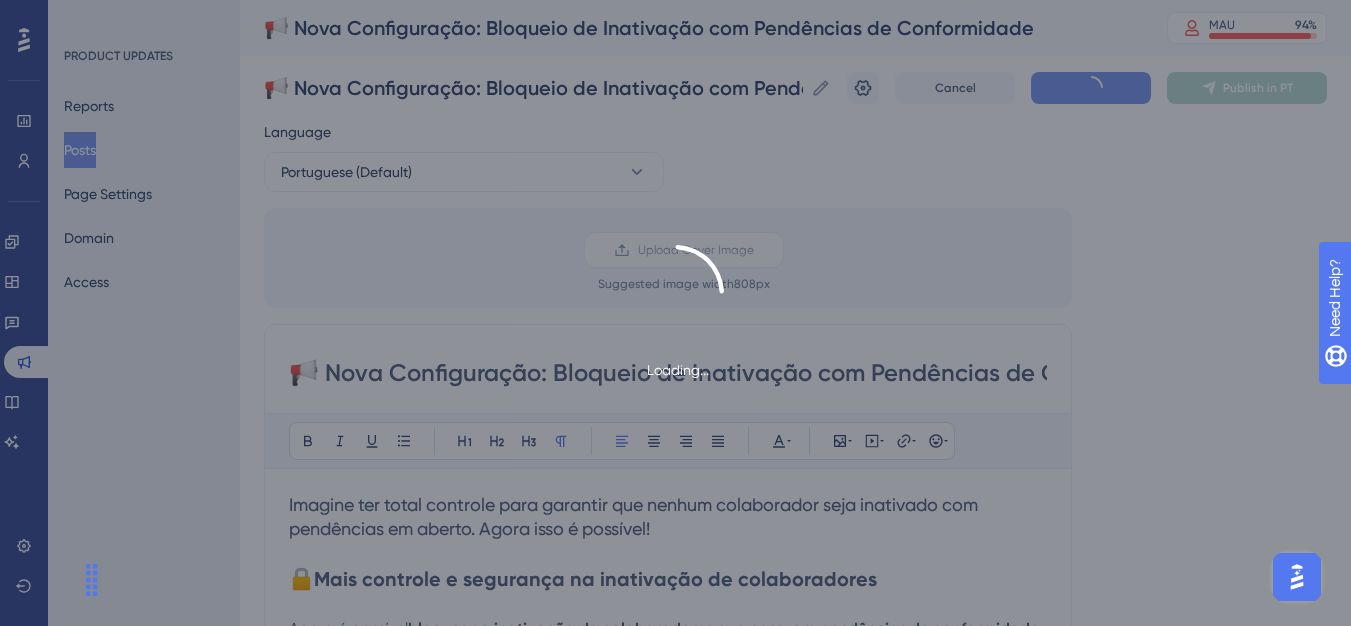 click on "Loading..." at bounding box center (675, 313) 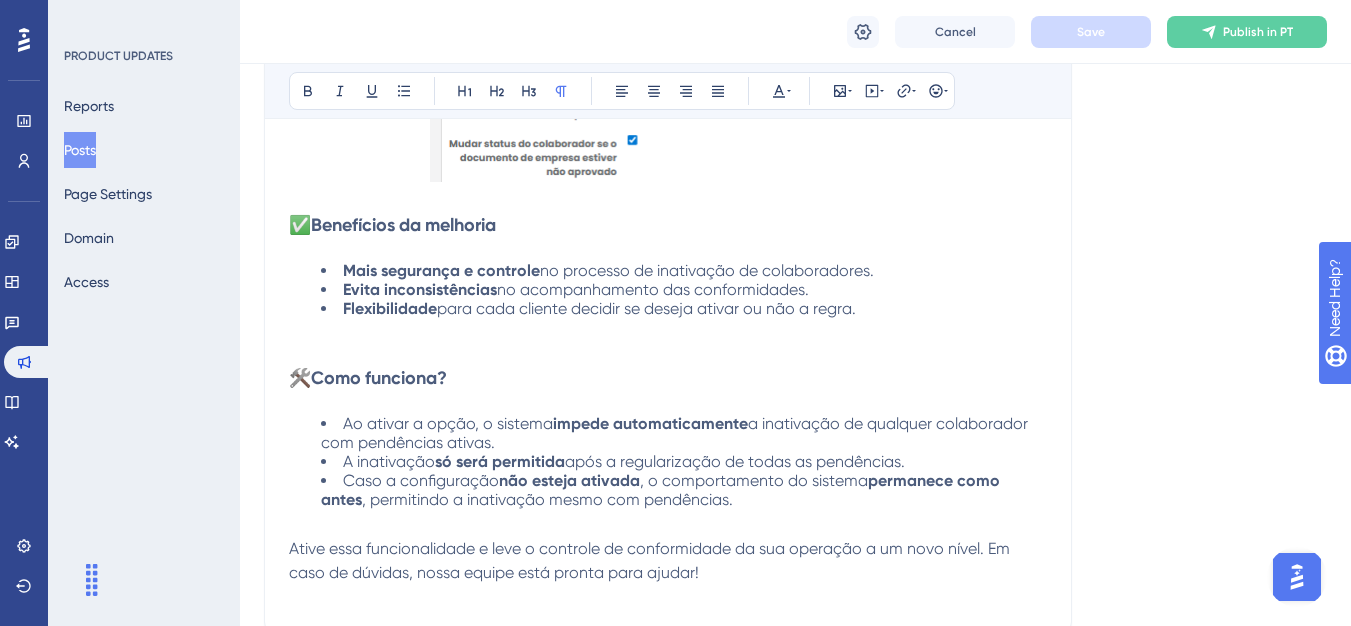 scroll, scrollTop: 1033, scrollLeft: 0, axis: vertical 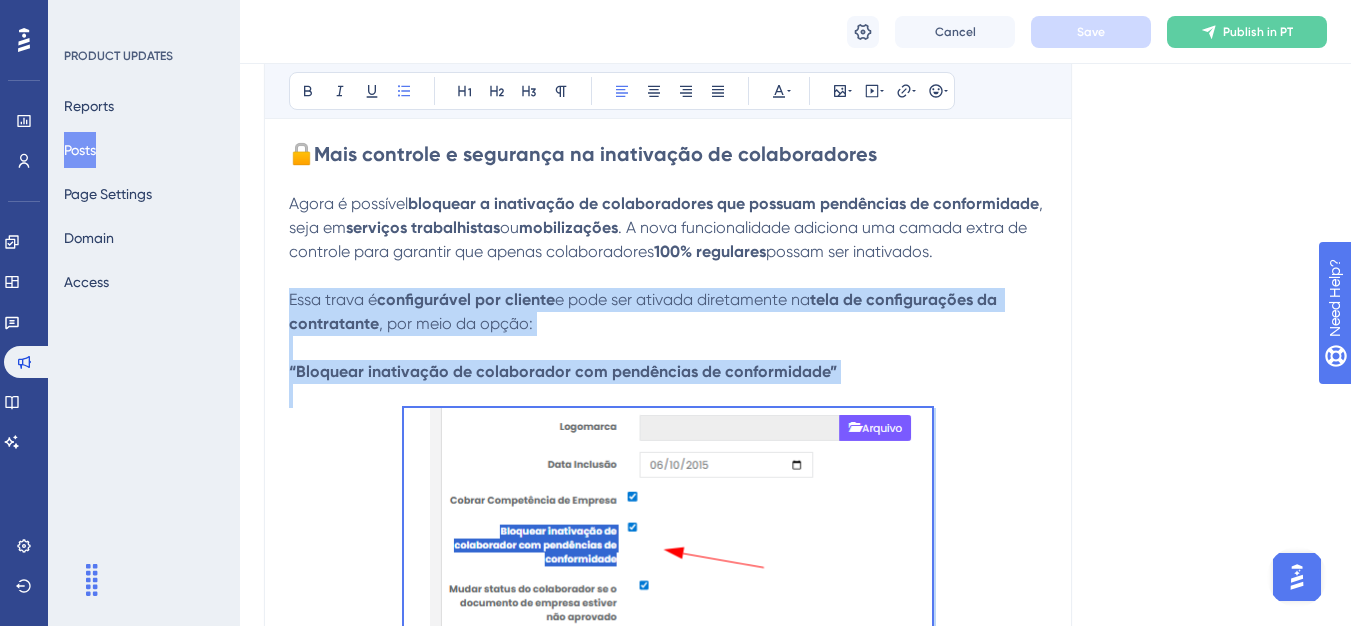 drag, startPoint x: 753, startPoint y: 403, endPoint x: 280, endPoint y: 308, distance: 482.44586 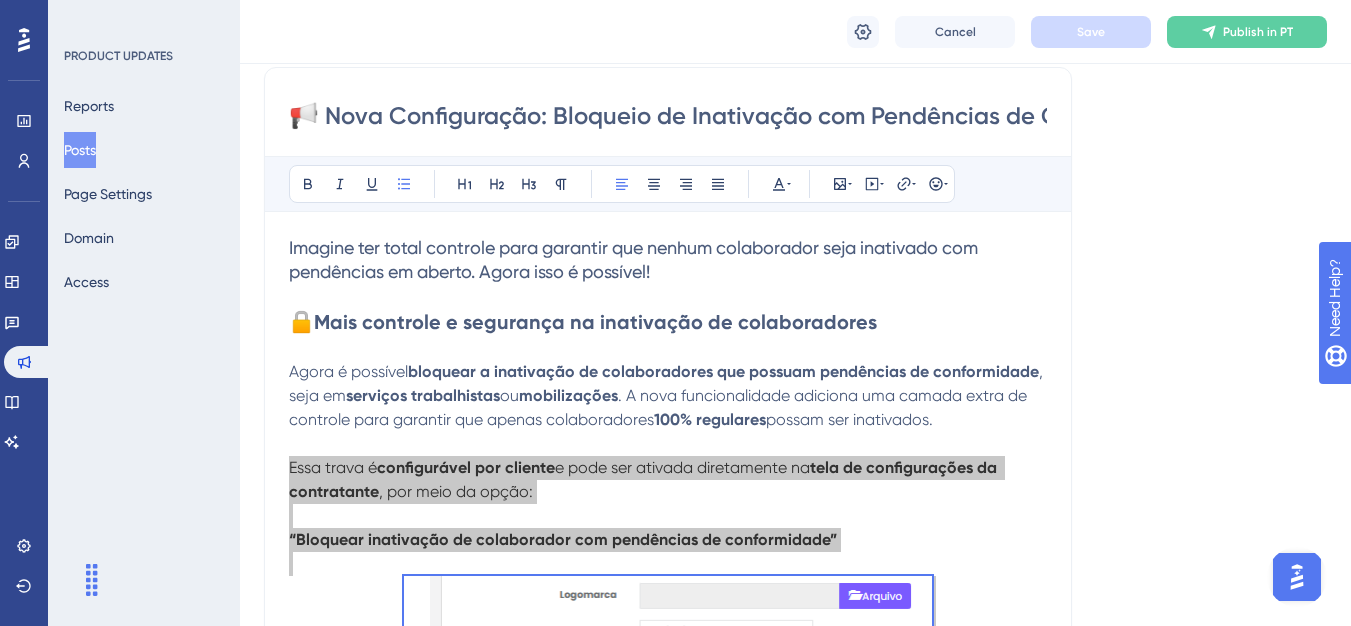scroll, scrollTop: 233, scrollLeft: 0, axis: vertical 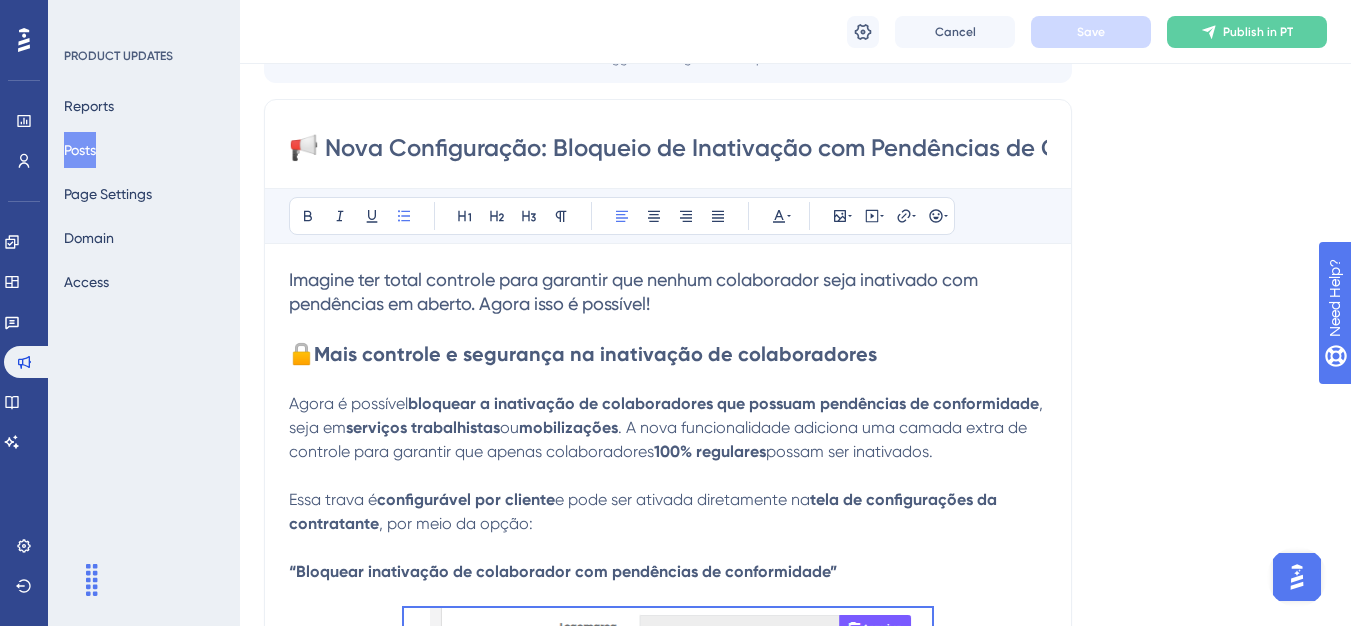 click on "📢 Nova Configuração: Bloqueio de Inativação com Pendências de Conformidade" at bounding box center [668, 148] 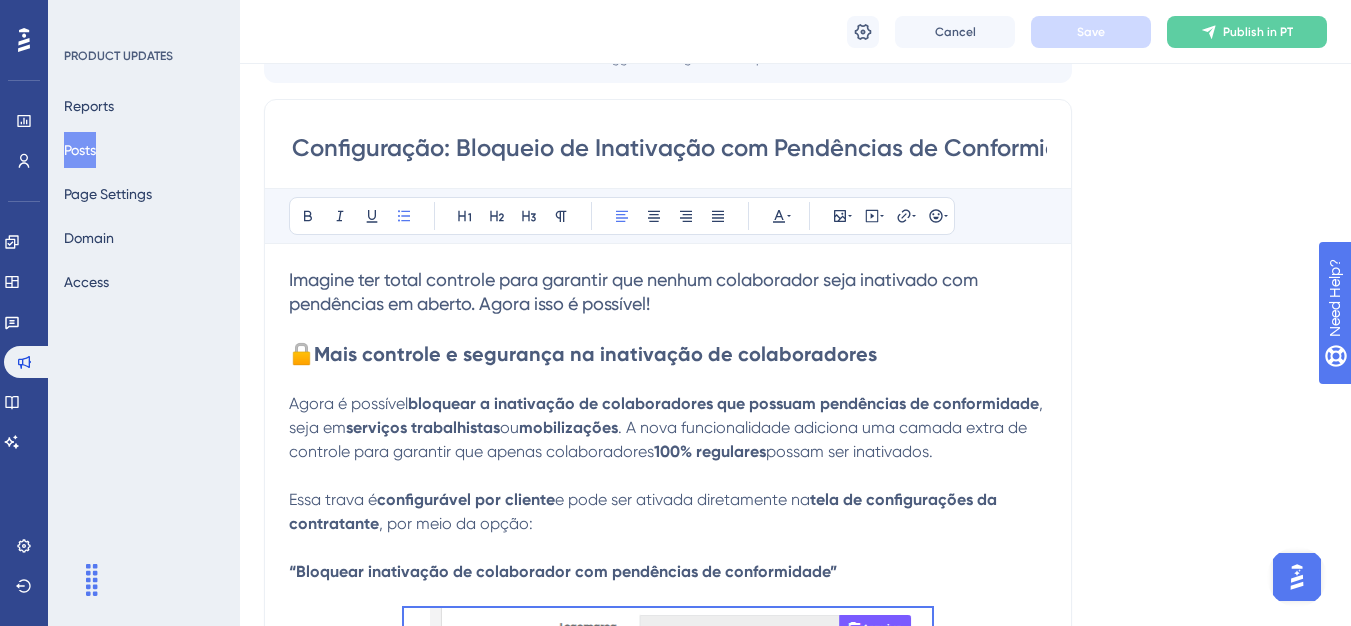 scroll, scrollTop: 0, scrollLeft: 155, axis: horizontal 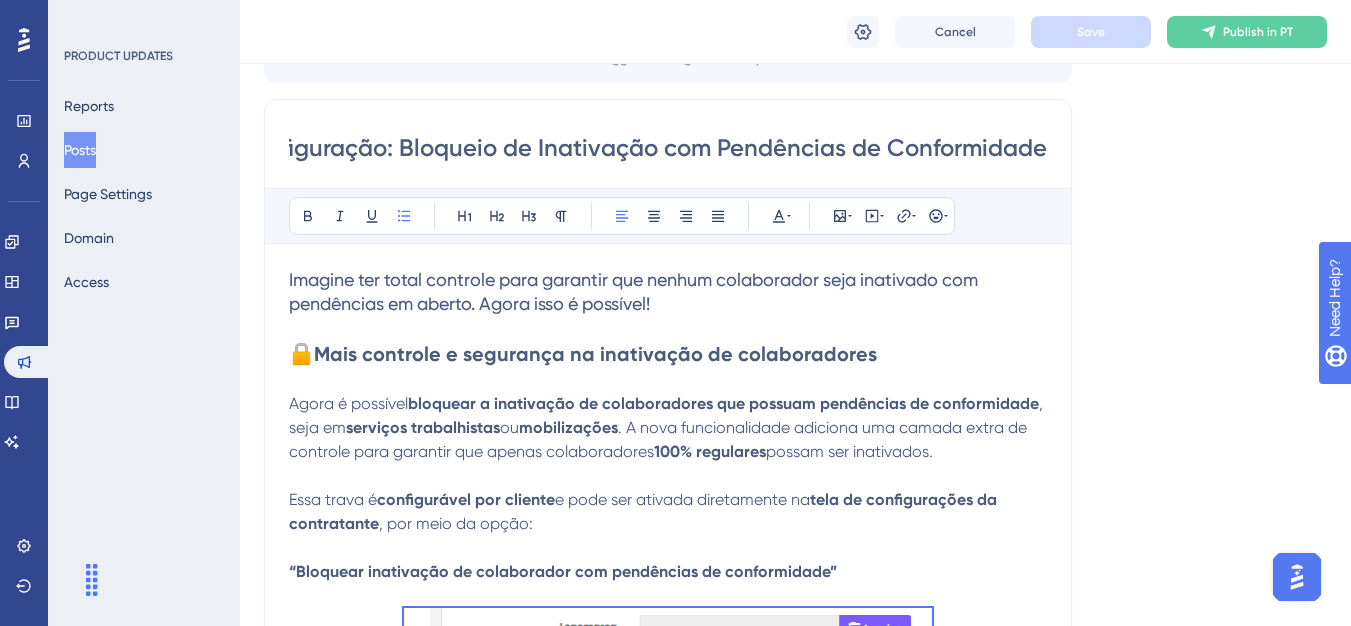 click on "Imagine ter total controle para garantir que nenhum colaborador seja inativado com pendências em aberto. Agora isso é possível!" at bounding box center [635, 291] 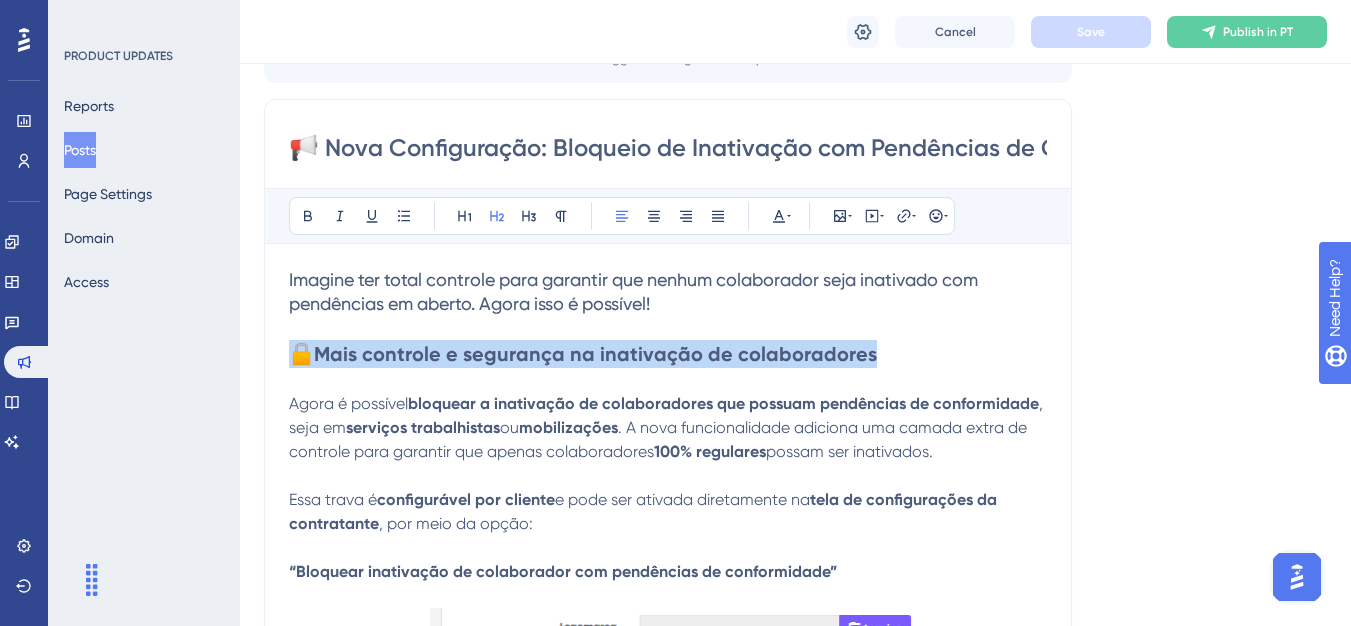 drag, startPoint x: 292, startPoint y: 355, endPoint x: 942, endPoint y: 352, distance: 650.0069 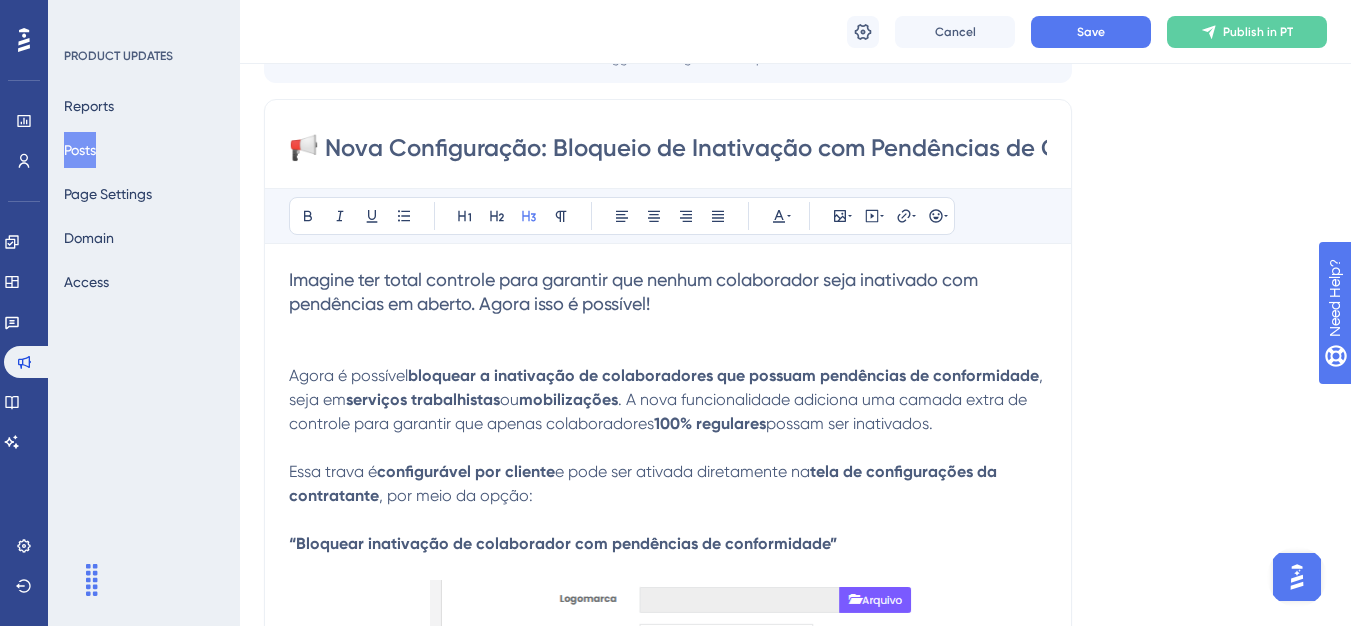 click at bounding box center (668, 328) 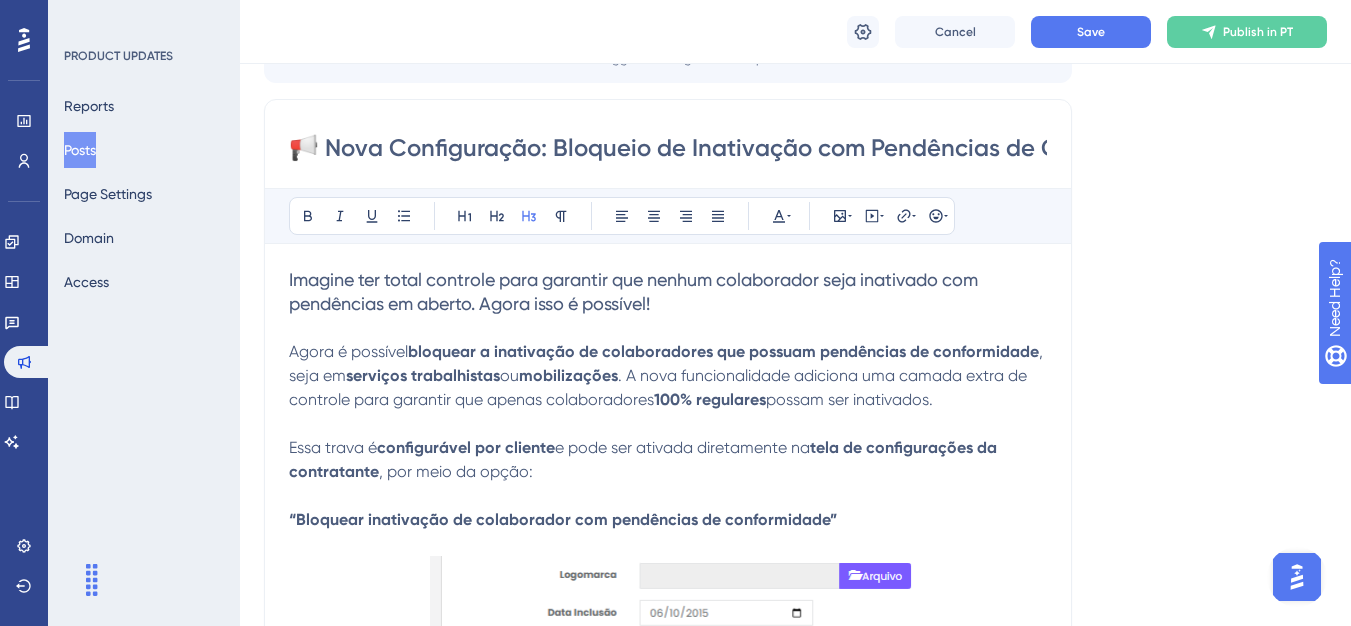 click on "📢 Nova Configuração: Bloqueio de Inativação com Pendências de Conformidade Bold Italic Underline Bullet Point Heading 1 Heading 2 Heading 3 Normal Align Left Align Center Align Right Align Justify Text Color Insert Image Embed Video Hyperlink Emojis Imagine ter total controle para garantir que nenhum colaborador seja inativado com pendências em aberto. Agora isso é possível! Agora é possível  bloquear a inativação de colaboradores que possuam pendências de conformidade , seja em  serviços trabalhistas  ou  mobilizações . A nova funcionalidade adiciona uma camada extra de controle para garantir que apenas colaboradores  100% regulares  possam ser inativados. Essa trava é  configurável por cliente  e pode ser ativada diretamente na  tela de configurações da contratante , por meio da opção: “Bloquear inativação de colaborador com pendências de conformidade” ✅  Benefícios da melhoria Mais segurança e controle  no processo de inativação de colaboradores. Flexibilidade" at bounding box center (668, 692) 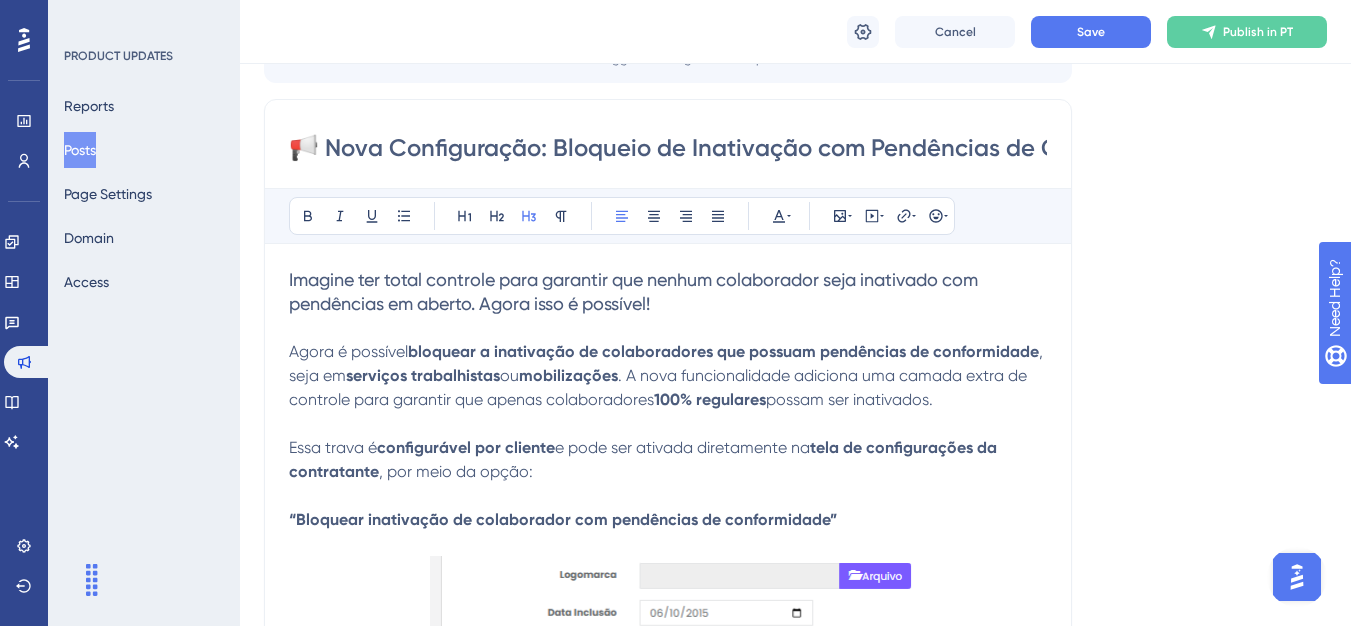 click on "Imagine ter total controle para garantir que nenhum colaborador seja inativado com pendências em aberto. Agora isso é possível!" at bounding box center [635, 291] 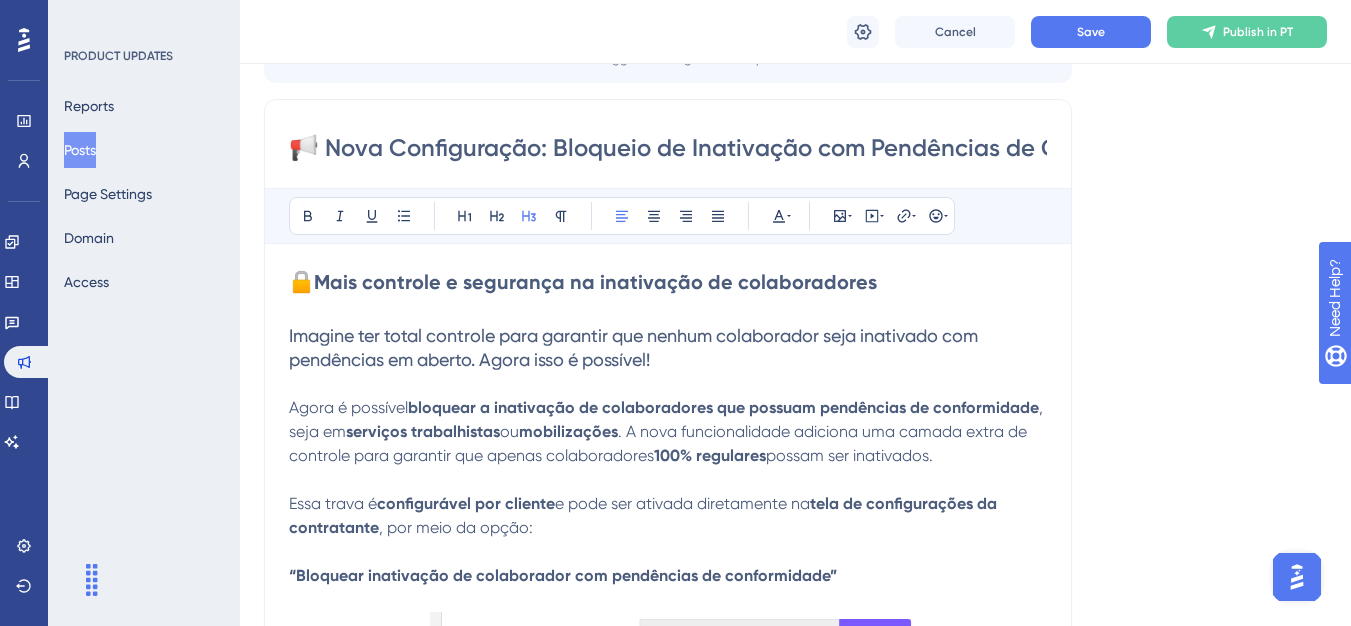 click on "Imagine ter total controle para garantir que nenhum colaborador seja inativado com pendências em aberto. Agora isso é possível!" at bounding box center [668, 348] 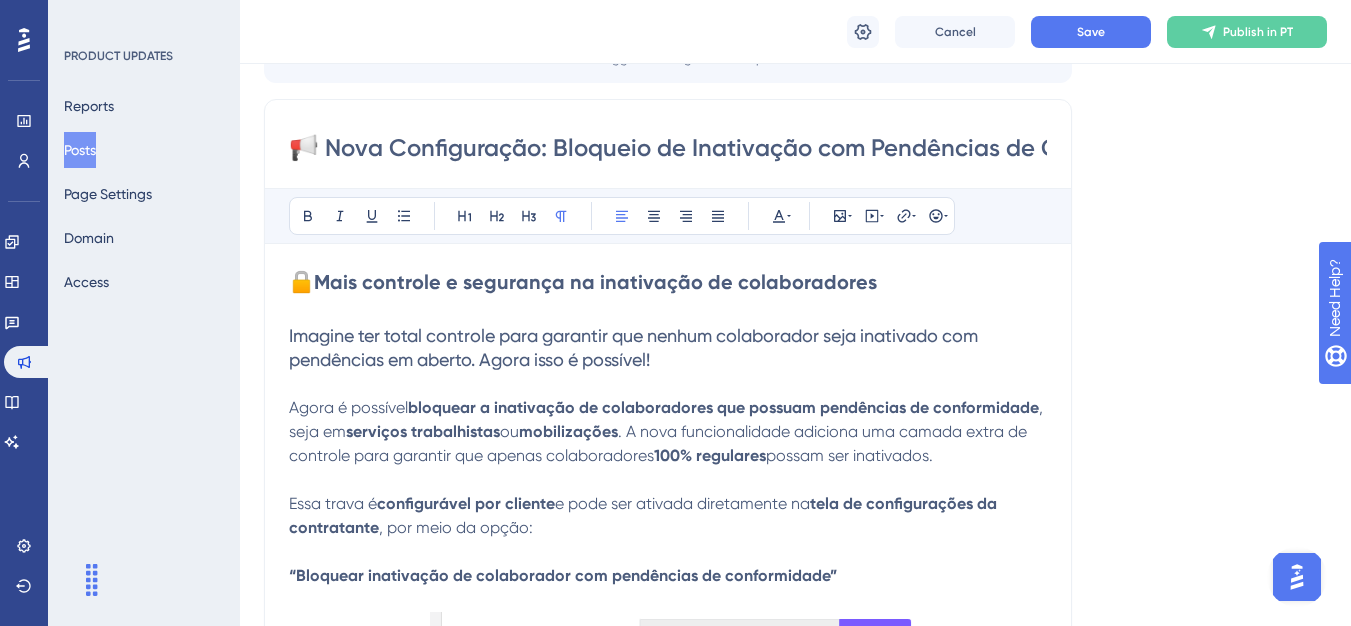drag, startPoint x: 977, startPoint y: 459, endPoint x: 281, endPoint y: 405, distance: 698.0917 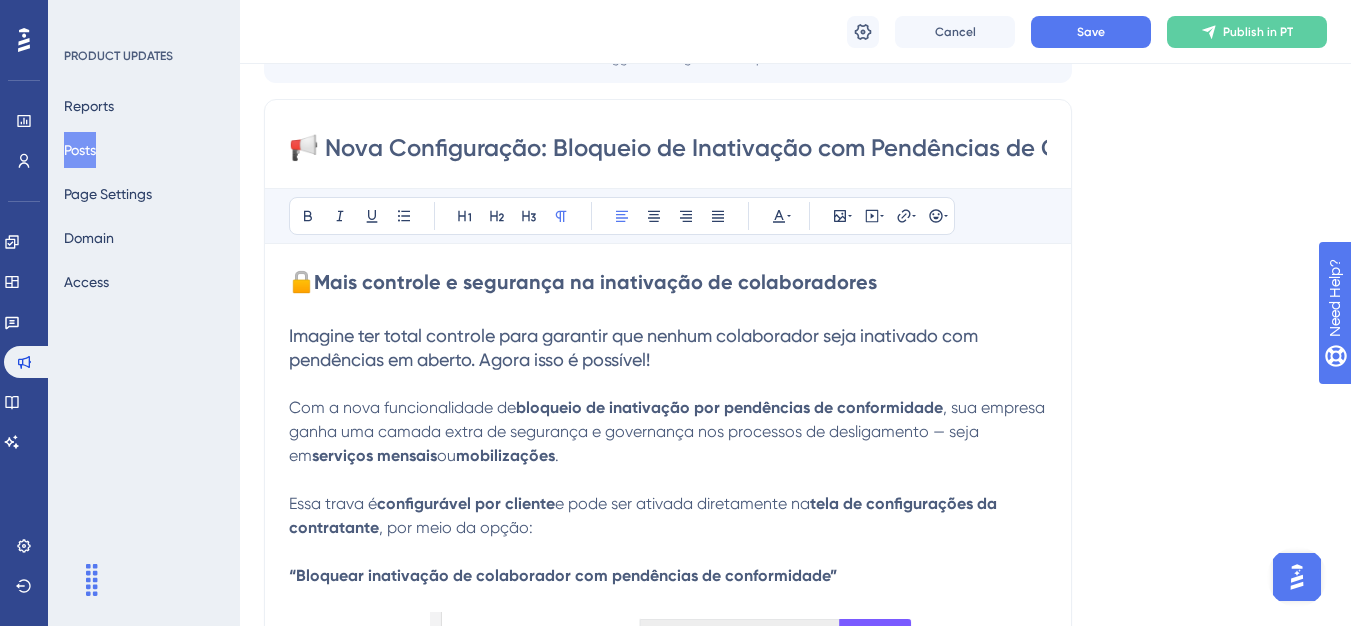 click on ", sua empresa ganha uma camada extra de segurança e governança nos processos de desligamento — seja em" at bounding box center (669, 431) 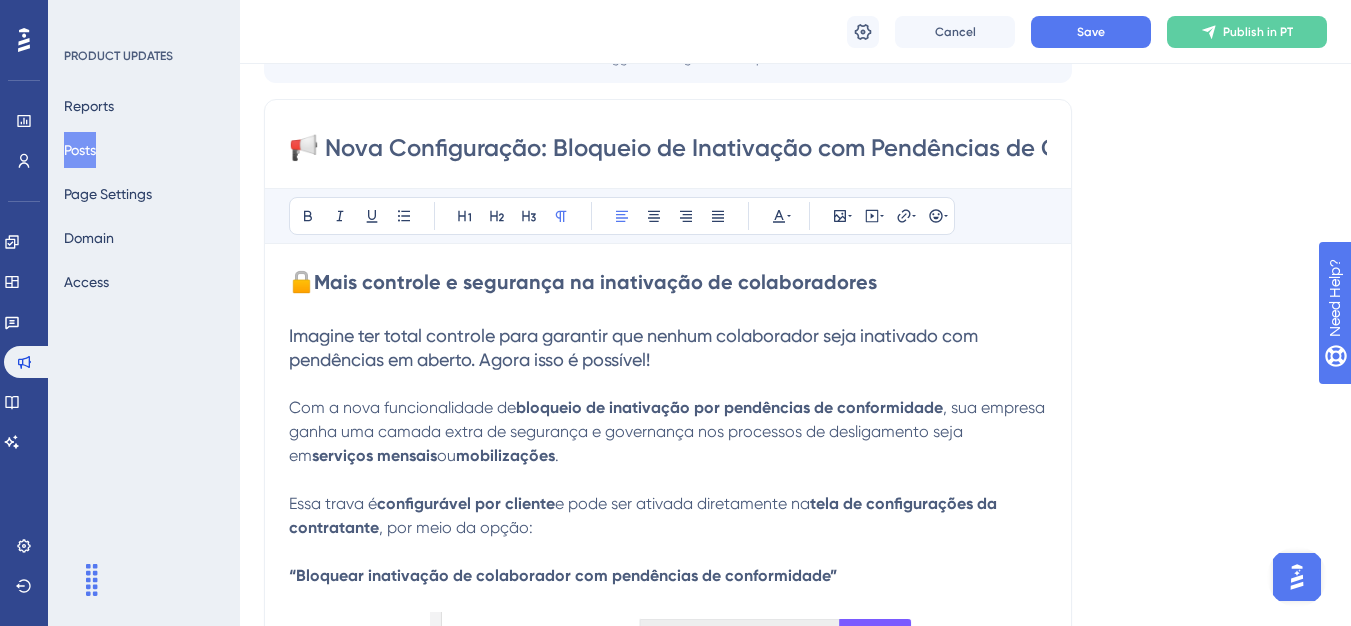 type 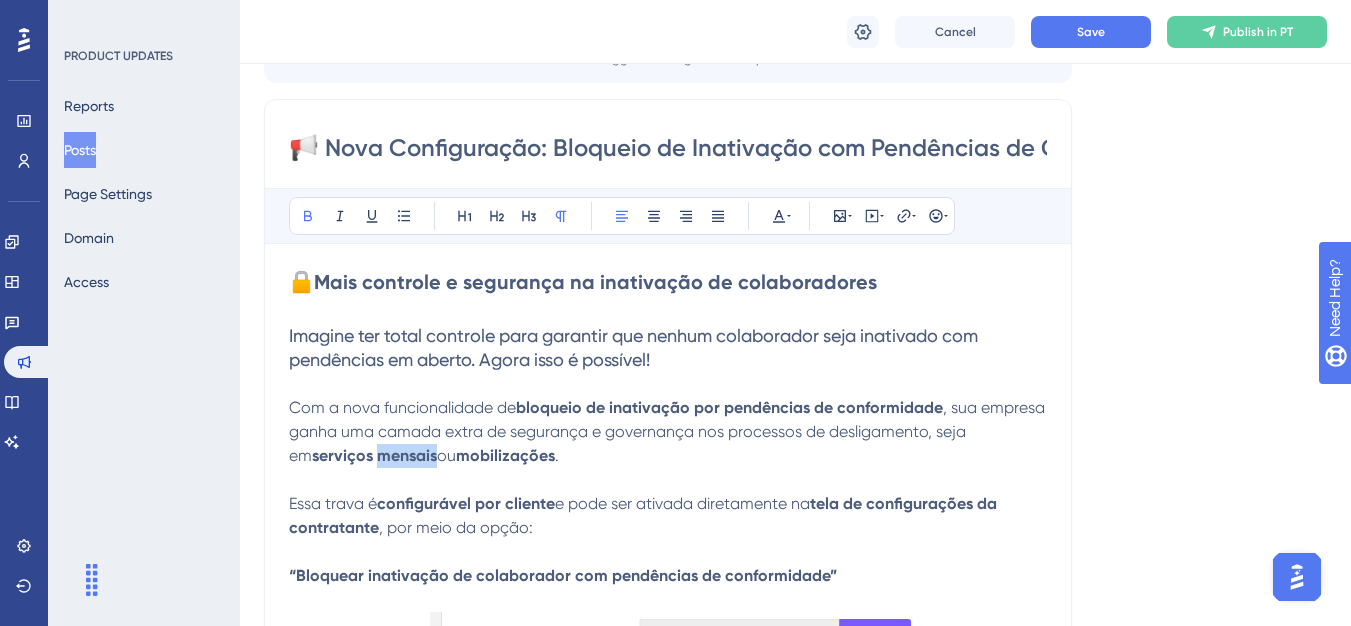 drag, startPoint x: 441, startPoint y: 456, endPoint x: 386, endPoint y: 456, distance: 55 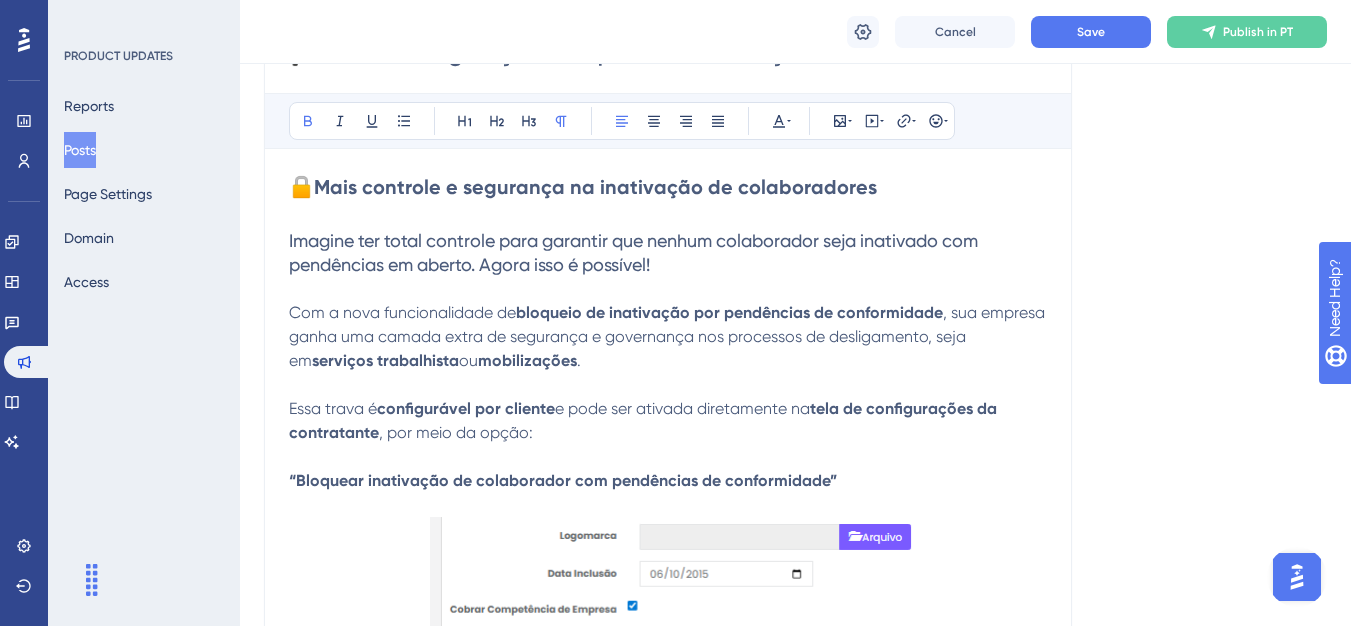 scroll, scrollTop: 333, scrollLeft: 0, axis: vertical 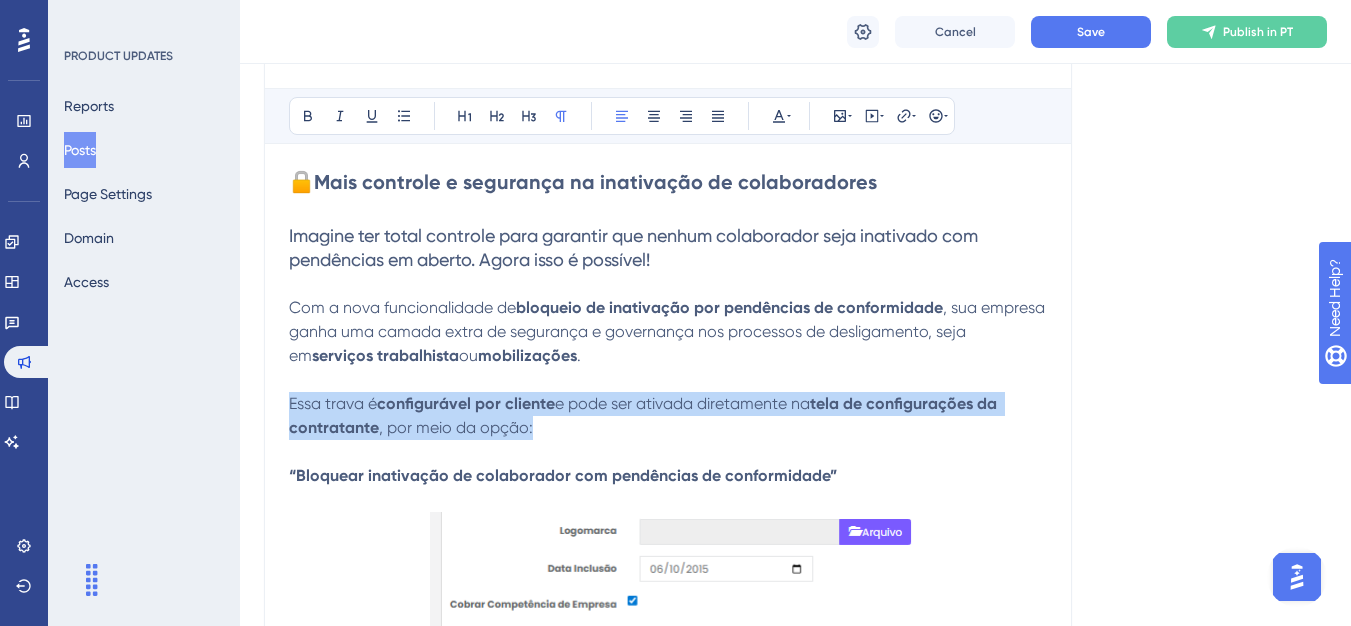 drag, startPoint x: 552, startPoint y: 429, endPoint x: 253, endPoint y: 398, distance: 300.60272 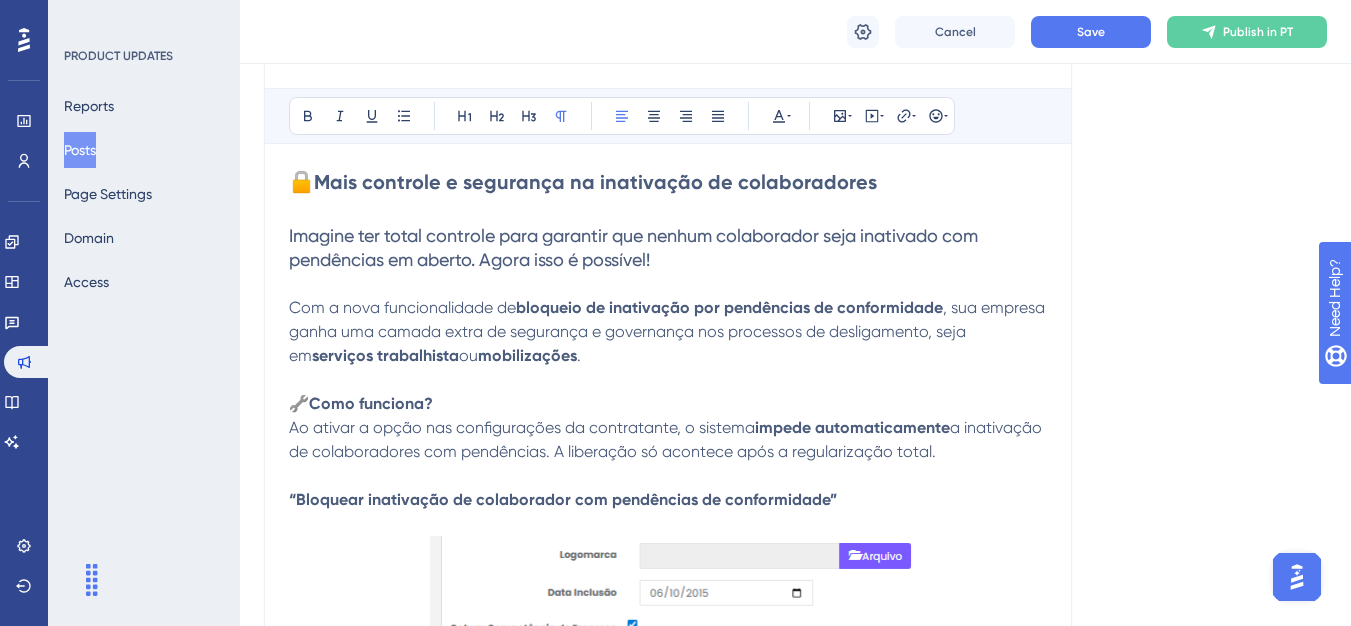 click on "🔧" at bounding box center (299, 403) 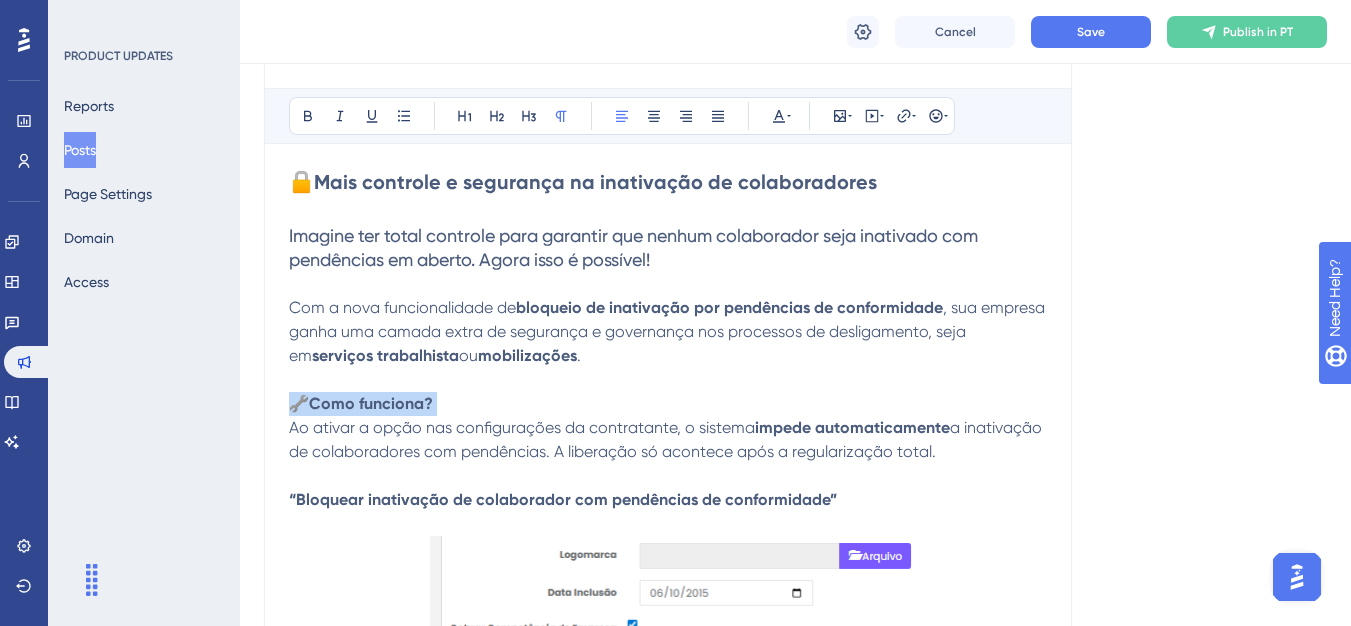 click on "🔧" at bounding box center [299, 403] 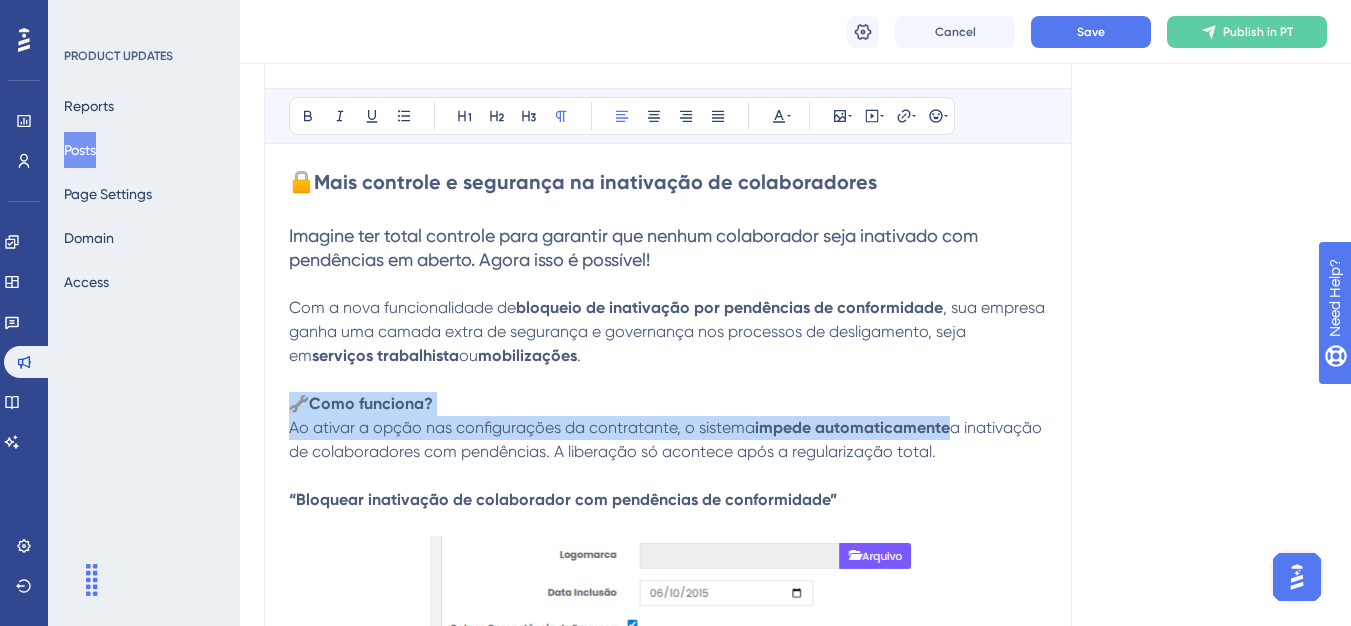 click on "🔧  Como funciona? Ao ativar a opção nas configurações da contratante, o sistema  impede automaticamente  a inativação de colaboradores com pendências. A liberação só acontece após a regularização total." at bounding box center [668, 428] 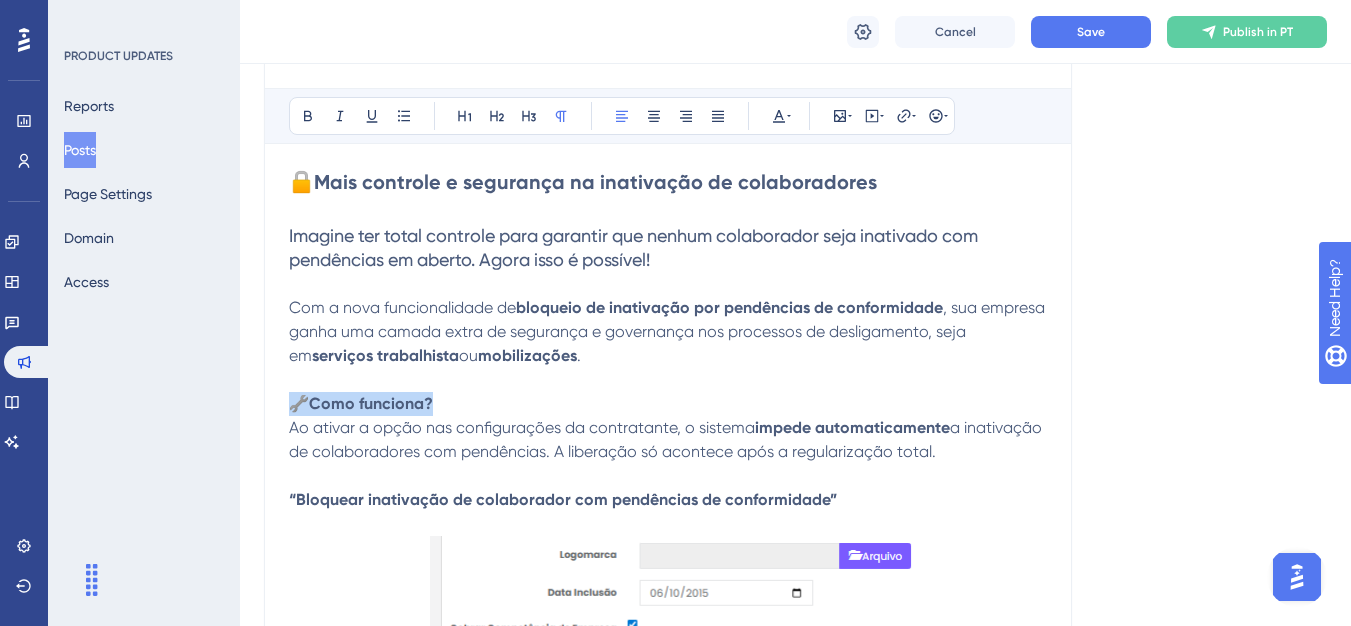 drag, startPoint x: 448, startPoint y: 398, endPoint x: 271, endPoint y: 395, distance: 177.02542 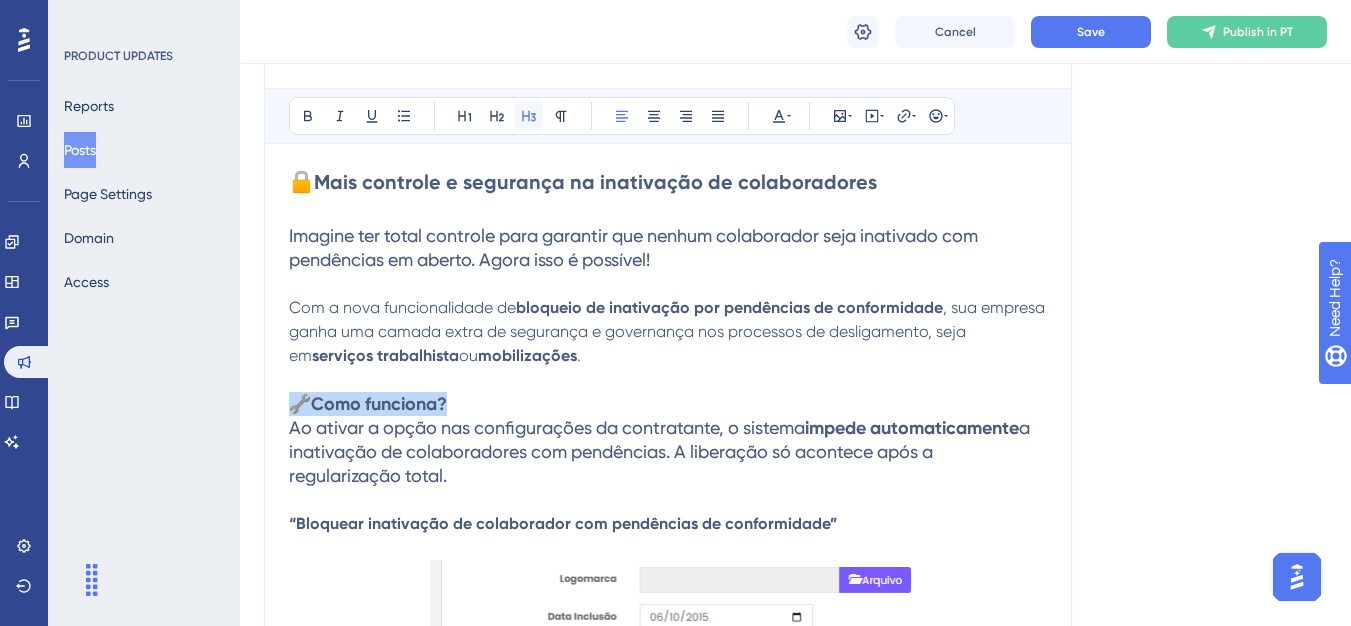 click 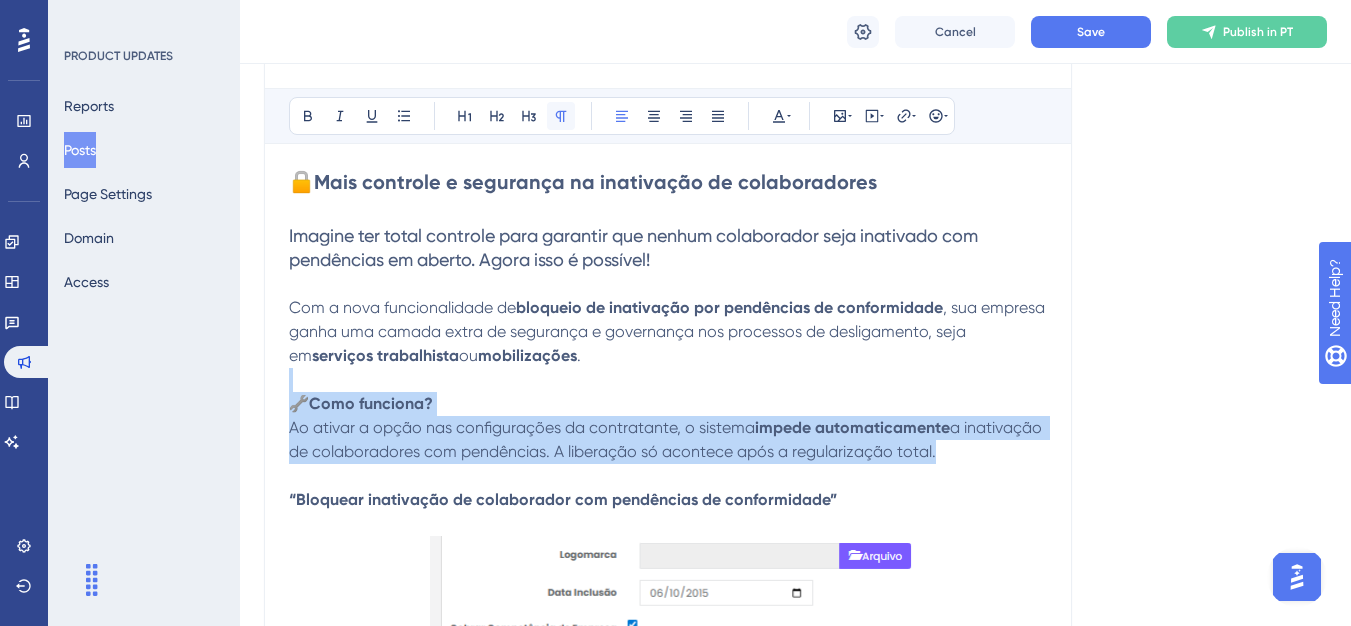 click 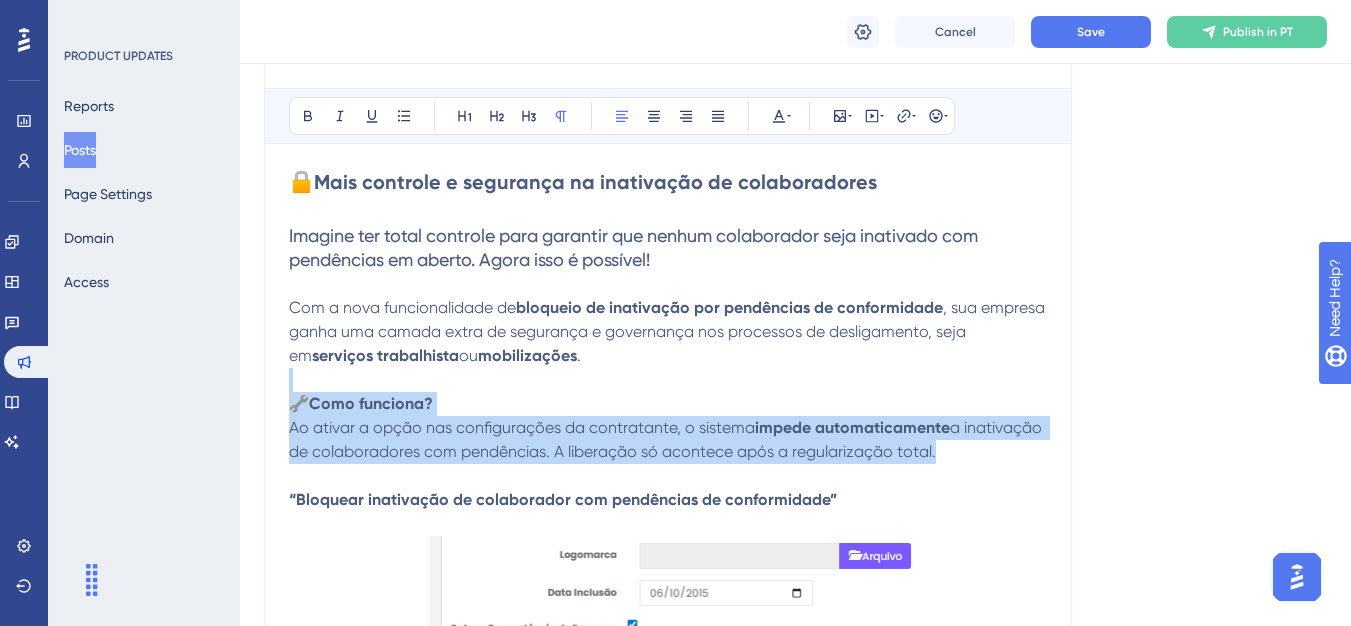 click on "🔧  Como funciona? Ao ativar a opção nas configurações da contratante, o sistema  impede automaticamente  a inativação de colaboradores com pendências. A liberação só acontece após a regularização total." at bounding box center (668, 428) 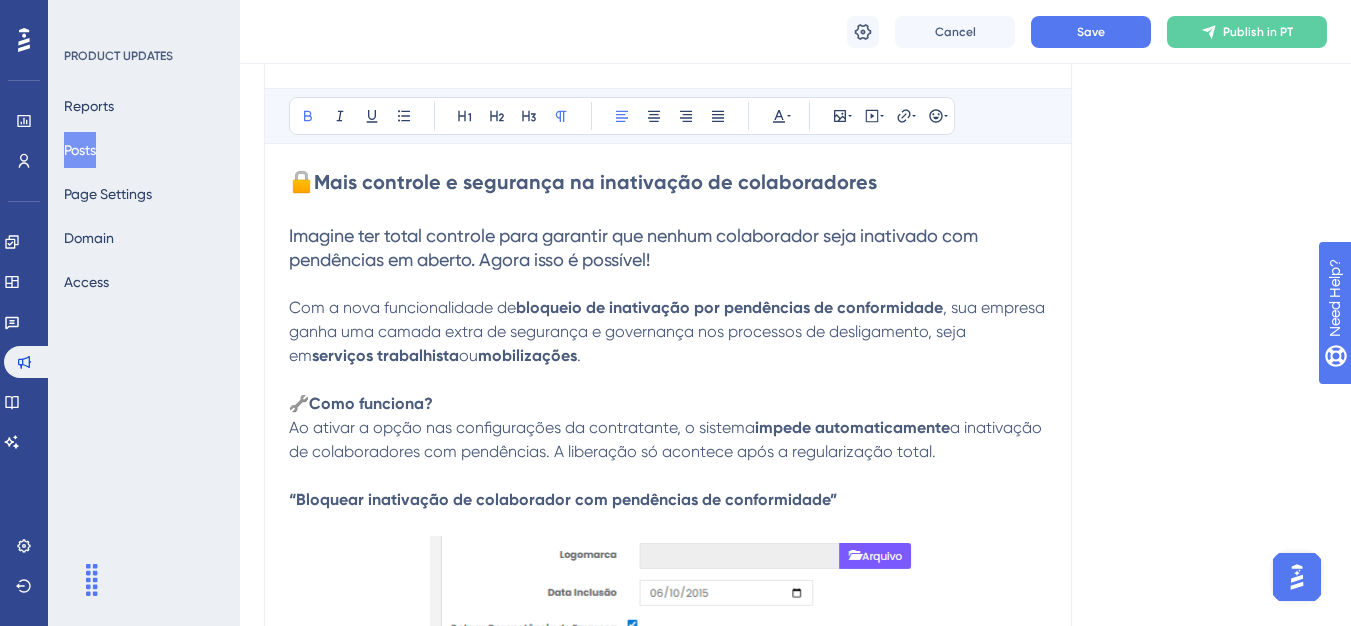 click on "🔧  Como funciona? Ao ativar a opção nas configurações da contratante, o sistema  impede automaticamente  a inativação de colaboradores com pendências. A liberação só acontece após a regularização total." at bounding box center (668, 428) 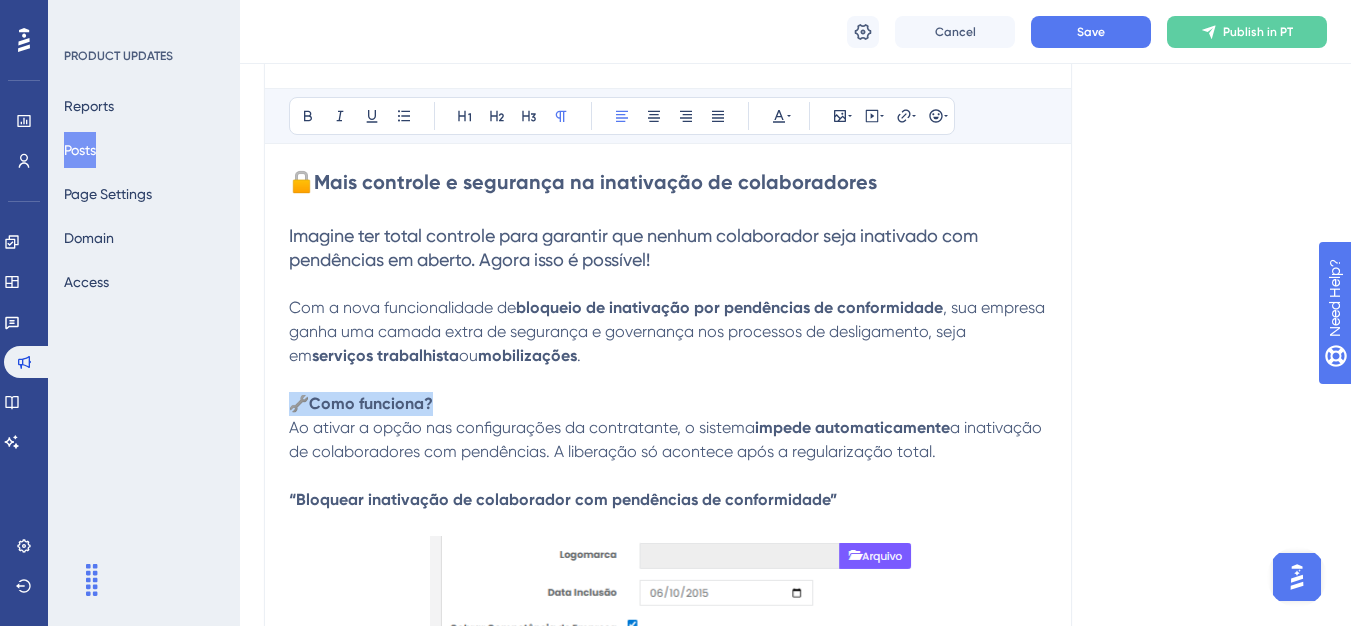 drag, startPoint x: 472, startPoint y: 394, endPoint x: 279, endPoint y: 398, distance: 193.04144 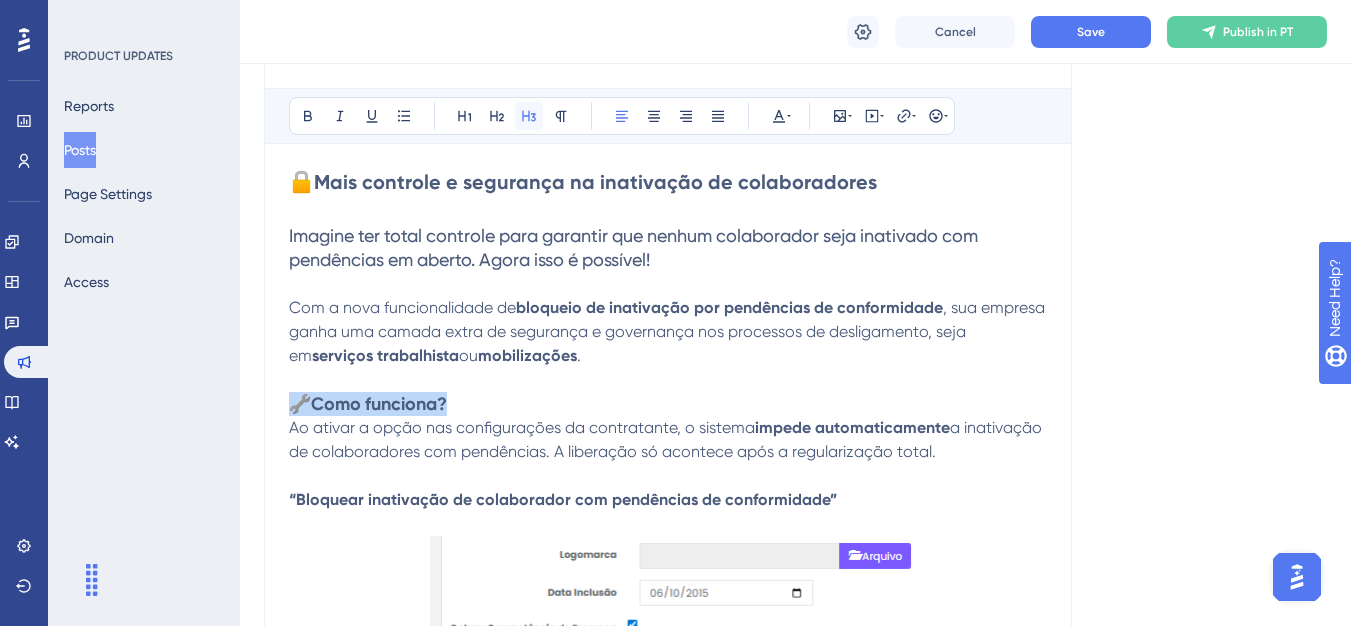 click 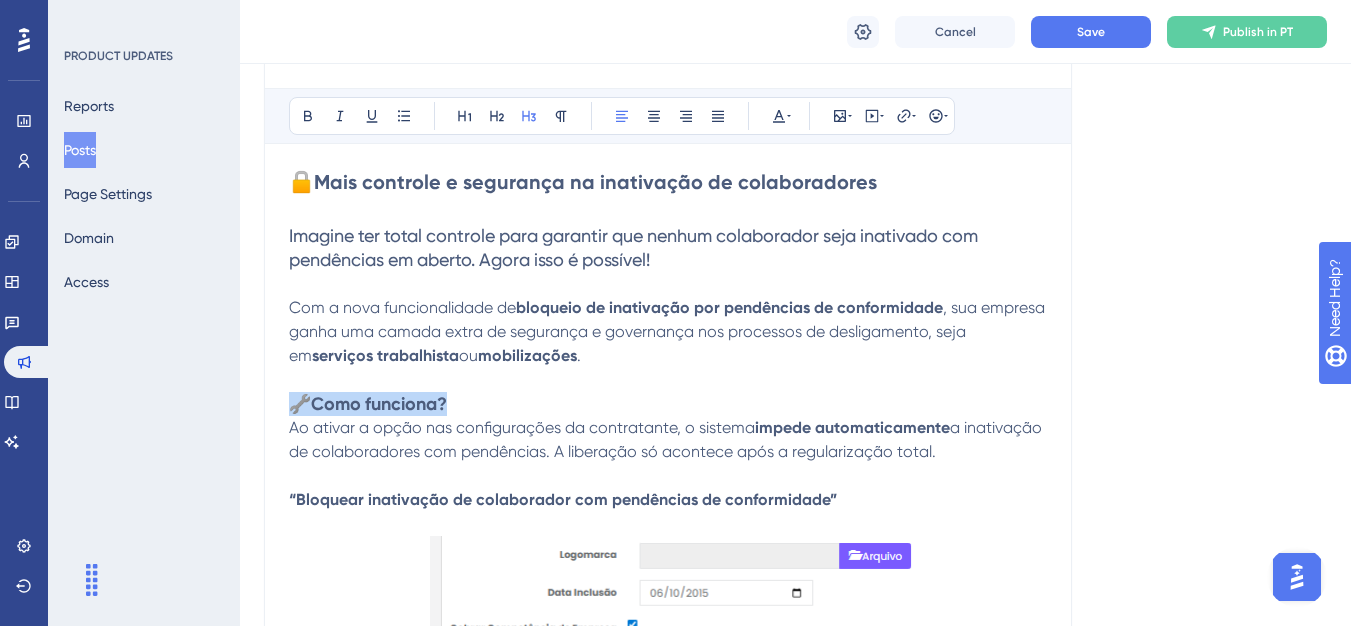 click on "🔧  Como funciona?" at bounding box center [668, 404] 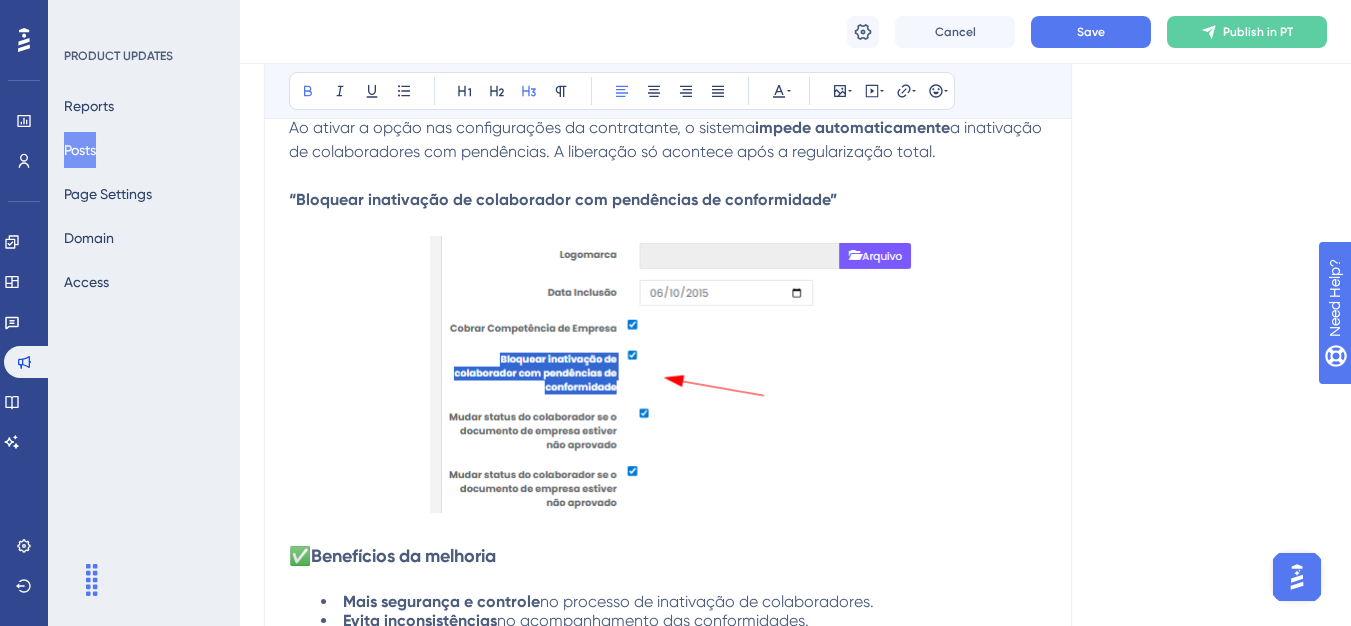 scroll, scrollTop: 533, scrollLeft: 0, axis: vertical 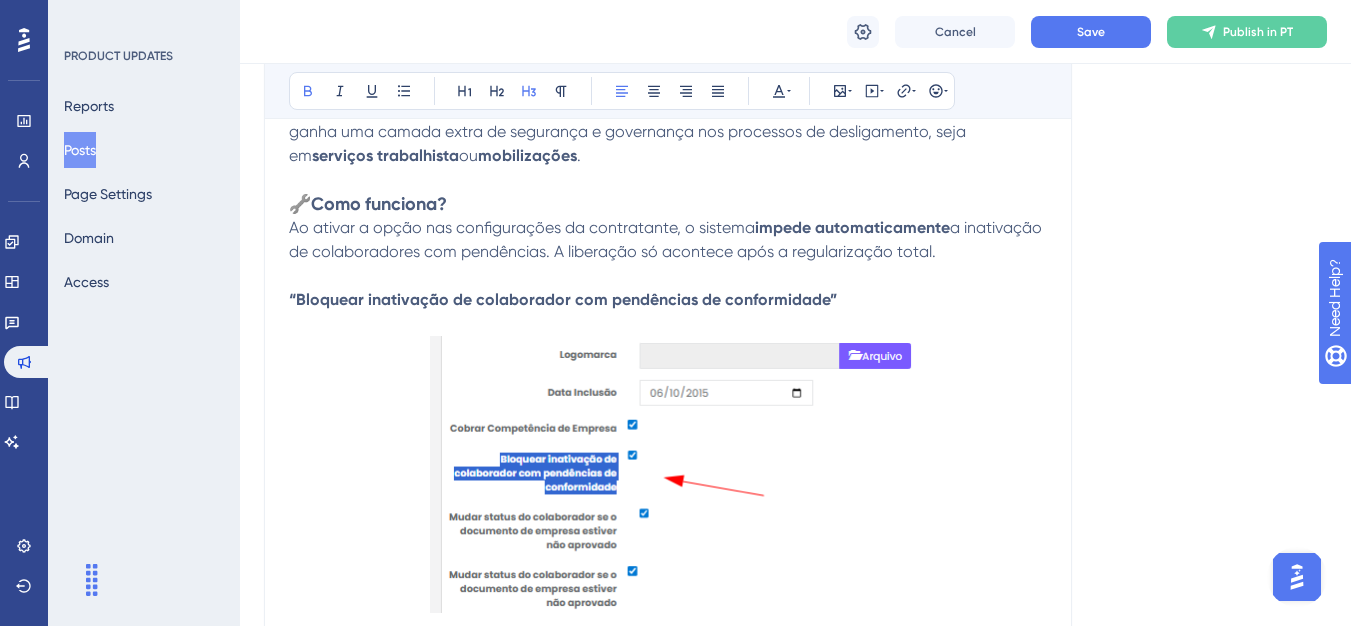 drag, startPoint x: 315, startPoint y: 290, endPoint x: 424, endPoint y: 283, distance: 109.22454 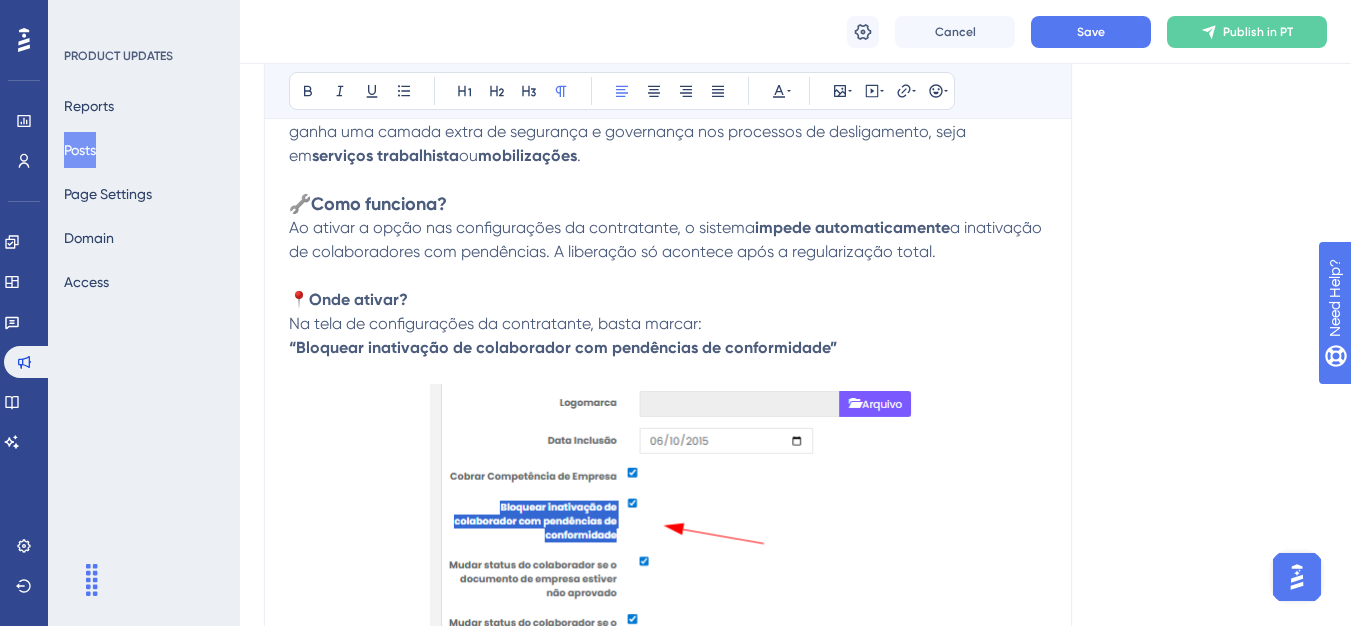 click on "Na tela de configurações da contratante, basta marcar:" at bounding box center [495, 323] 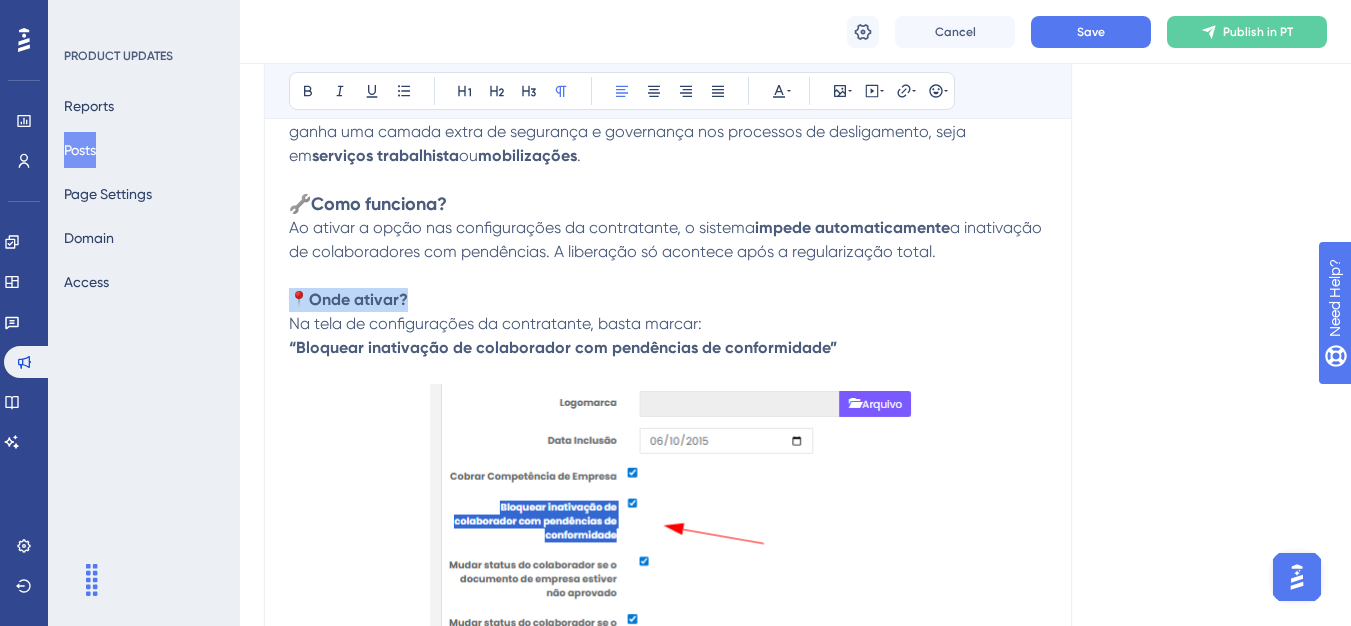 drag, startPoint x: 404, startPoint y: 299, endPoint x: 290, endPoint y: 299, distance: 114 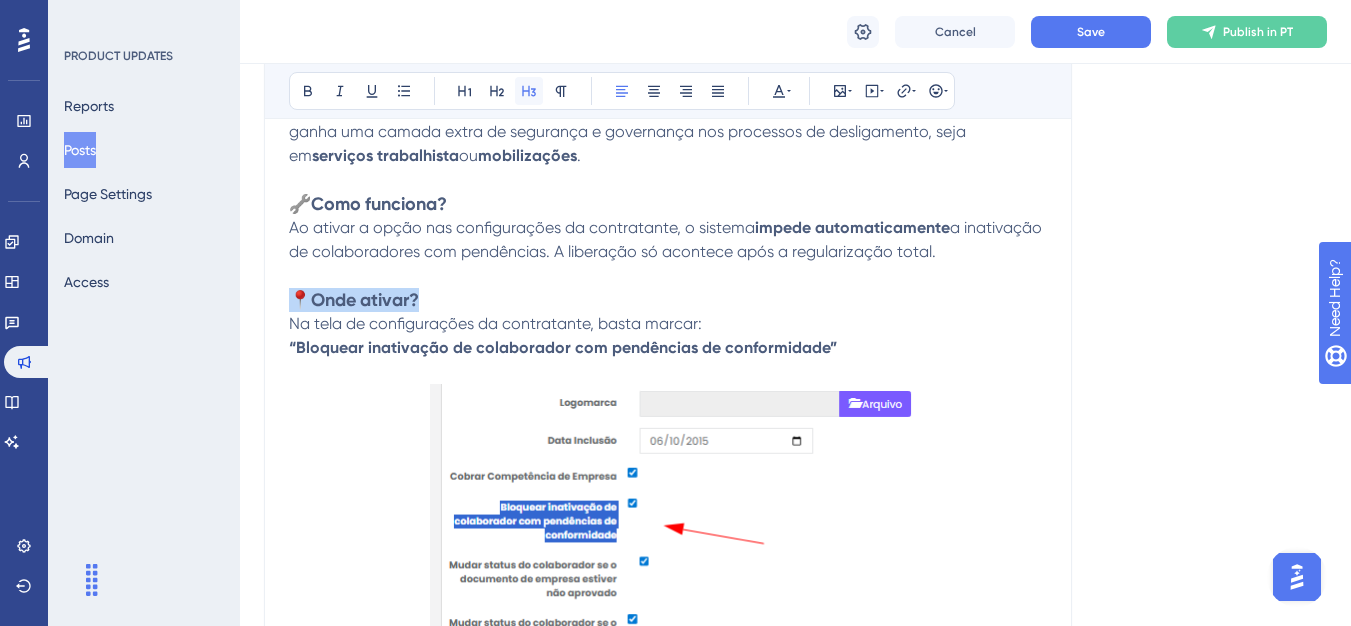 click at bounding box center [529, 91] 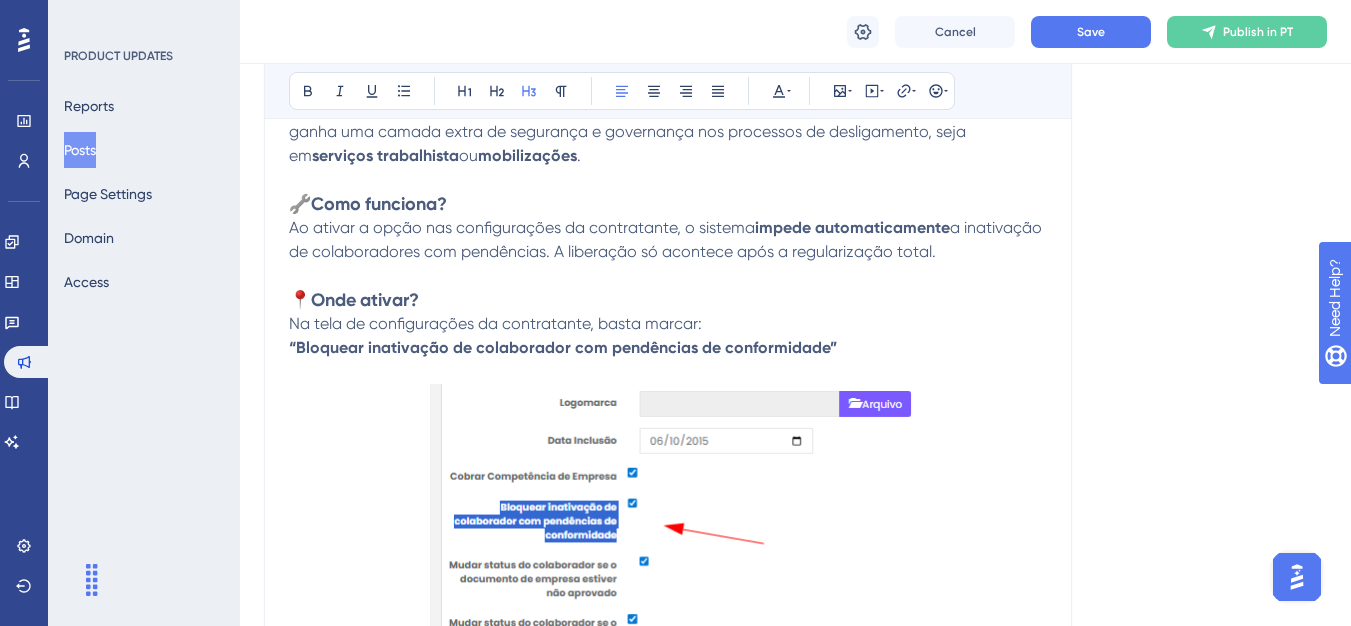 click at bounding box center [668, 276] 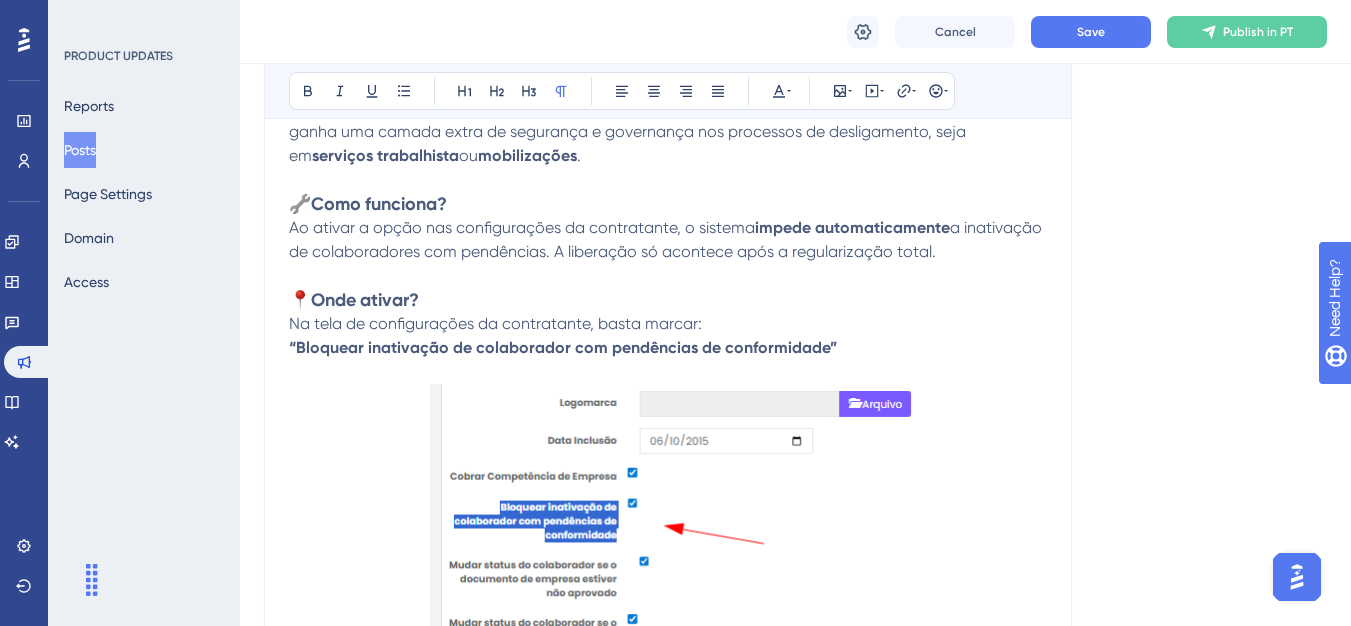 click on "Na tela de configurações da contratante, basta marcar:" at bounding box center (668, 324) 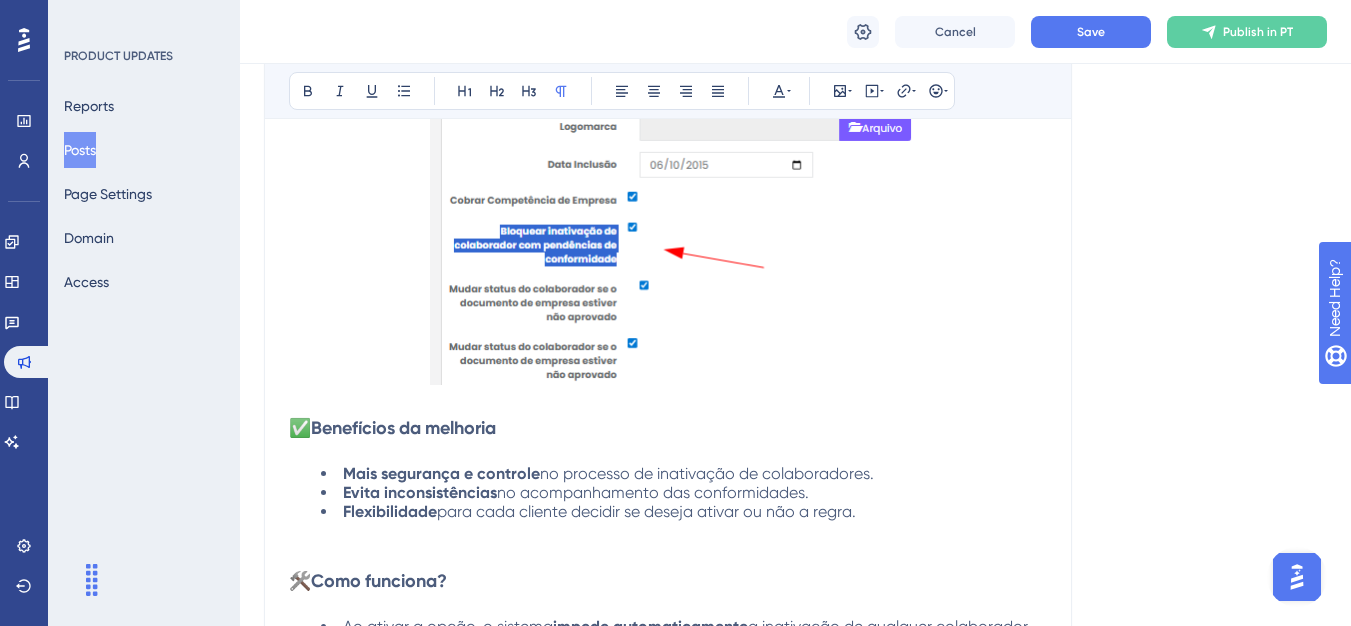 scroll, scrollTop: 933, scrollLeft: 0, axis: vertical 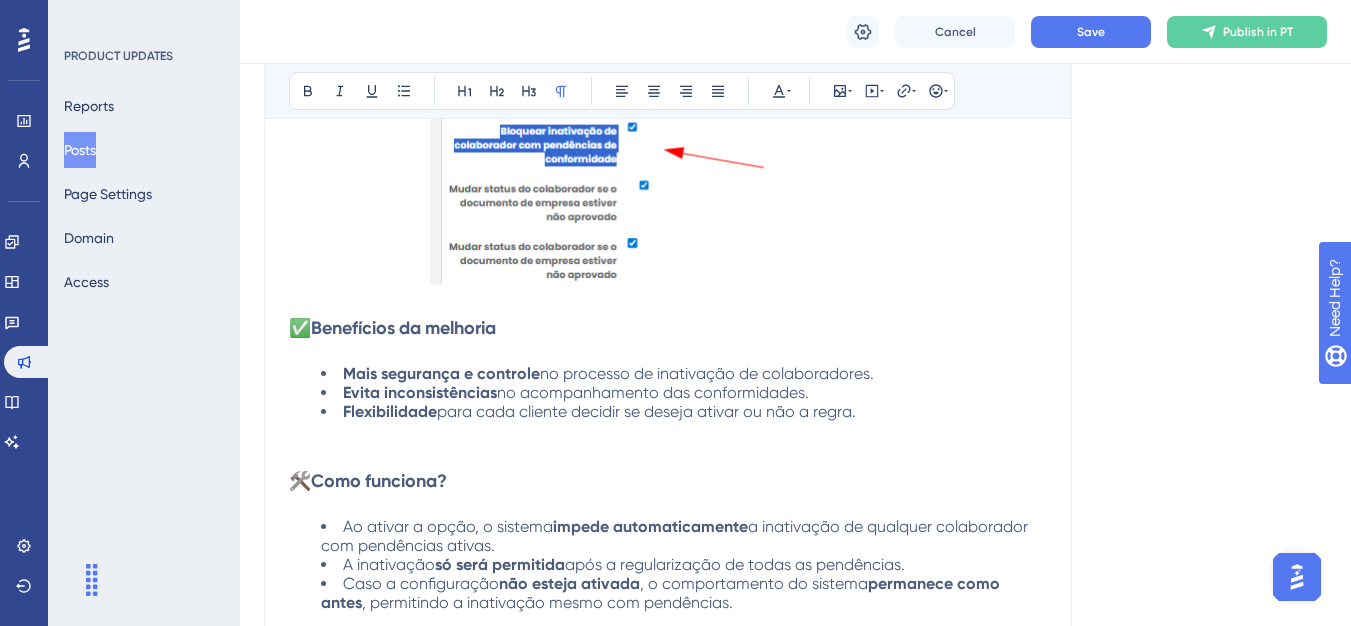 drag, startPoint x: 276, startPoint y: 314, endPoint x: 445, endPoint y: 333, distance: 170.0647 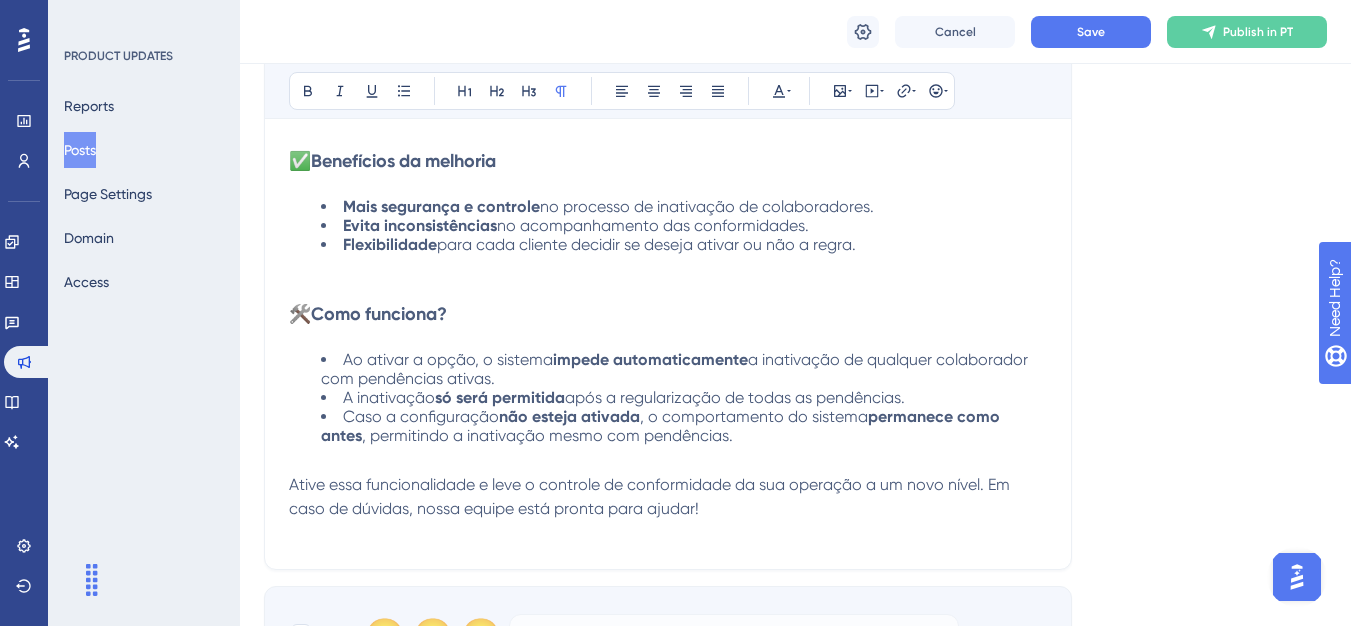 scroll, scrollTop: 1233, scrollLeft: 0, axis: vertical 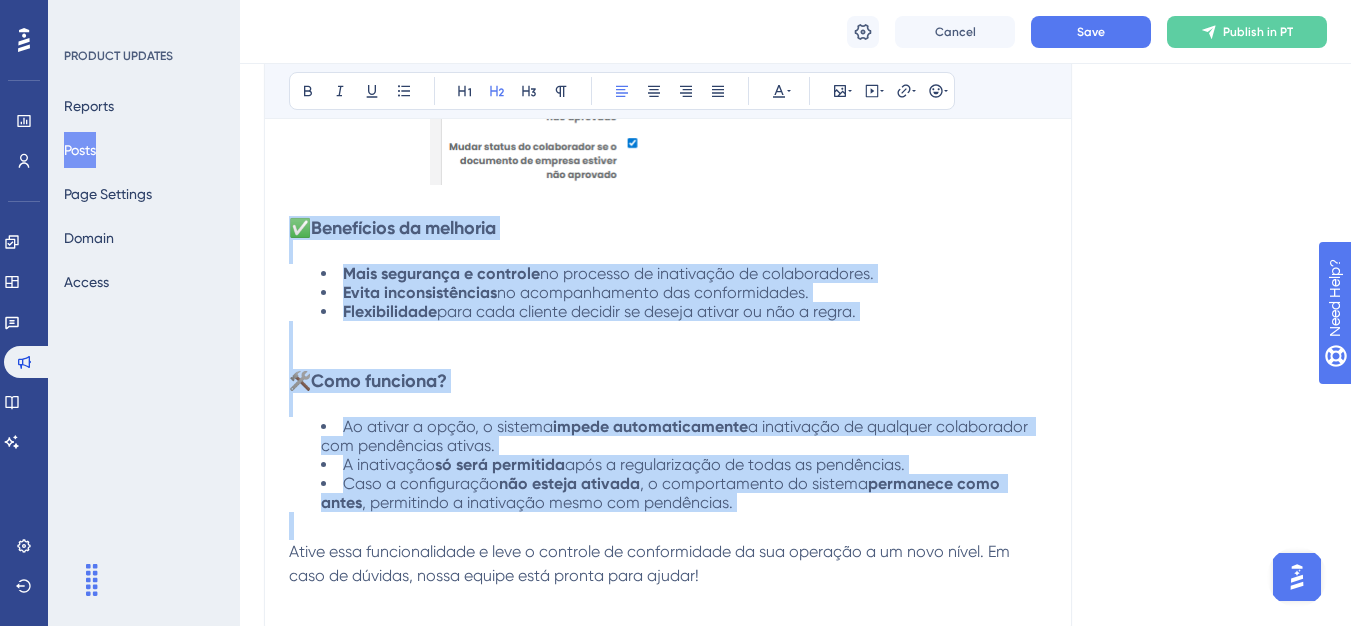 drag, startPoint x: 736, startPoint y: 317, endPoint x: 269, endPoint y: 228, distance: 475.4051 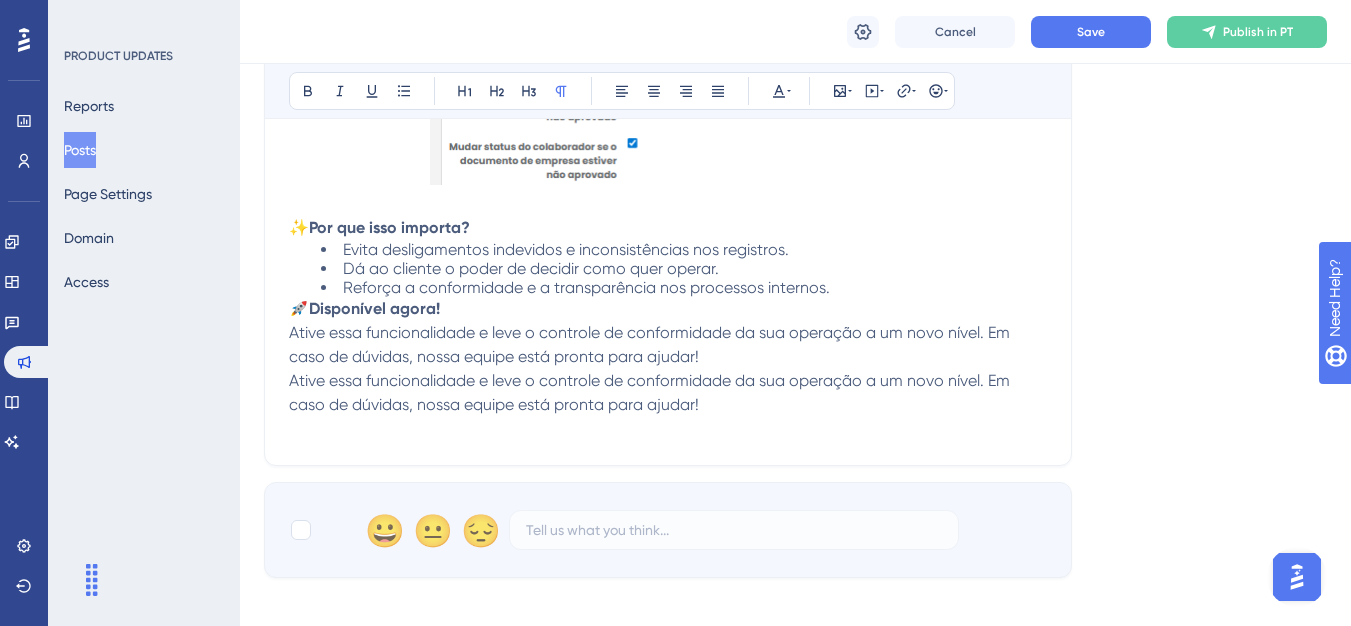 click on "✨  Por que isso importa?" at bounding box center [668, 228] 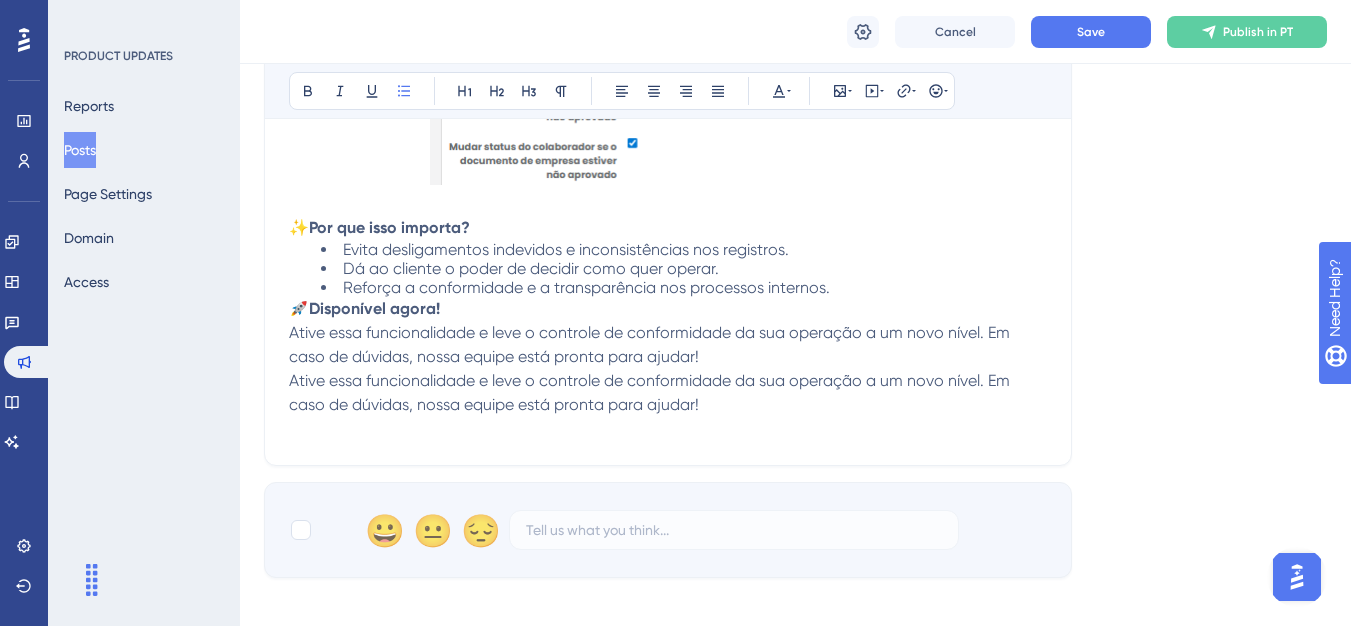 click on "Evita desligamentos indevidos e inconsistências nos registros. Dá ao cliente o poder de decidir como quer operar. Reforça a conformidade e a transparência nos processos internos." at bounding box center [668, 268] 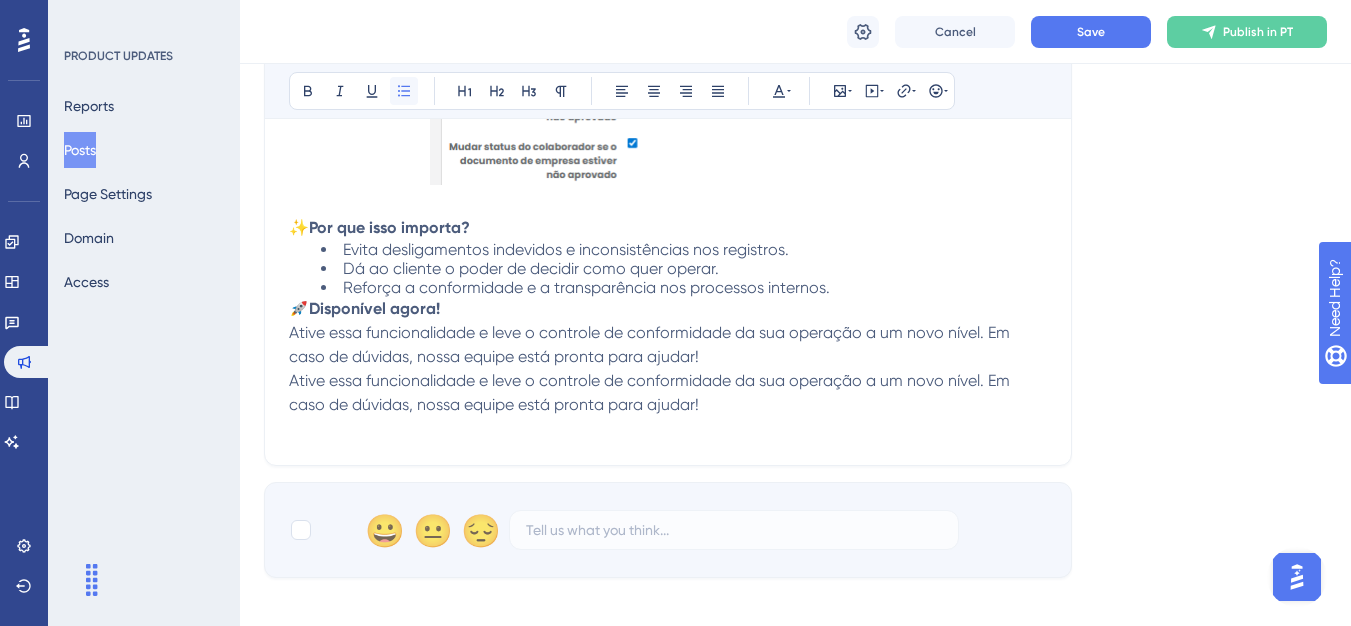 click 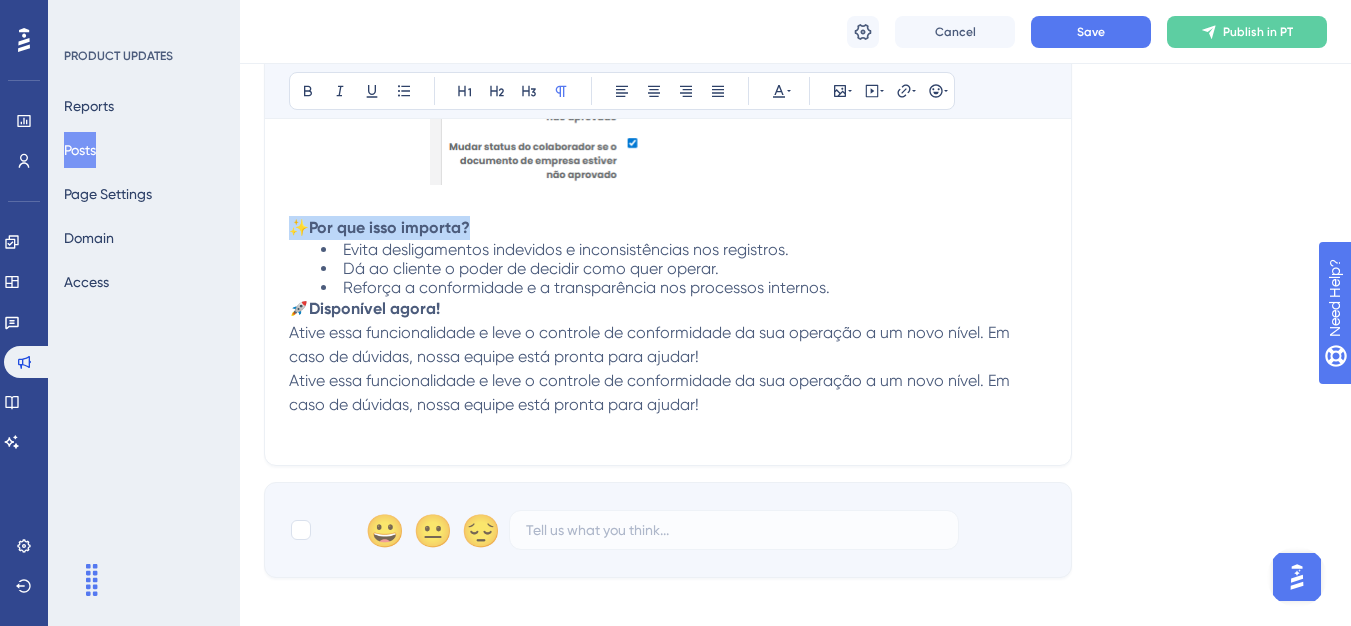 drag, startPoint x: 489, startPoint y: 231, endPoint x: 287, endPoint y: 228, distance: 202.02228 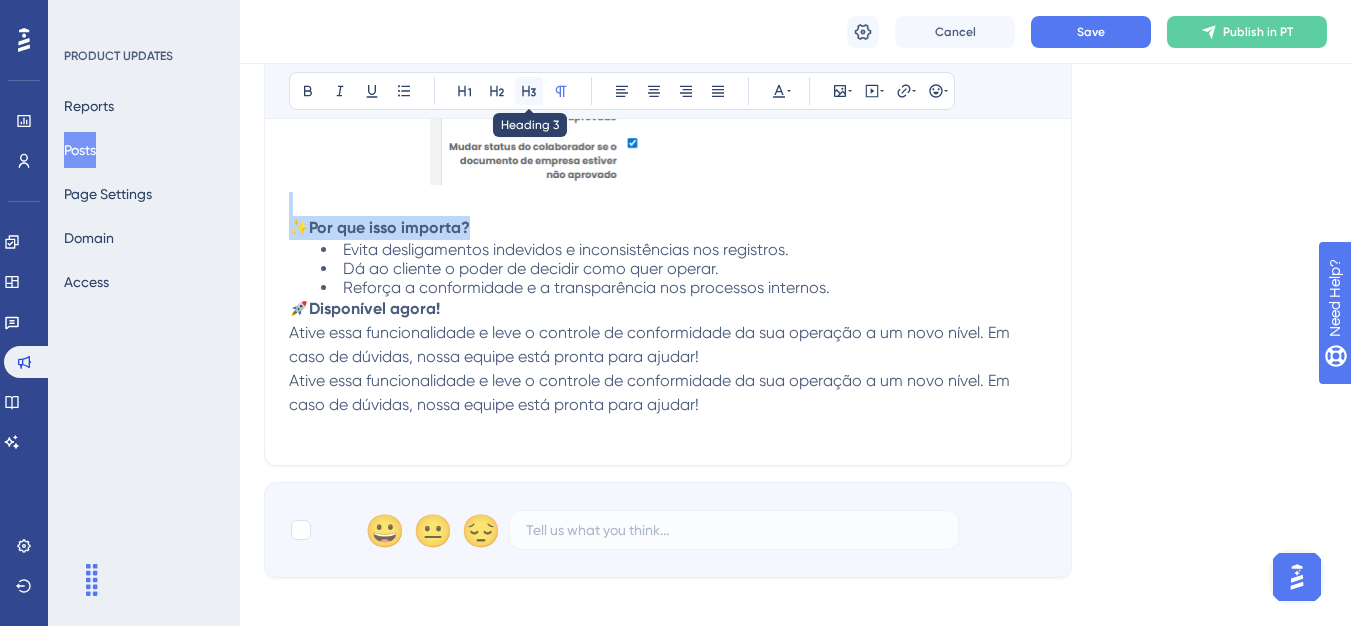 click 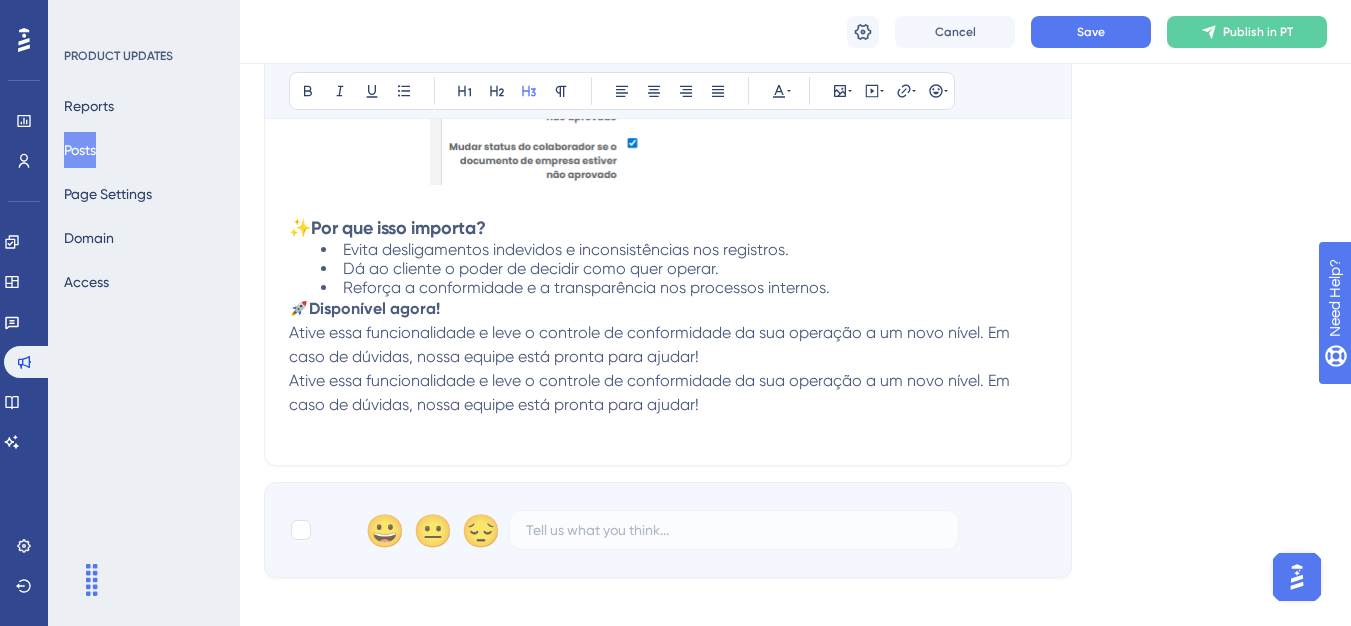 click on "Reforça a conformidade e a transparência nos processos internos." at bounding box center (684, 287) 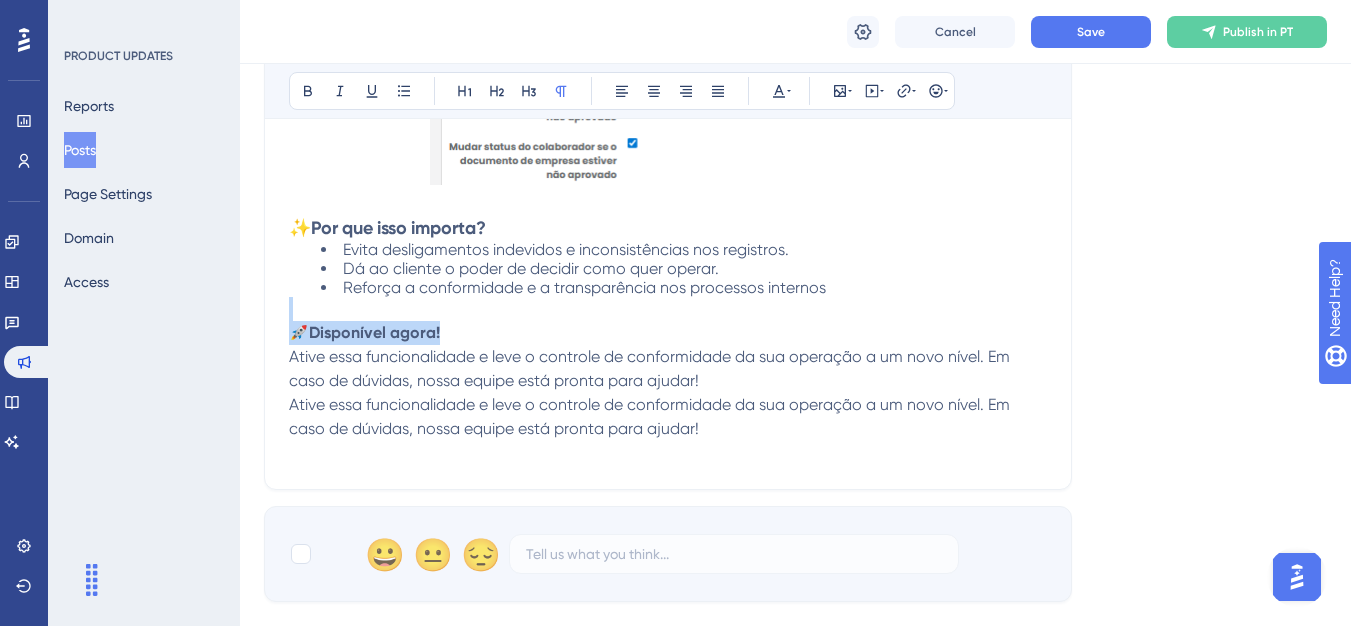 drag, startPoint x: 408, startPoint y: 327, endPoint x: 281, endPoint y: 321, distance: 127.141655 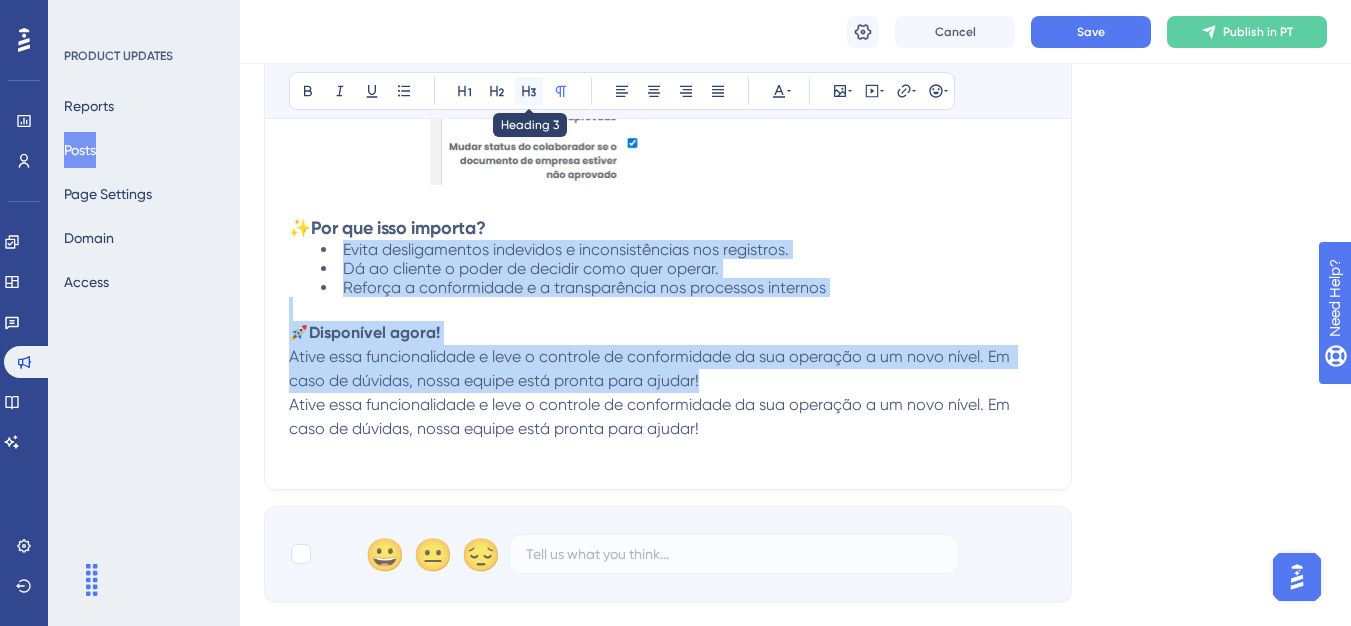 click at bounding box center (529, 91) 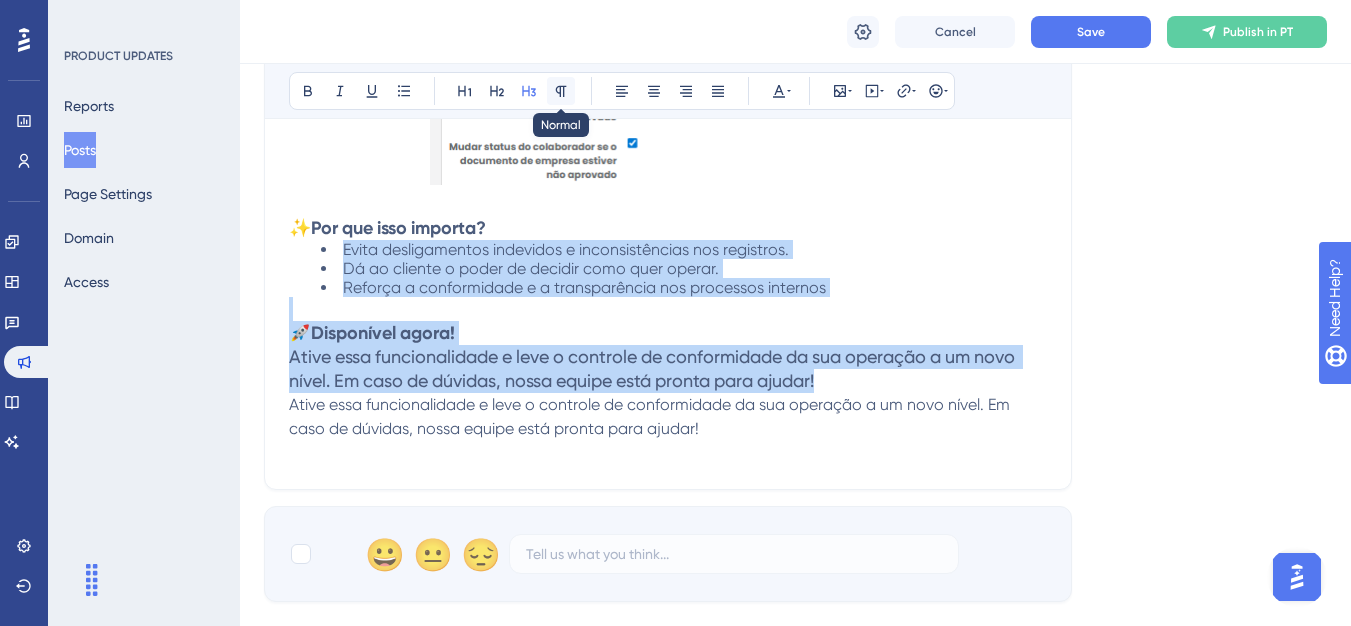 click 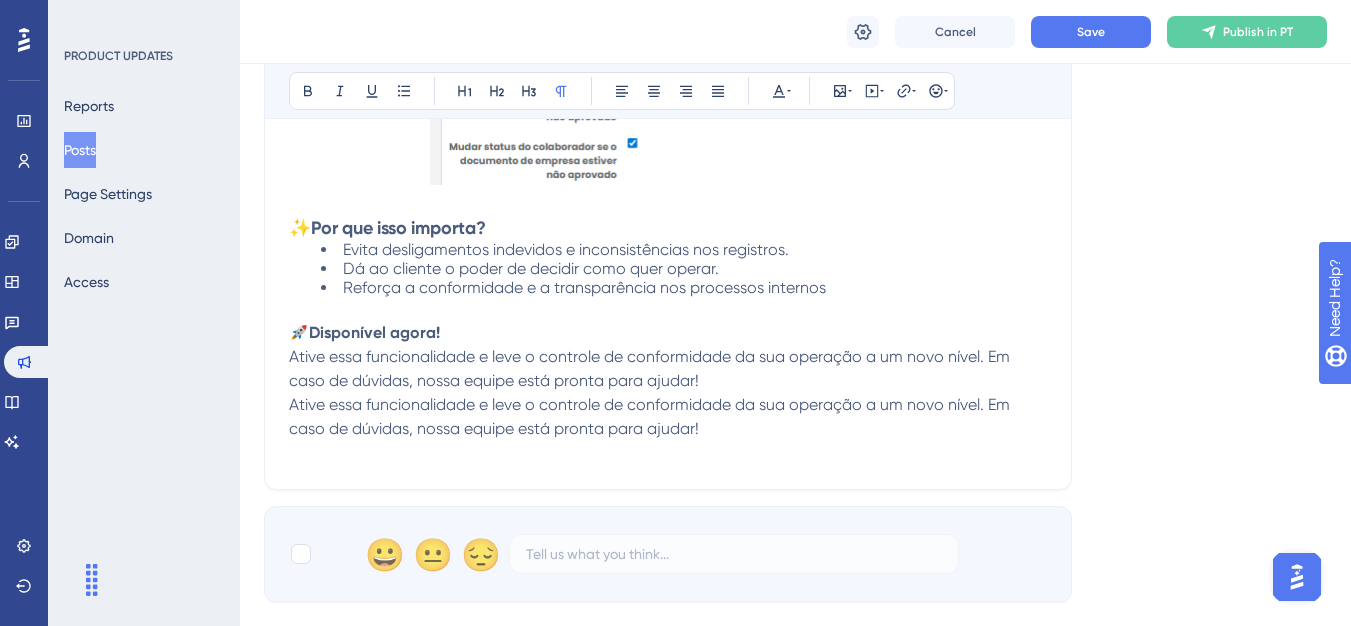 click on "📢 Nova Configuração: Bloqueio de Inativação com Pendências de Conformidade Bold Italic Underline Bullet Point Heading 1 Heading 2 Heading 3 Normal Align Left Align Center Align Right Align Justify Text Color Insert Image Embed Video Hyperlink Emojis 🔒  Mais controle e segurança na inativação de colaboradores Imagine ter total controle para garantir que nenhum colaborador seja inativado com pendências em aberto. Agora isso é possível! Com a nova funcionalidade de  bloqueio de inativação por pendências de conformidade , sua empresa ganha uma camada extra de segurança e governança nos processos de desligamento, seja em  serviços trabalhista  ou  mobilizações . 🔧  Como funciona? Ao ativar a opção nas configurações da contratante, o sistema  impede automaticamente  a inativação de colaboradores com pendências. A liberação só acontece após a regularização total. 📍  Onde ativar? Na tela de configurações da contratante, basta marcar: ✨  Por que isso importa?" at bounding box center (668, -106) 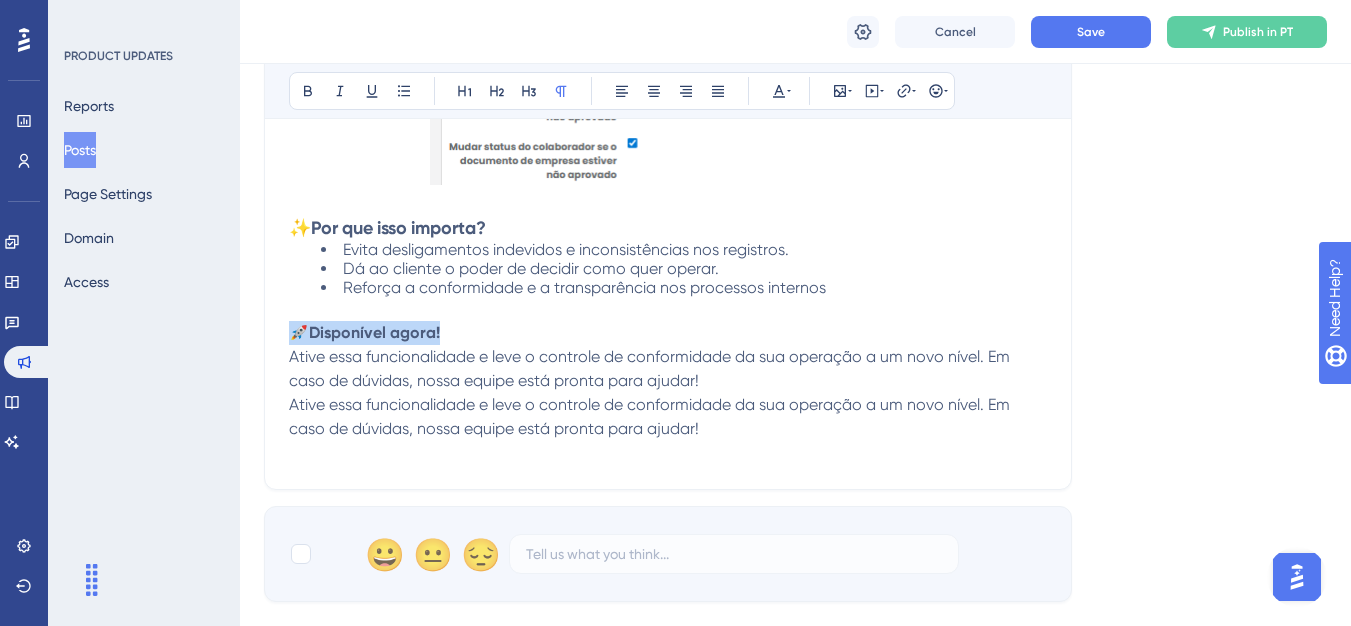 drag, startPoint x: 448, startPoint y: 328, endPoint x: 291, endPoint y: 326, distance: 157.01274 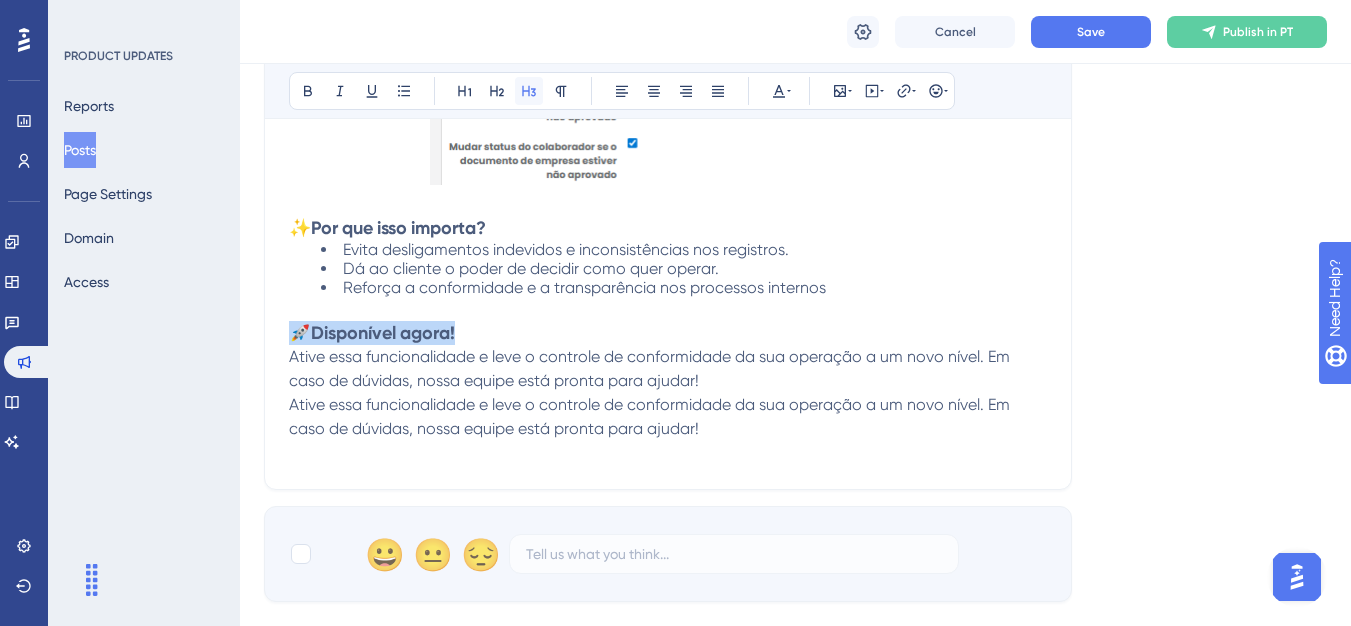 click 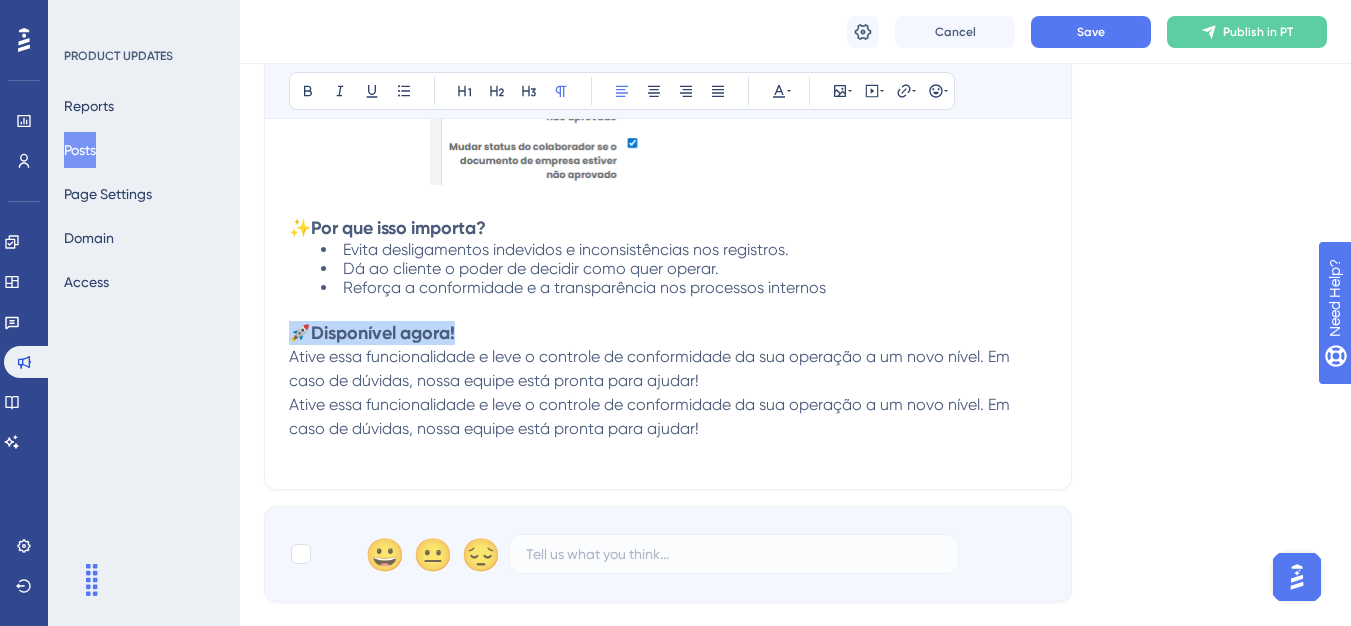 drag, startPoint x: 718, startPoint y: 421, endPoint x: 261, endPoint y: 398, distance: 457.5784 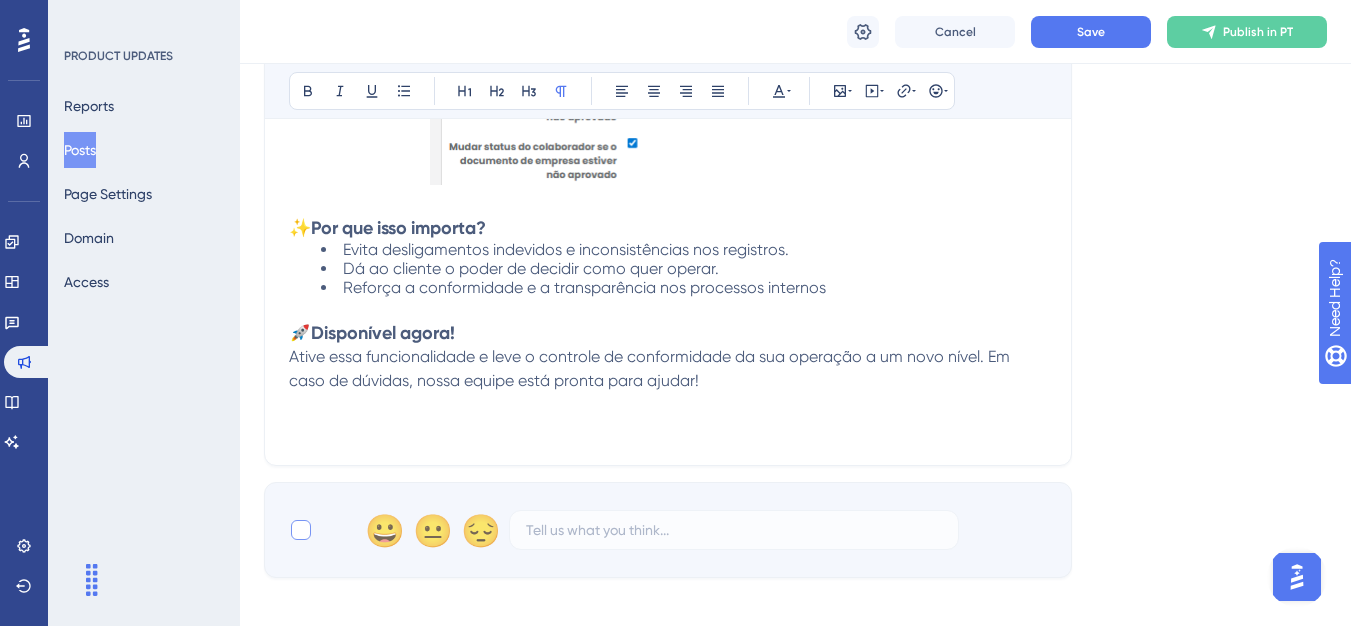 click at bounding box center [301, 530] 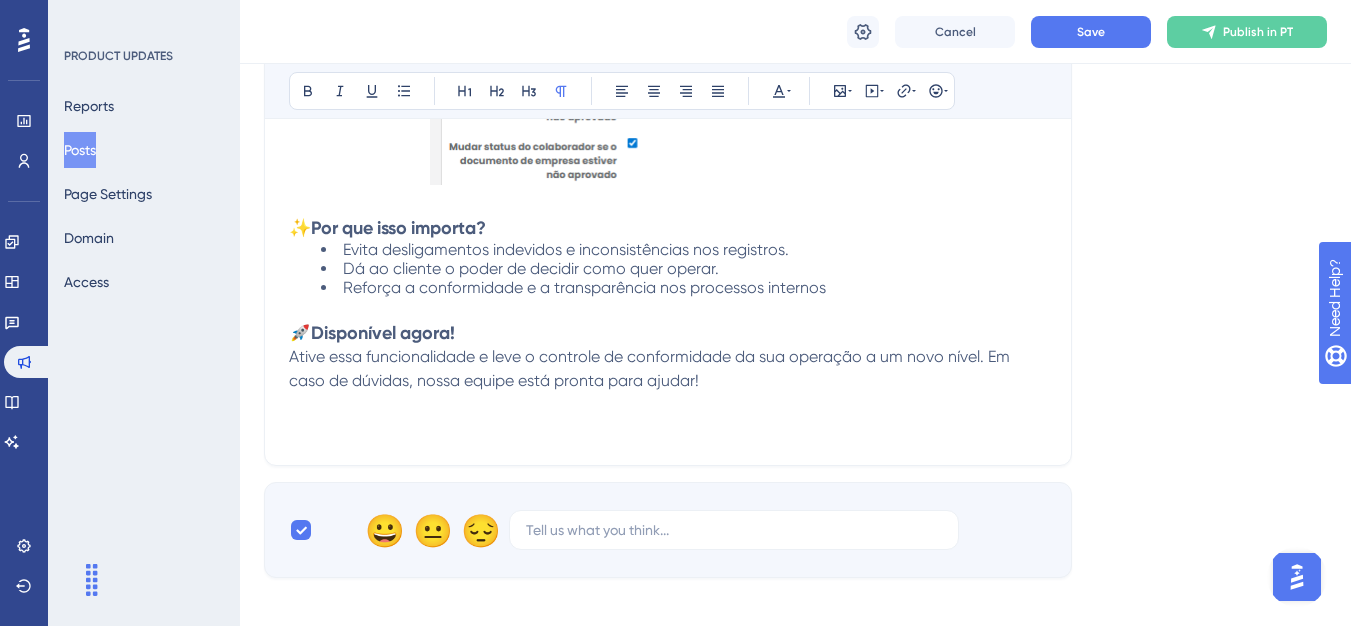 click at bounding box center [668, 417] 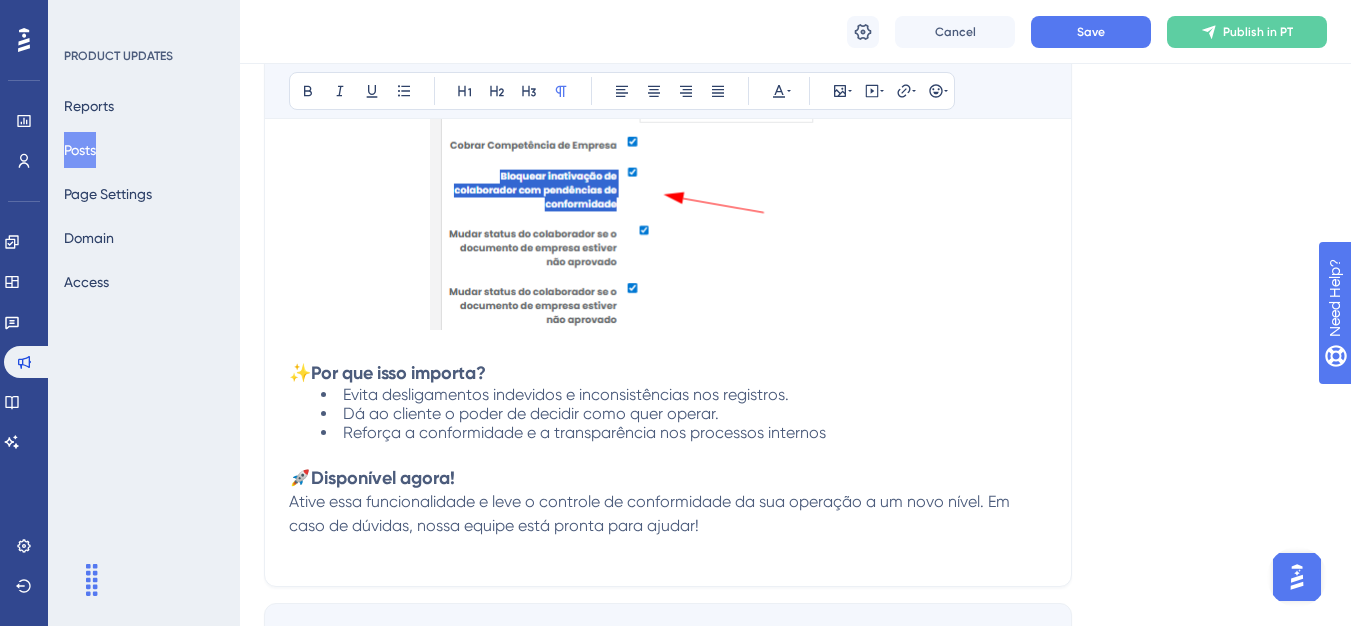 scroll, scrollTop: 933, scrollLeft: 0, axis: vertical 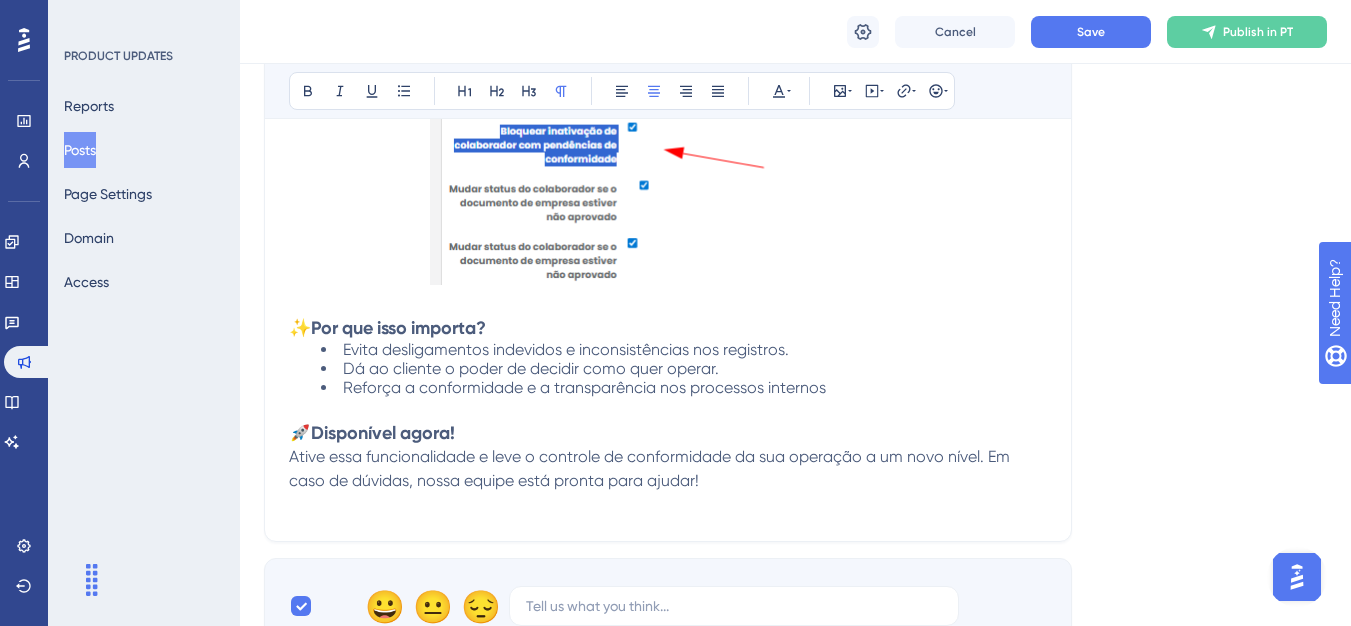 click at bounding box center (668, 150) 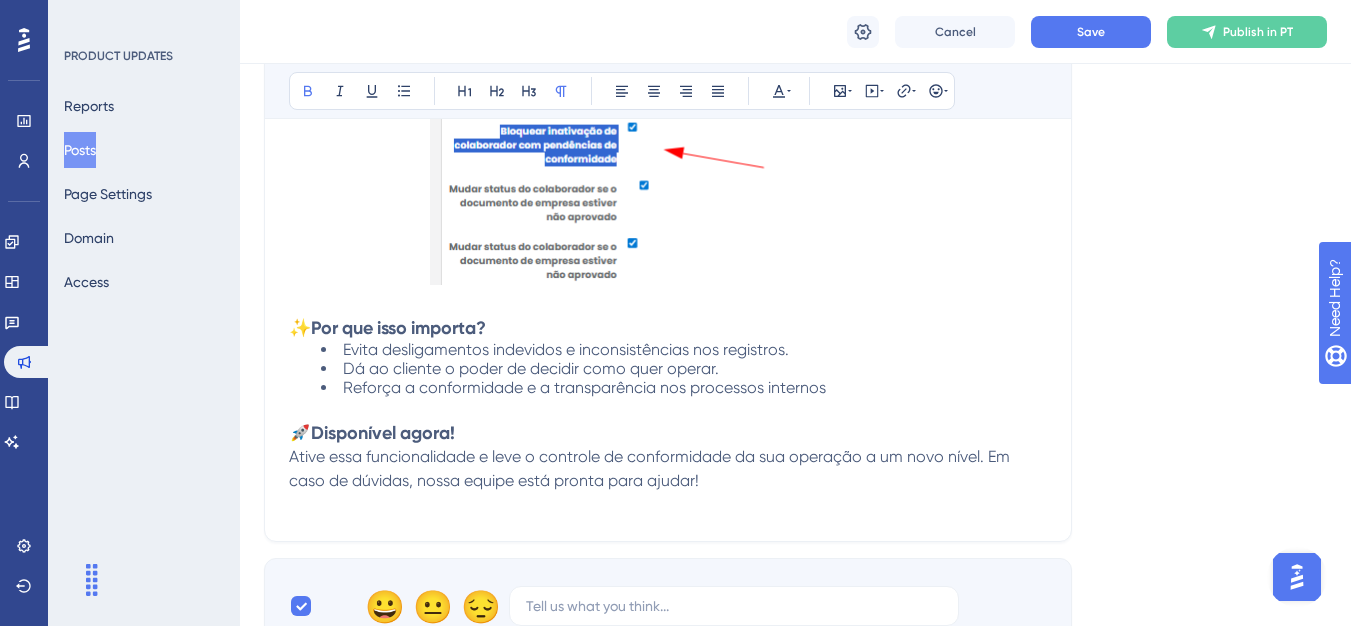 click at bounding box center (668, 409) 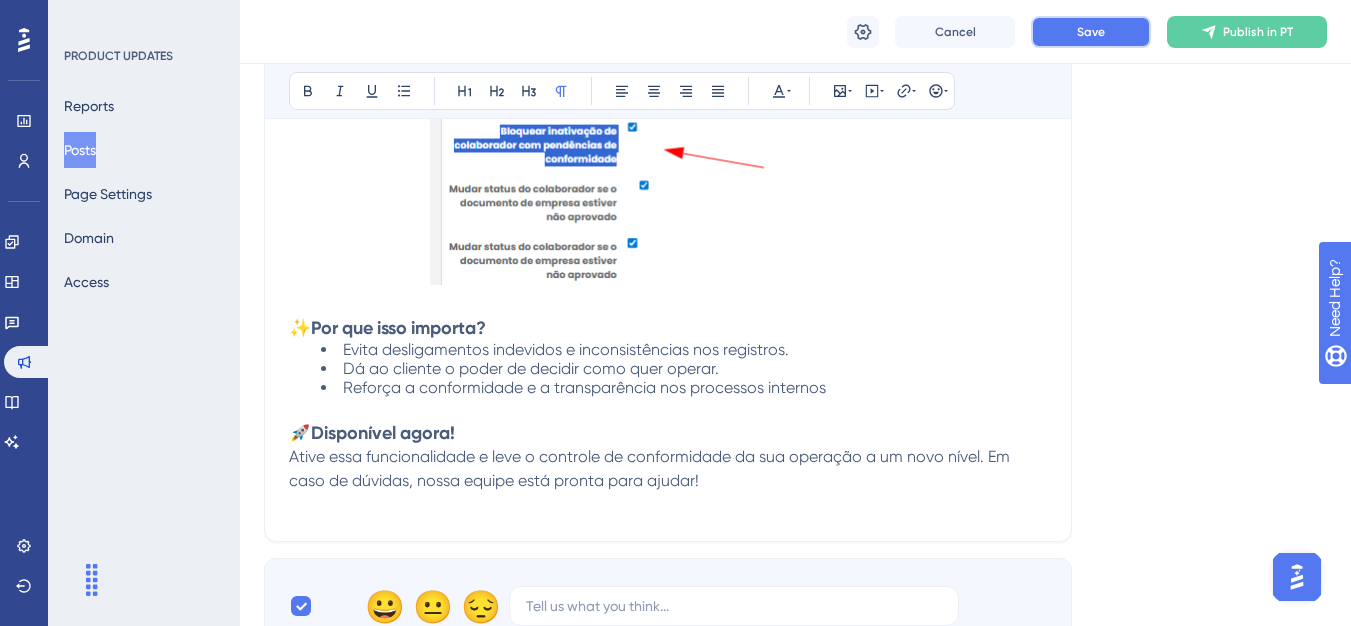 click on "Save" at bounding box center (1091, 32) 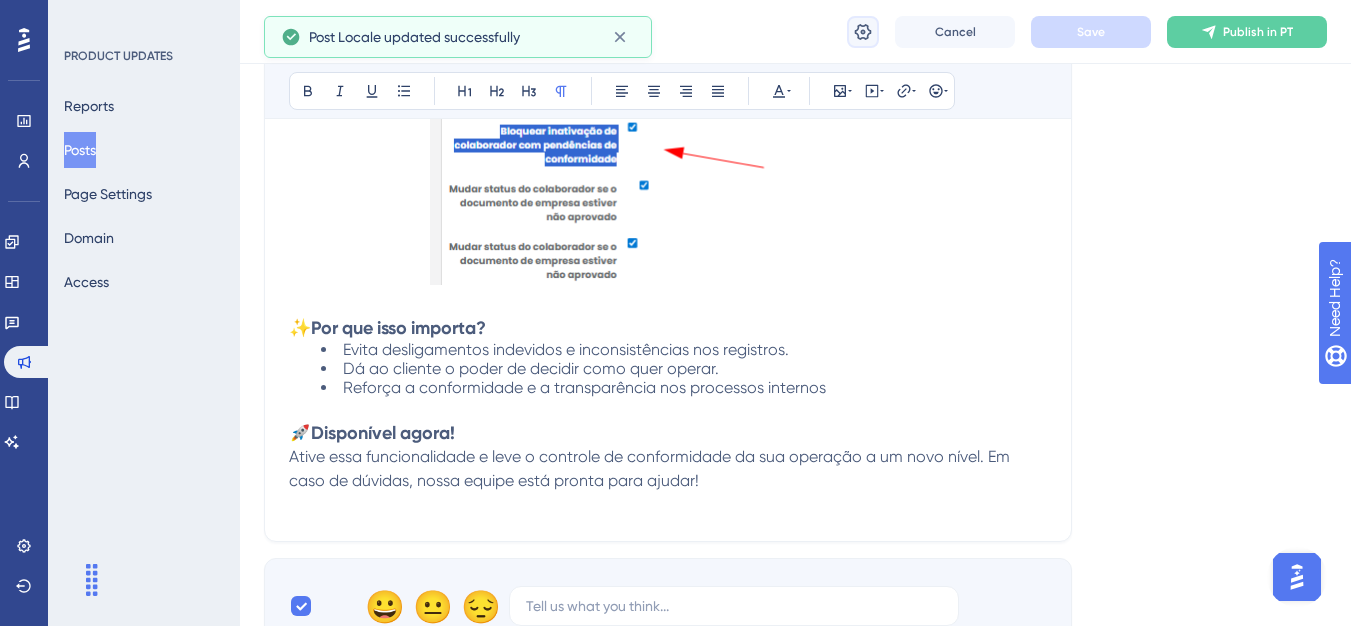 click 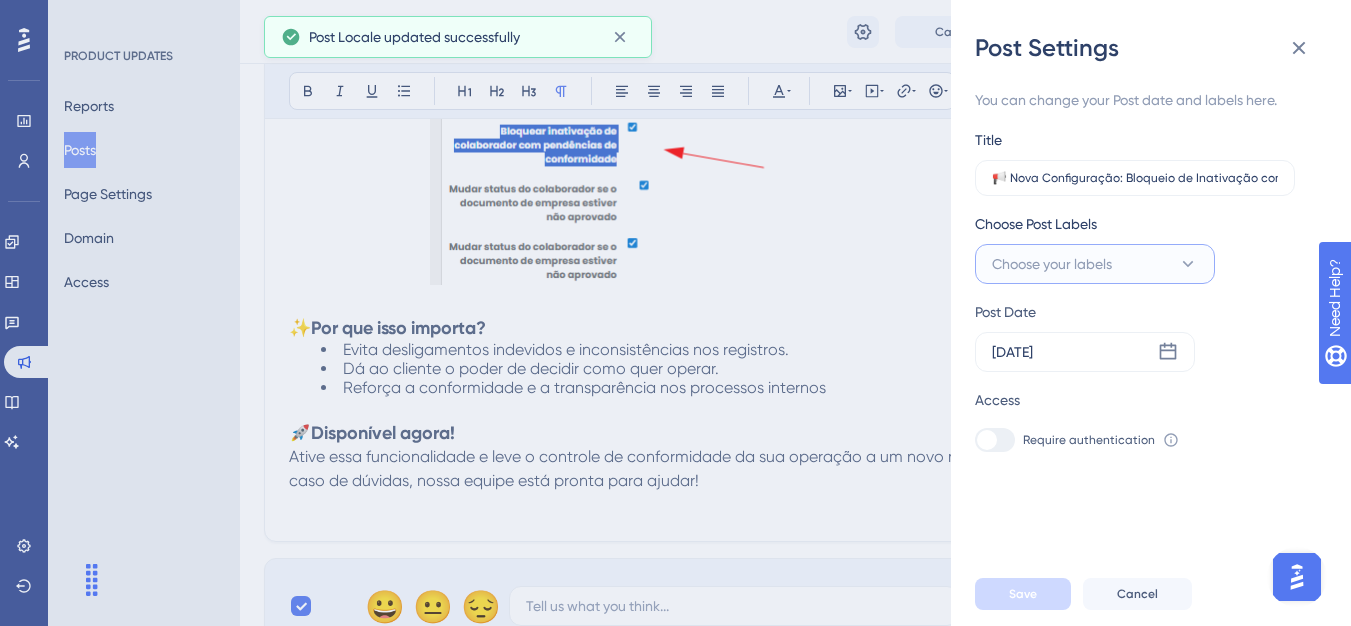 click on "Choose your labels" at bounding box center [1095, 264] 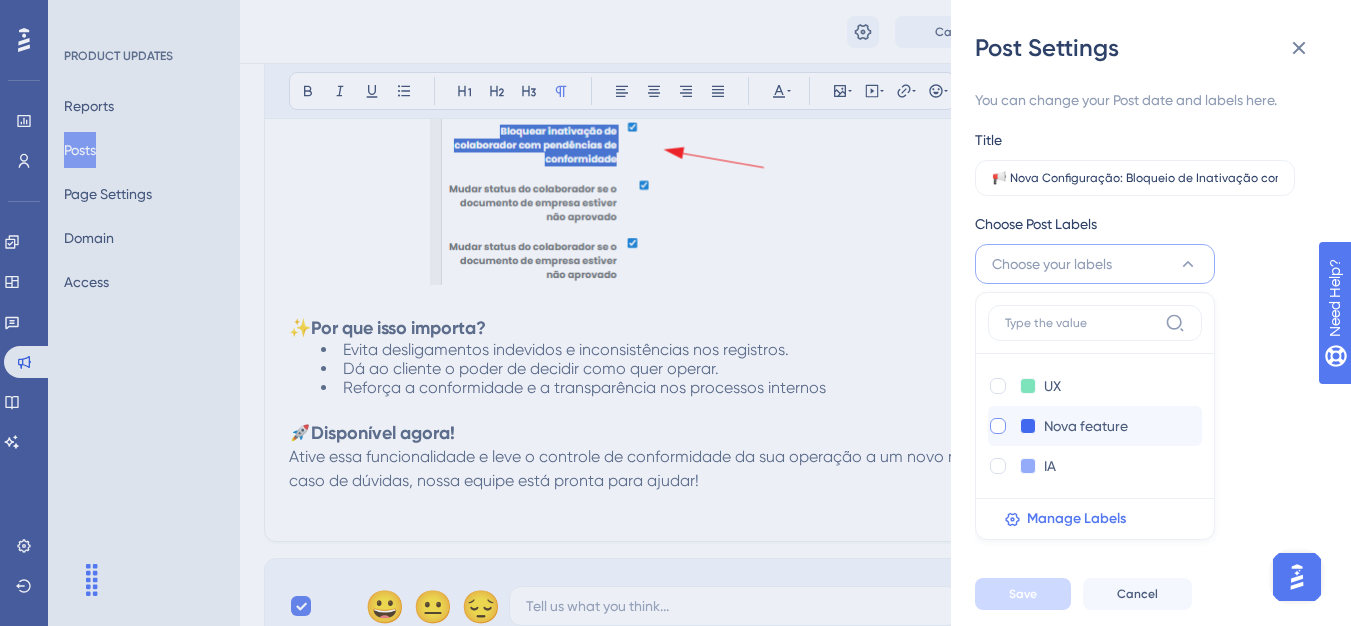 click at bounding box center [998, 426] 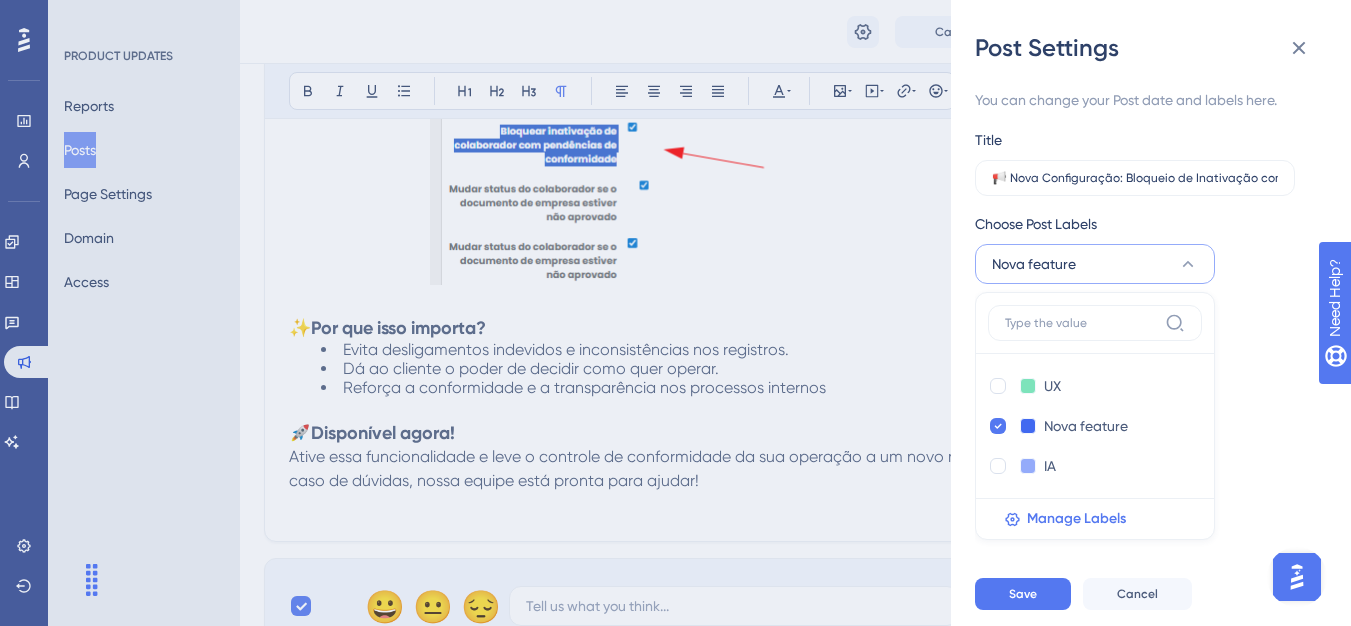 click on "Post Settings You can change your Post date and labels here. Title 📢 Nova Configuração: Bloqueio de Inativação com Pendências de Conformidade Choose Post Labels Nova feature UX UX Nova feature Nova feature IA IA Manage Labels Post Date Jul 24 2025 Access Require authentication To change this setting you should manage your access preferences  under the Access tab. Learn more Save Cancel" at bounding box center (675, 313) 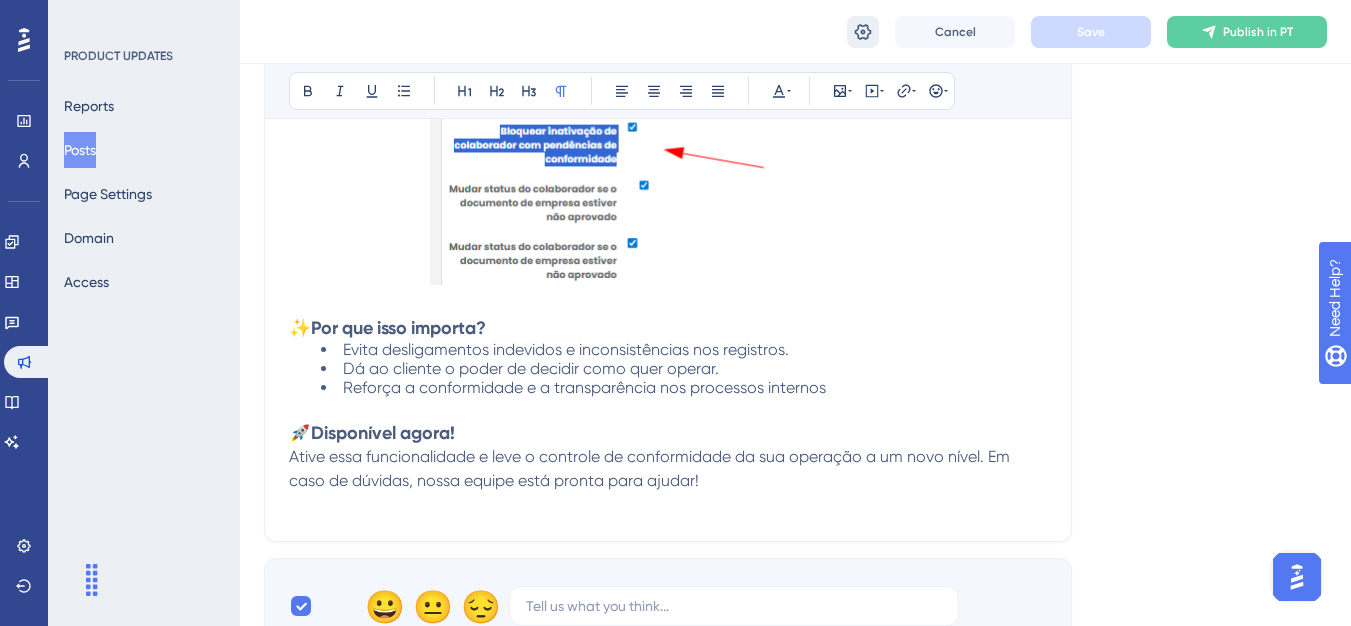 click 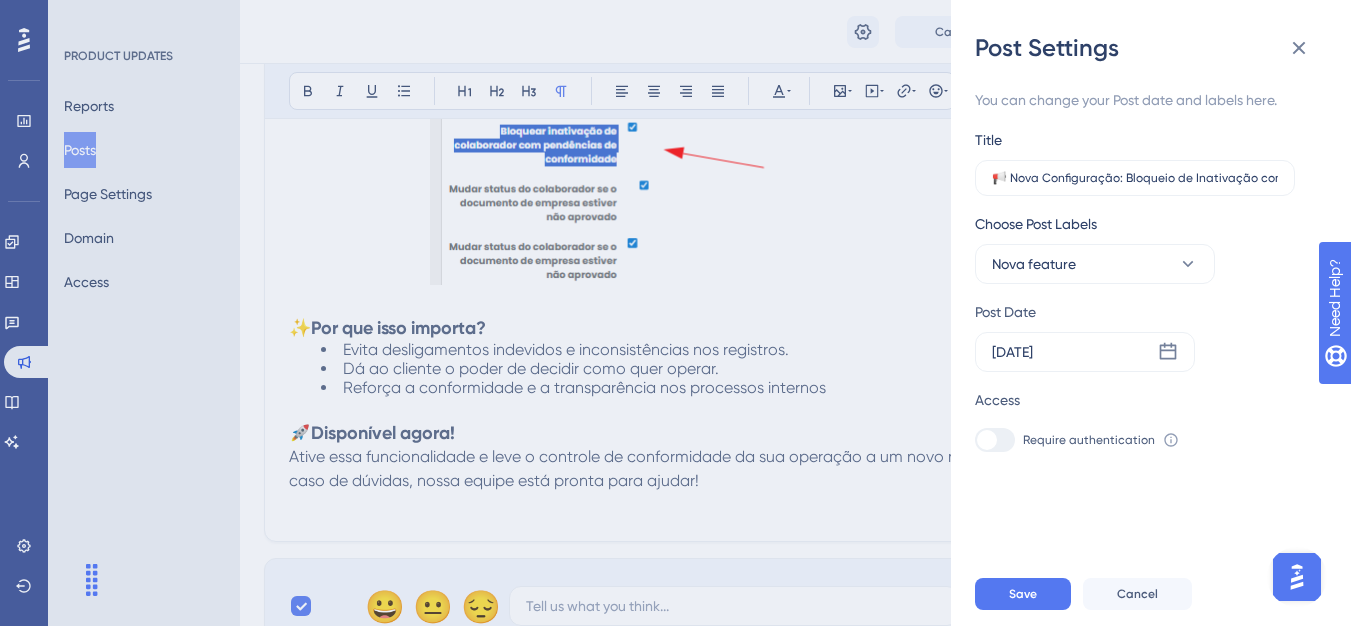 click on "Require authentication" at bounding box center [1065, 440] 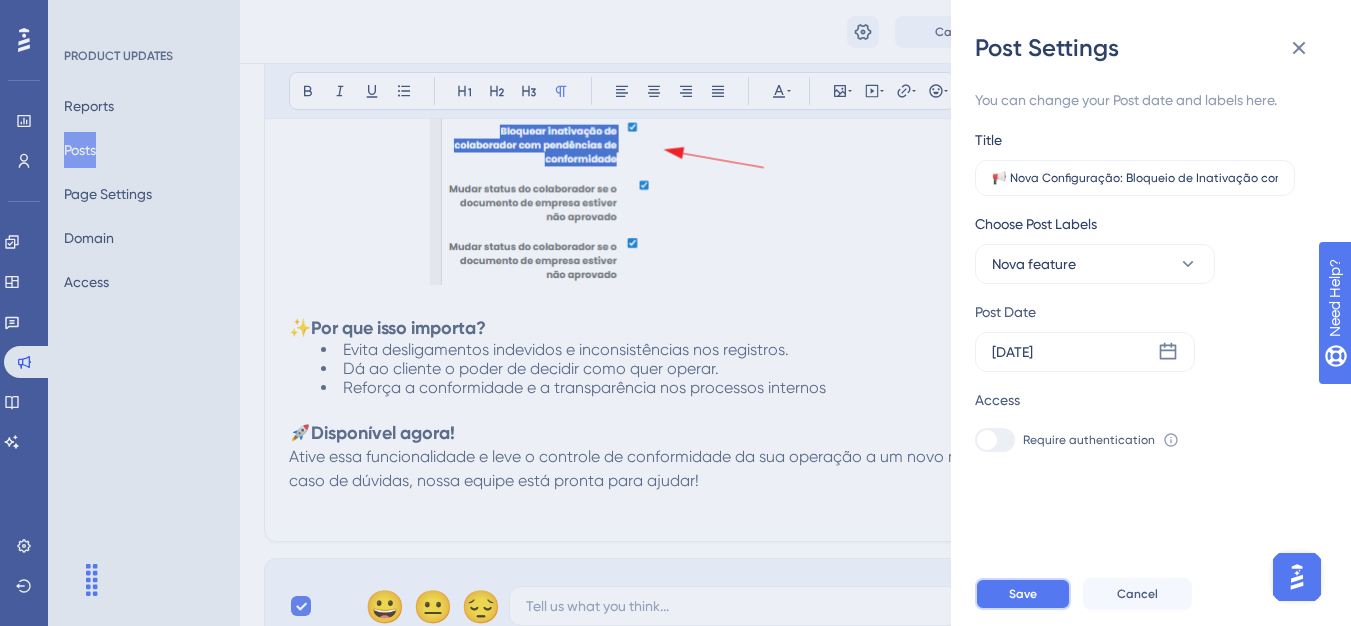 click on "Save" at bounding box center (1023, 594) 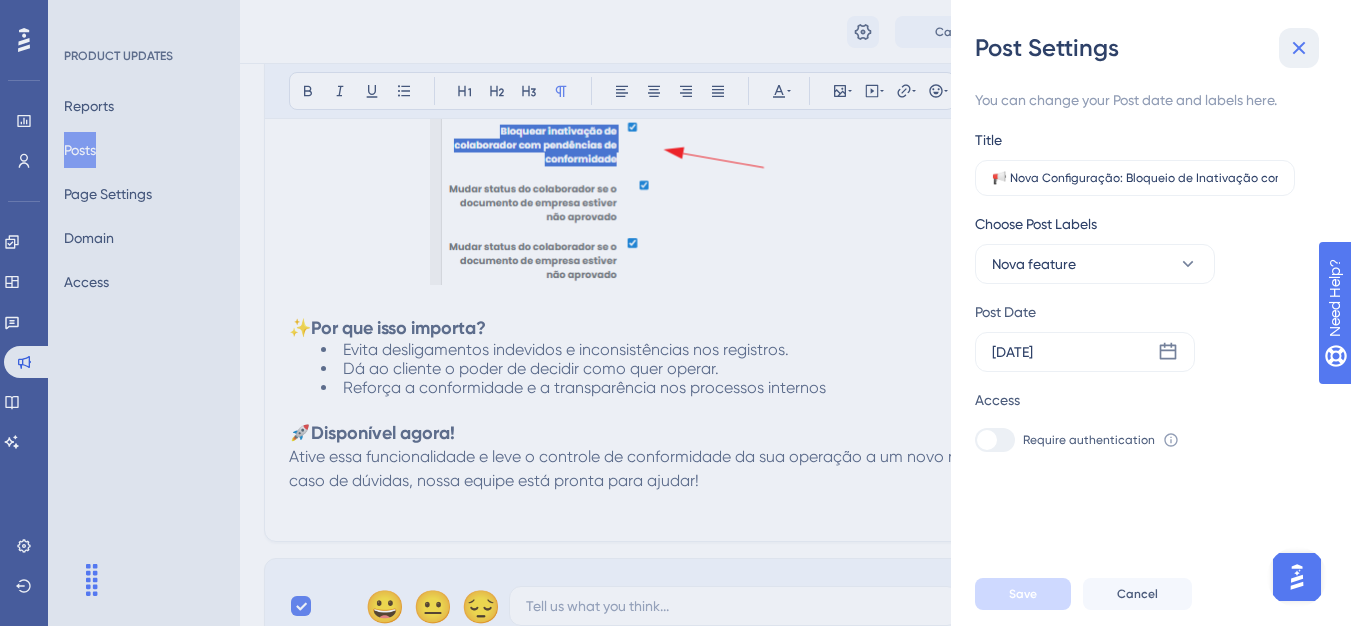 drag, startPoint x: 1296, startPoint y: 56, endPoint x: 811, endPoint y: 203, distance: 506.78793 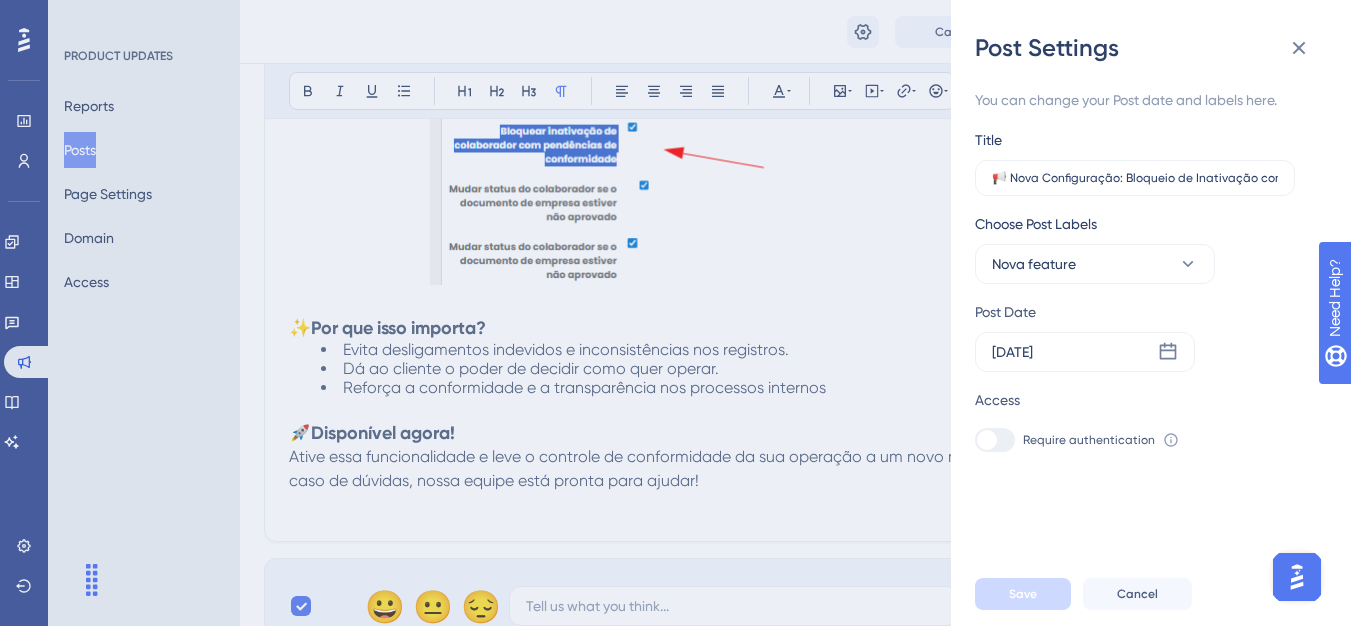 click 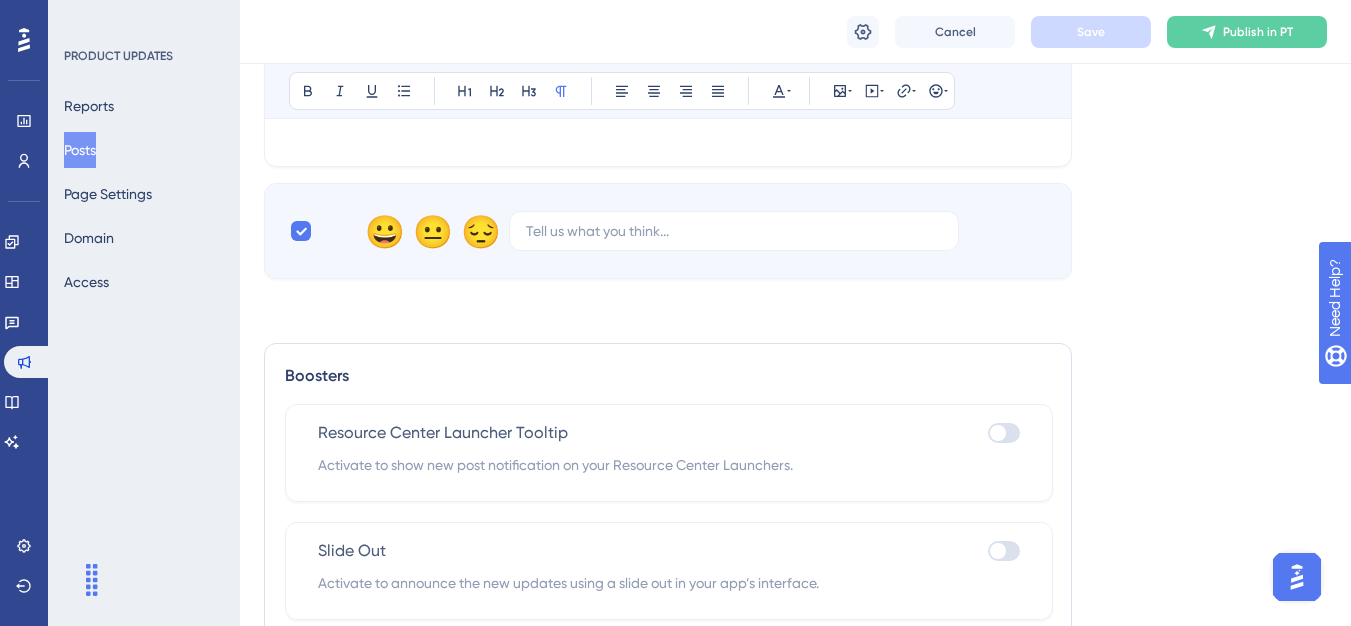 scroll, scrollTop: 1403, scrollLeft: 0, axis: vertical 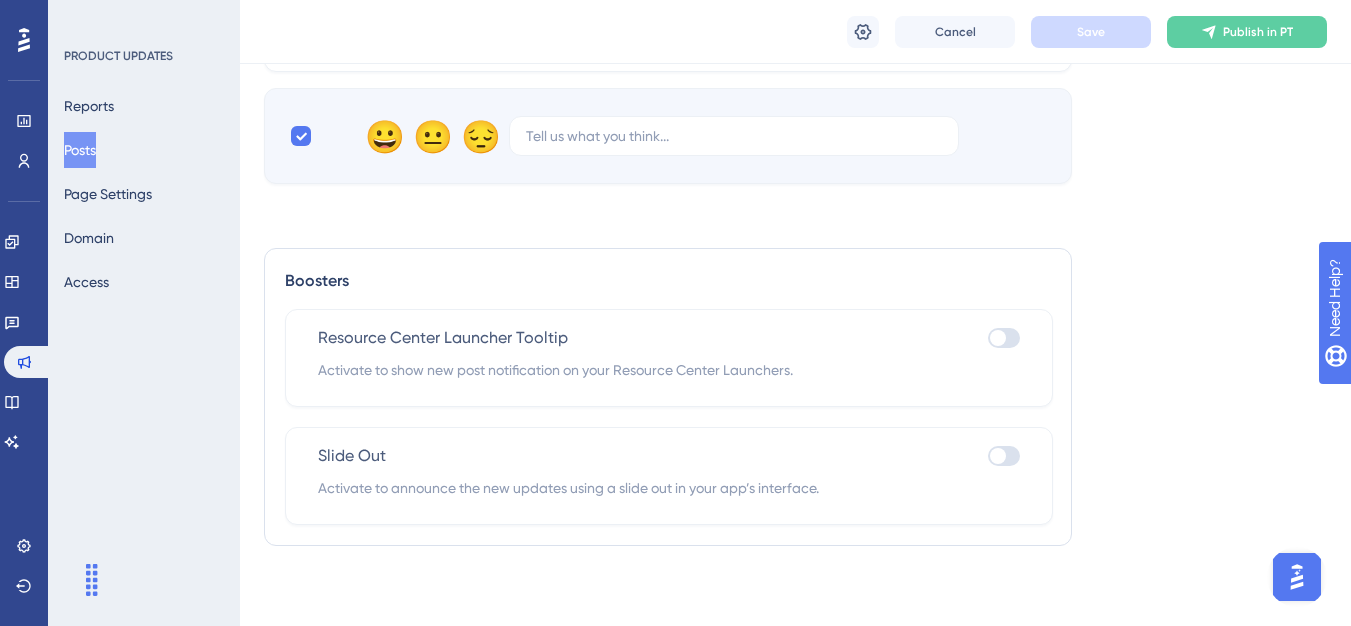 click at bounding box center (1004, 456) 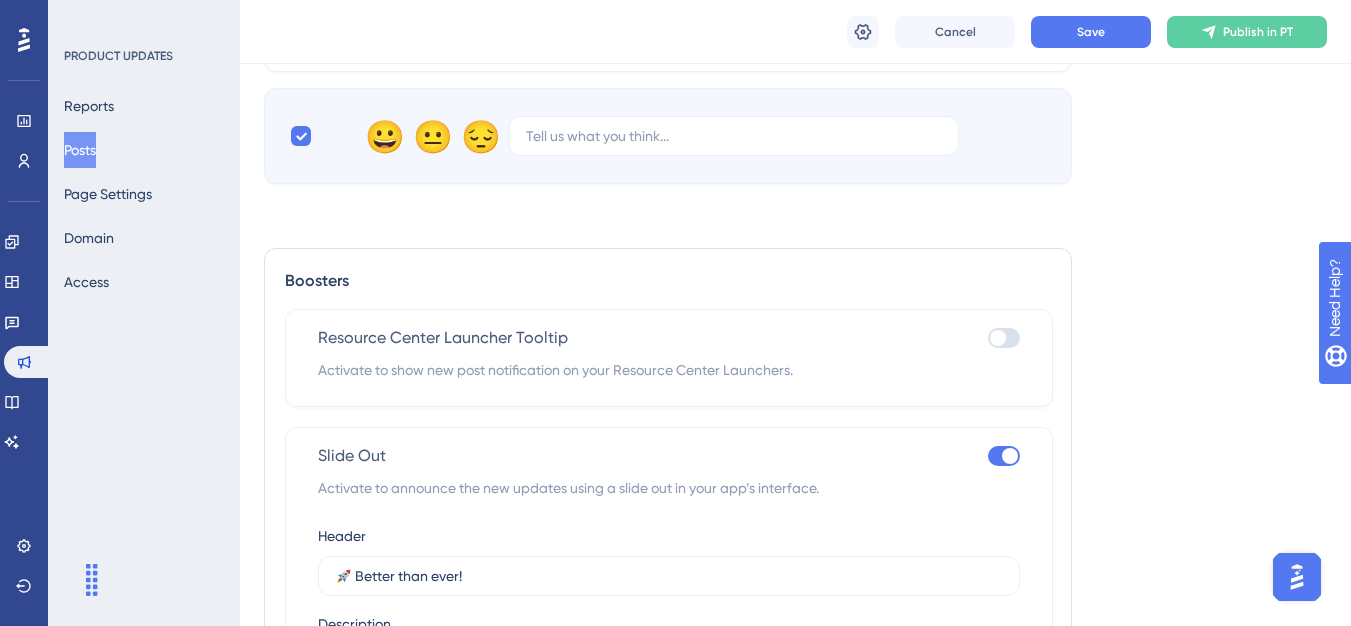 click at bounding box center (1010, 456) 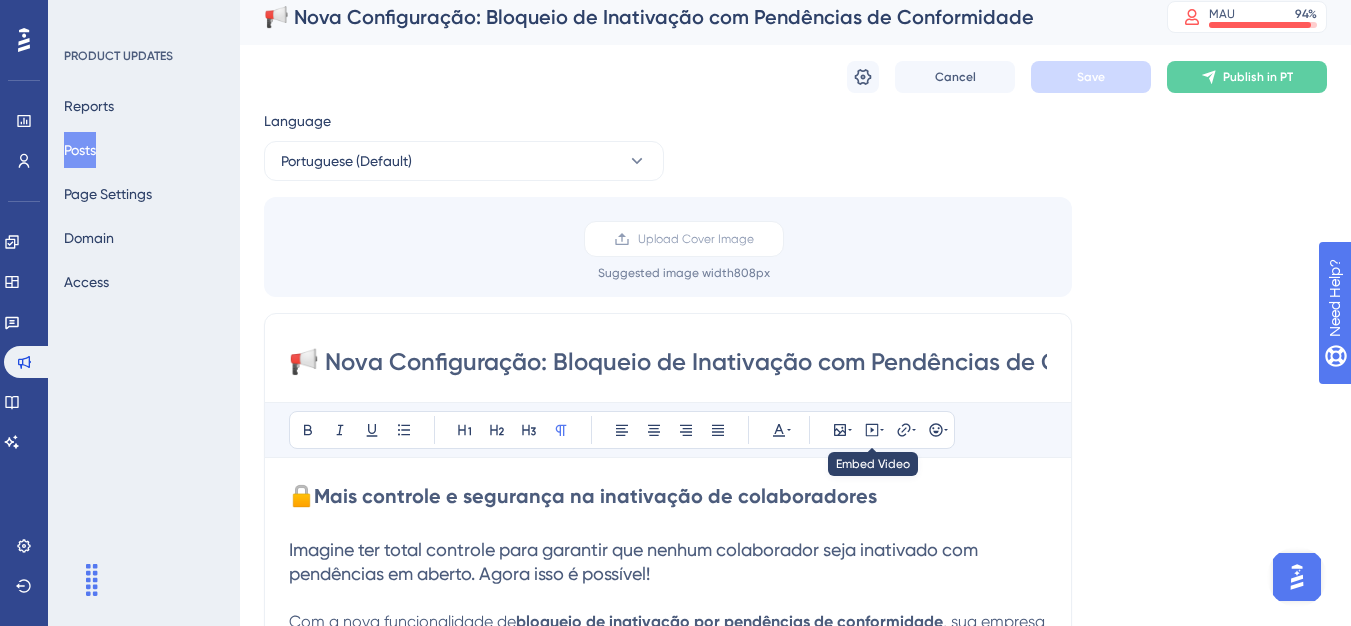 scroll, scrollTop: 0, scrollLeft: 0, axis: both 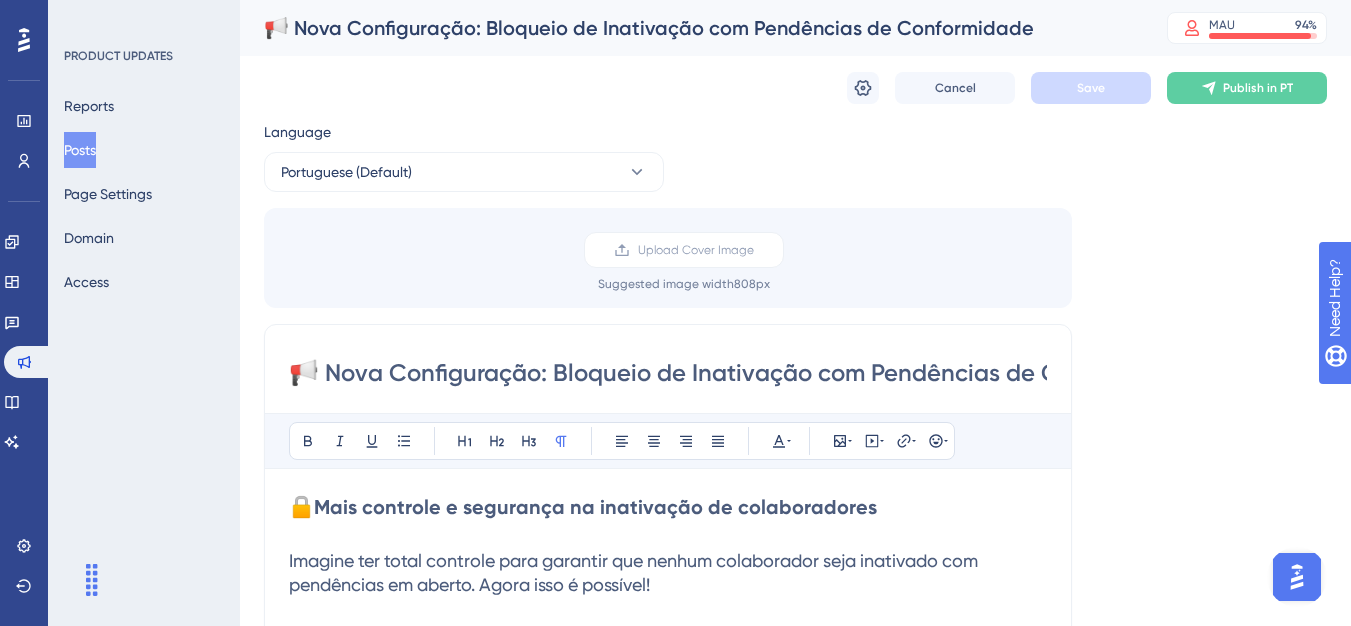 click on "Upload Cover Image Suggested image width  808 px" at bounding box center (668, 258) 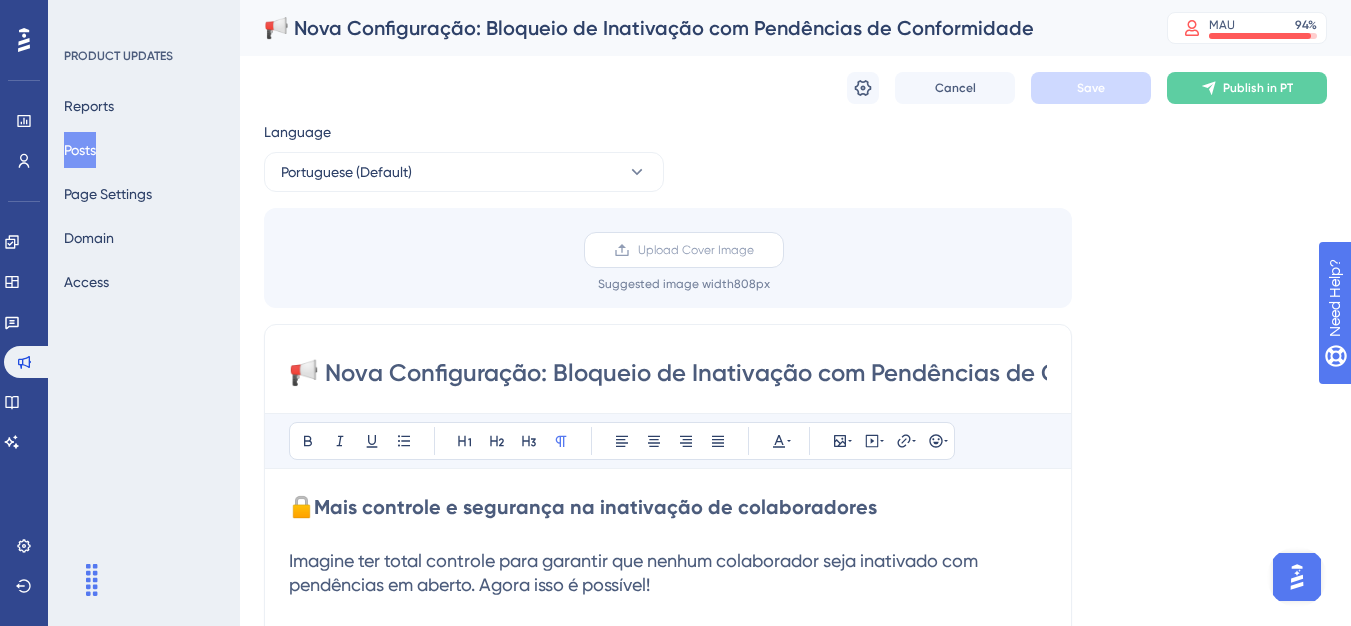 drag, startPoint x: 671, startPoint y: 288, endPoint x: 671, endPoint y: 264, distance: 24 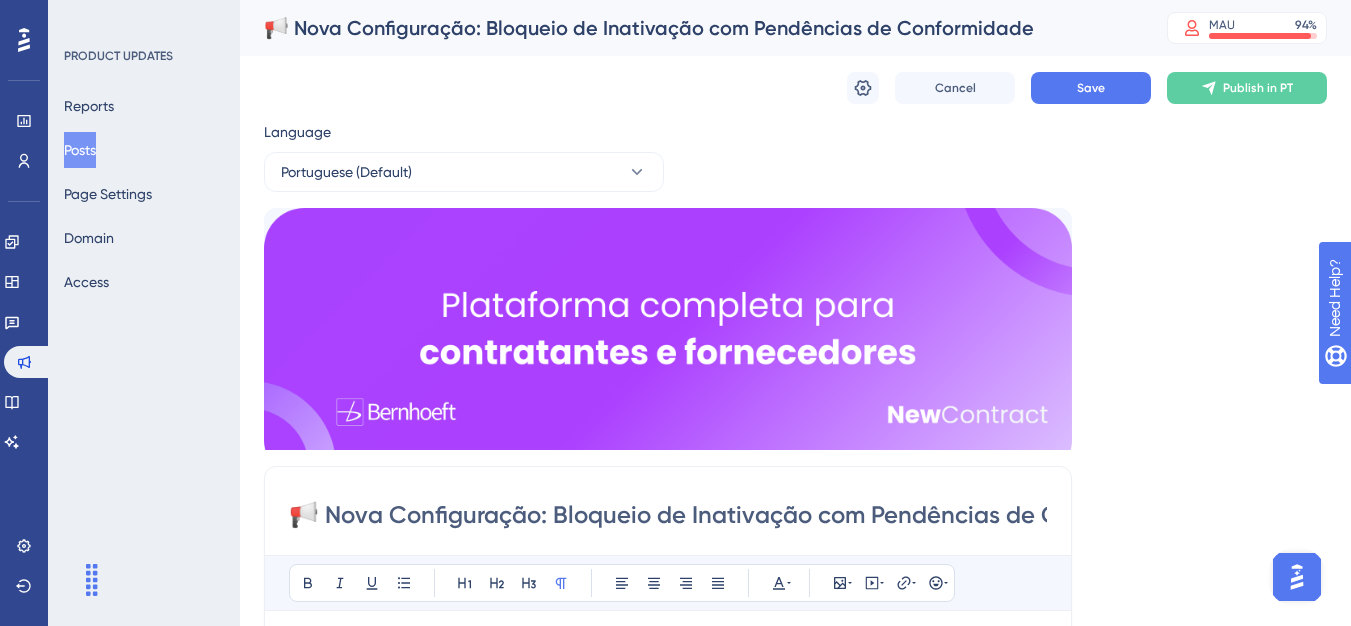 click on "Cancel Save Publish in PT" at bounding box center [795, 88] 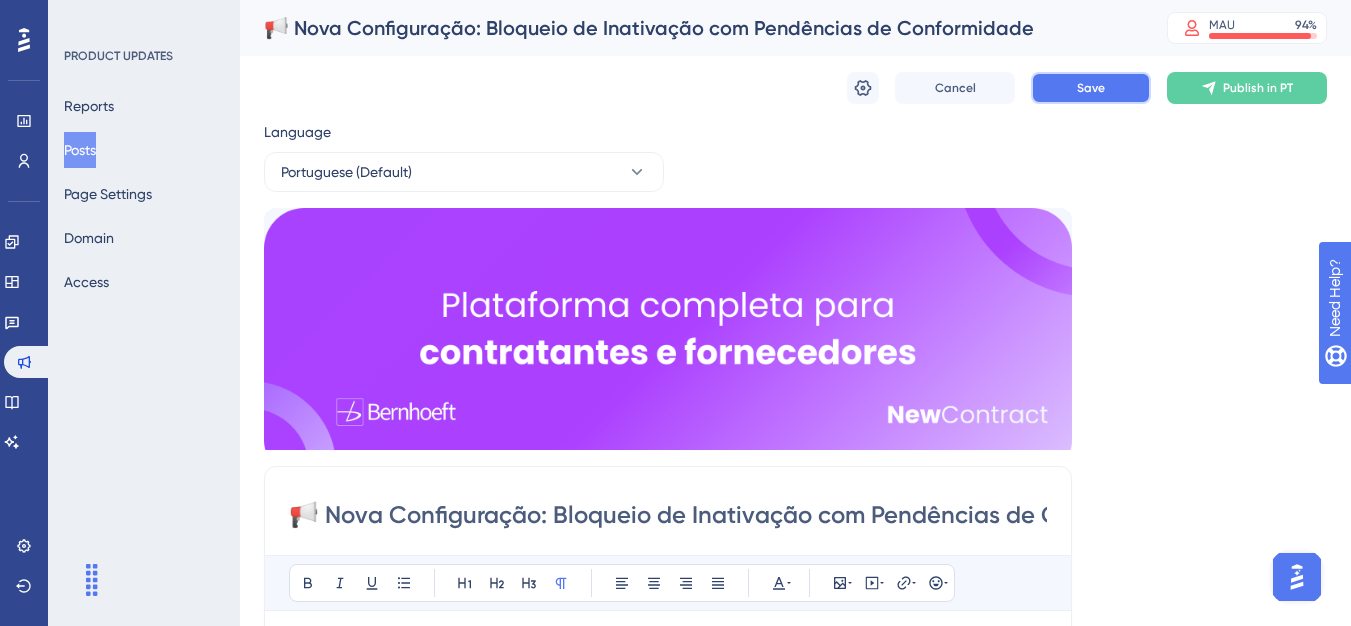 click on "Save" at bounding box center (1091, 88) 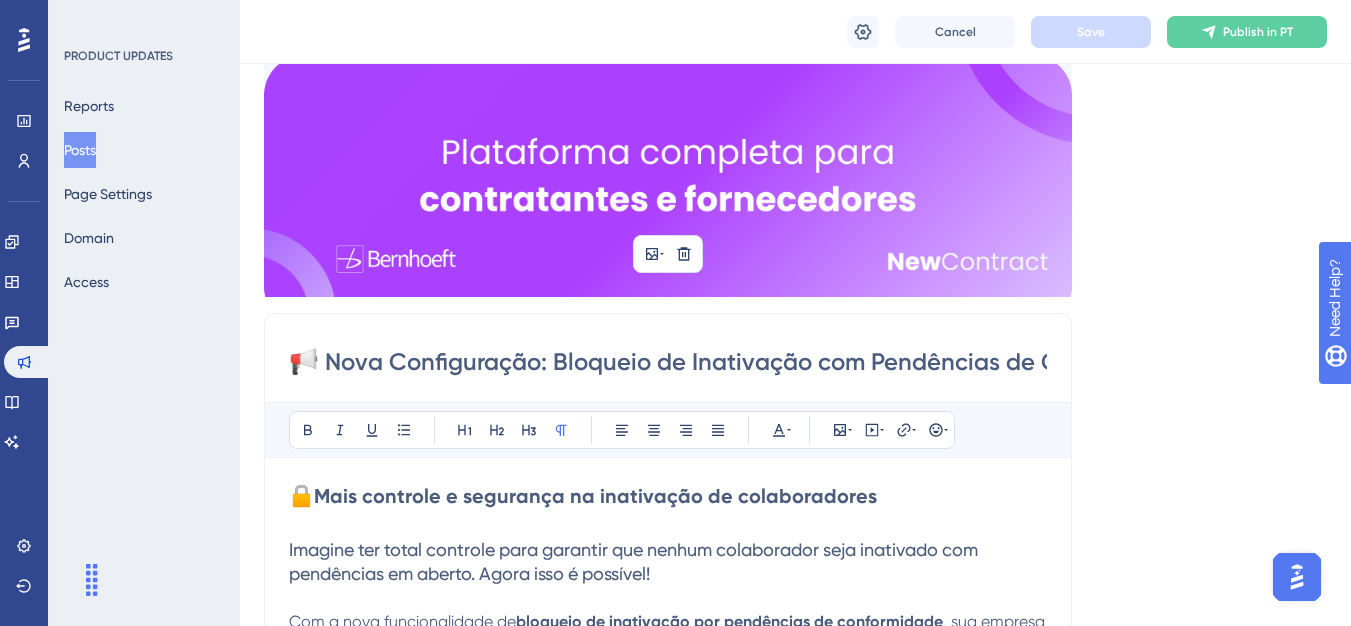 scroll, scrollTop: 0, scrollLeft: 0, axis: both 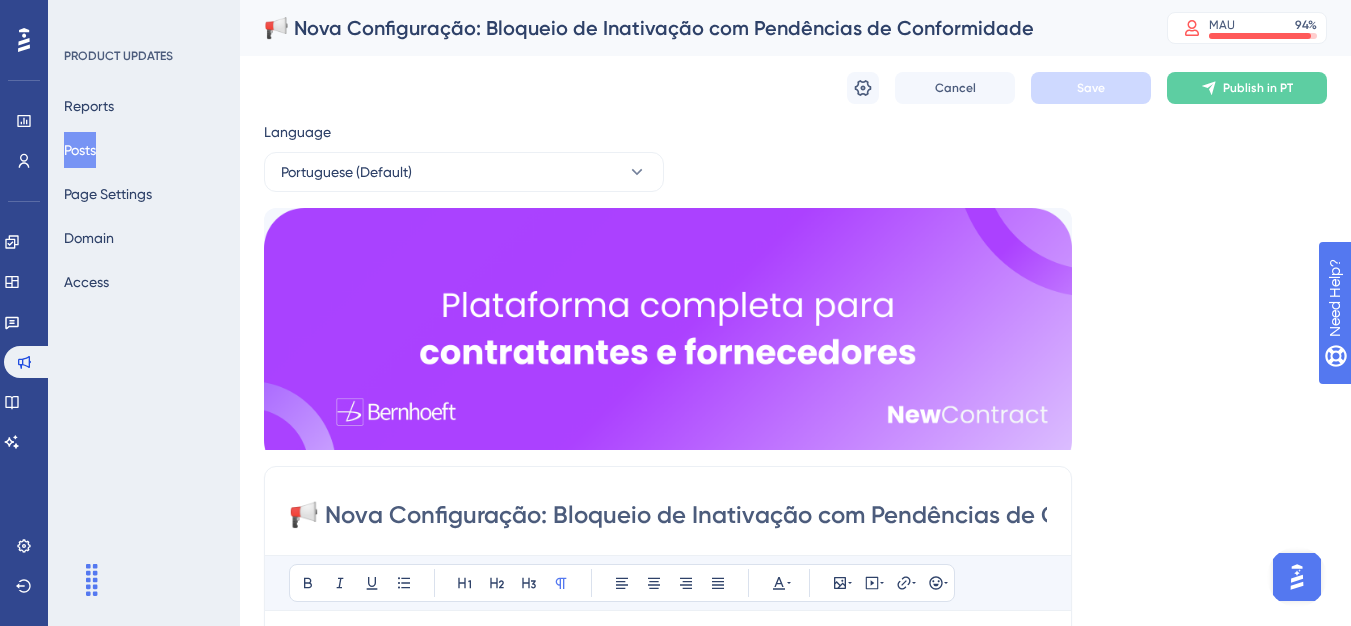 click on "Cancel Save Publish in PT" at bounding box center [795, 88] 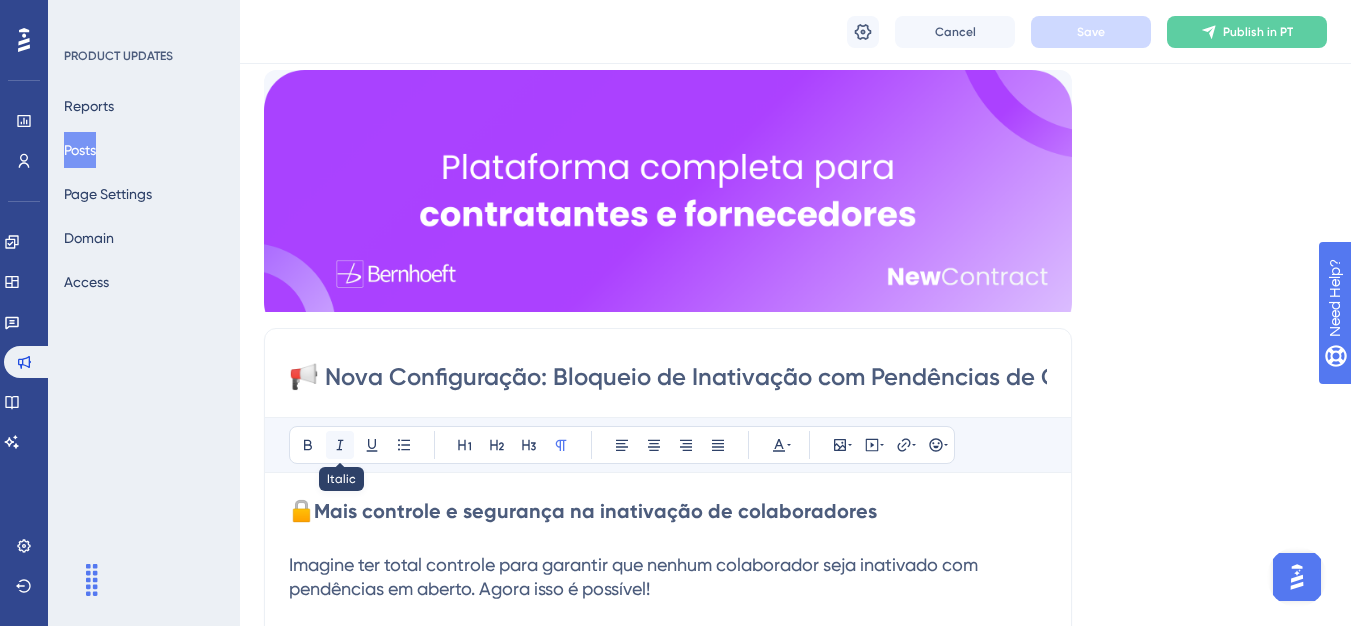 scroll, scrollTop: 300, scrollLeft: 0, axis: vertical 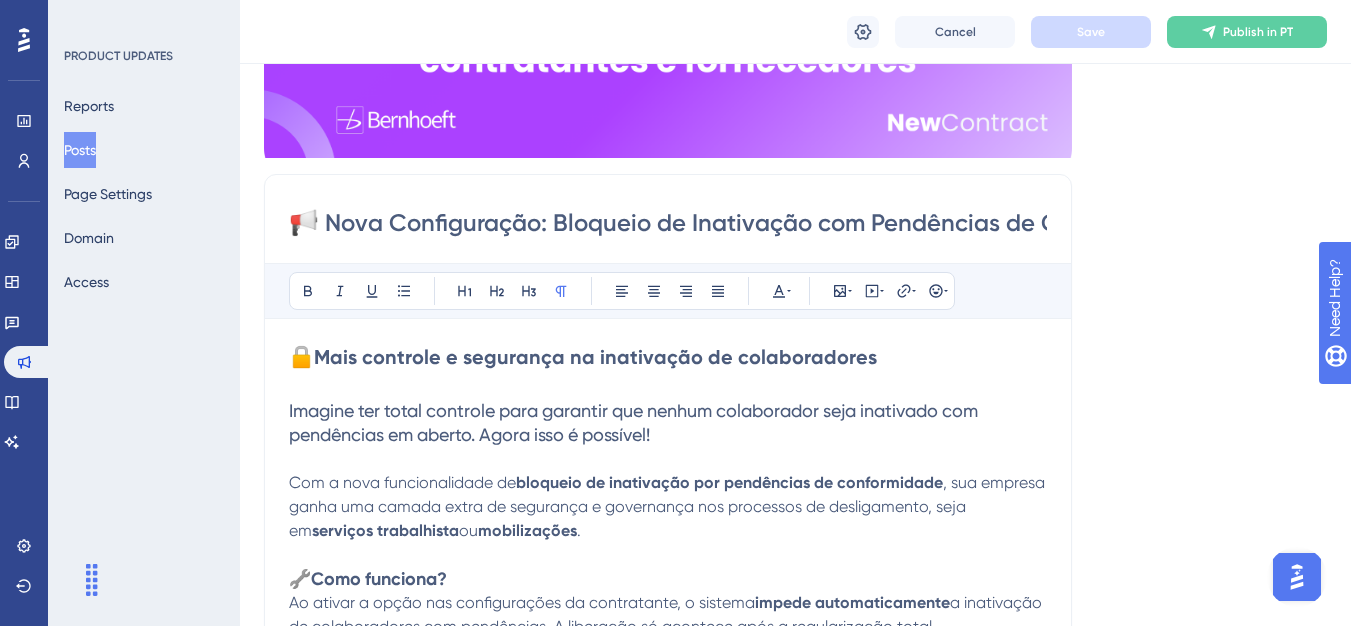 click on "📢 Nova Configuração: Bloqueio de Inativação com Pendências de Conformidade" at bounding box center [668, 223] 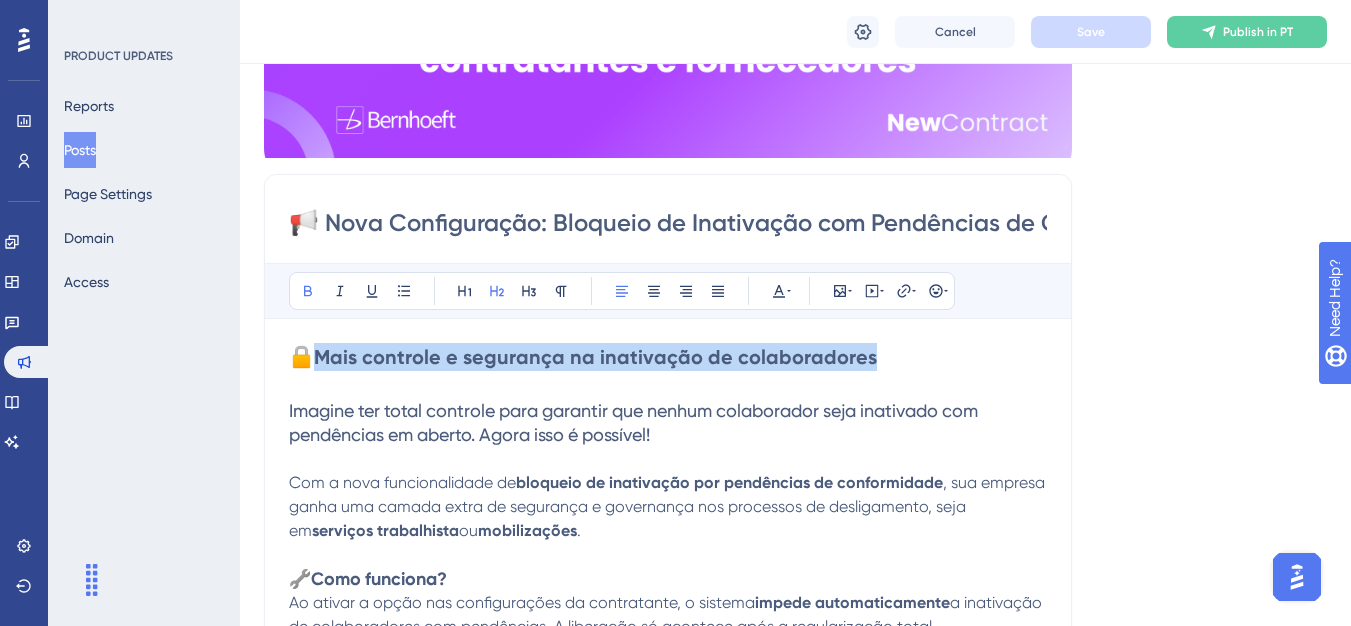 drag, startPoint x: 870, startPoint y: 359, endPoint x: 317, endPoint y: 354, distance: 553.0226 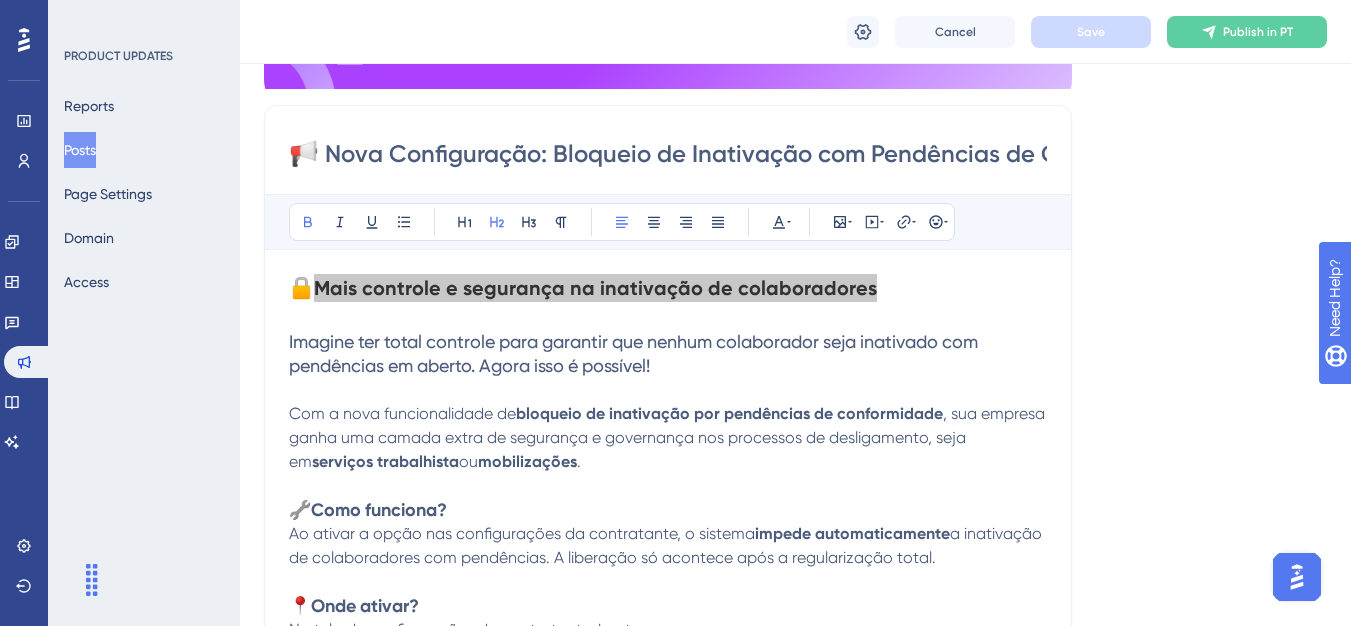 scroll, scrollTop: 400, scrollLeft: 0, axis: vertical 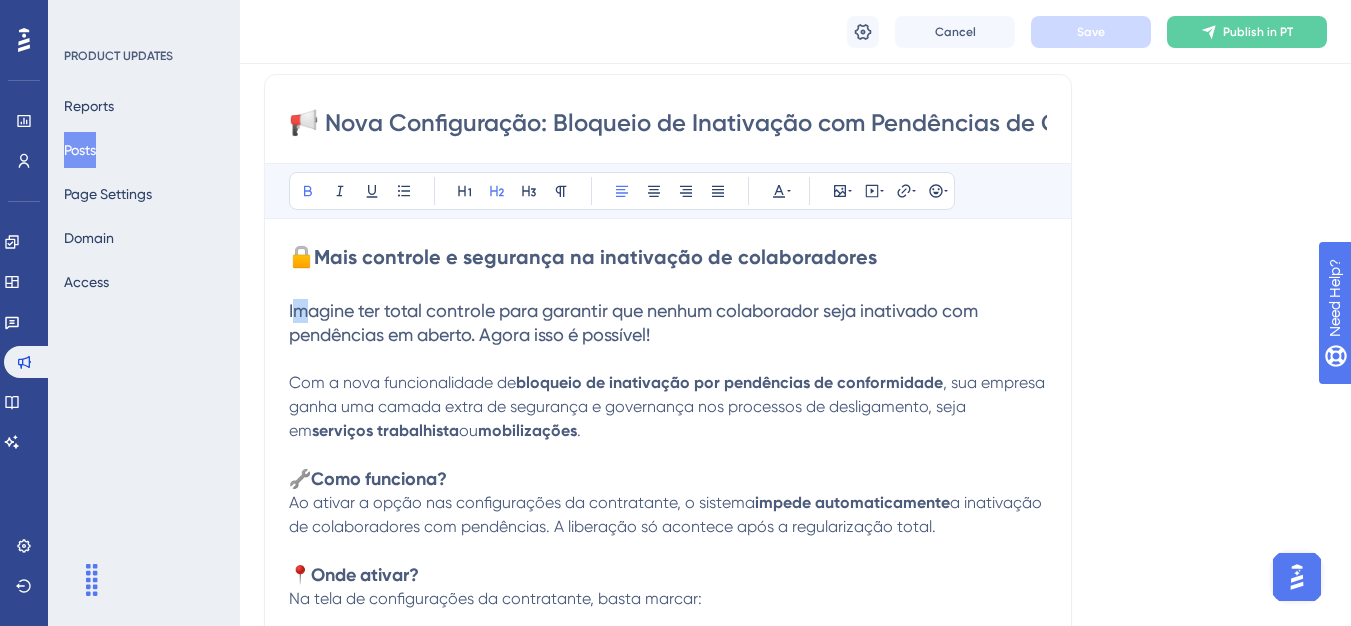 click on "Imagine ter total controle para garantir que nenhum colaborador seja inativado com pendências em aberto. Agora isso é possível!" at bounding box center [635, 322] 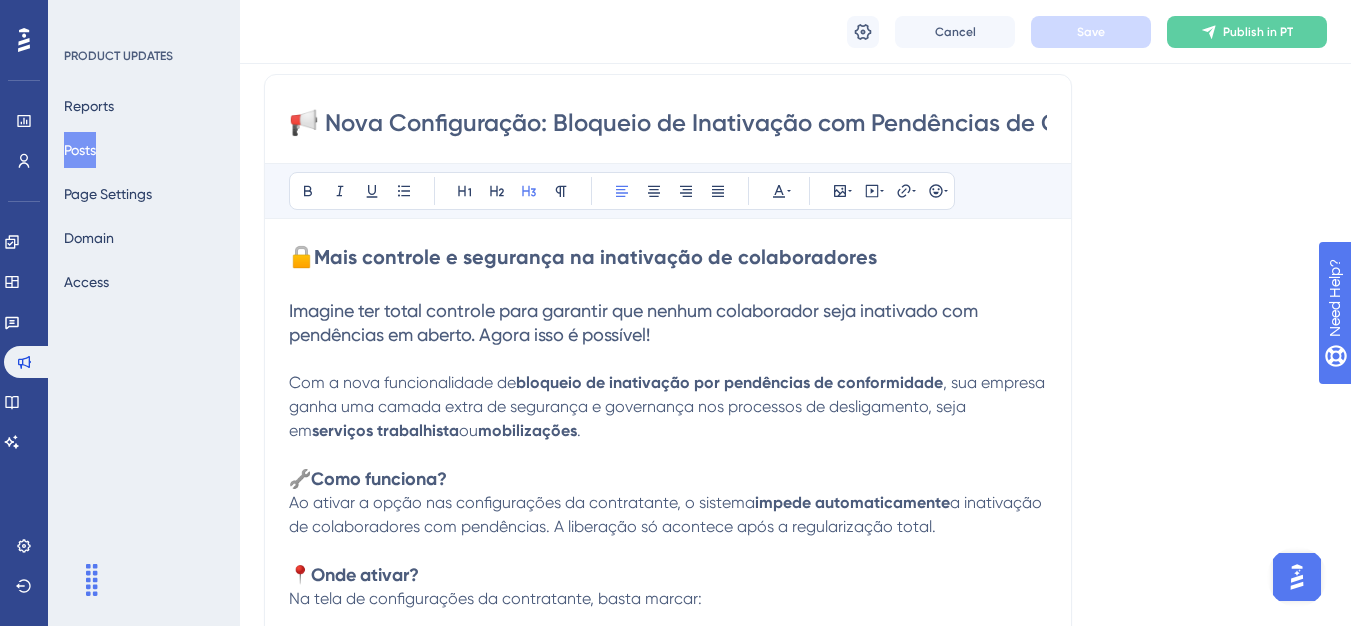 click on "Imagine ter total controle para garantir que nenhum colaborador seja inativado com pendências em aberto. Agora isso é possível!" at bounding box center [635, 322] 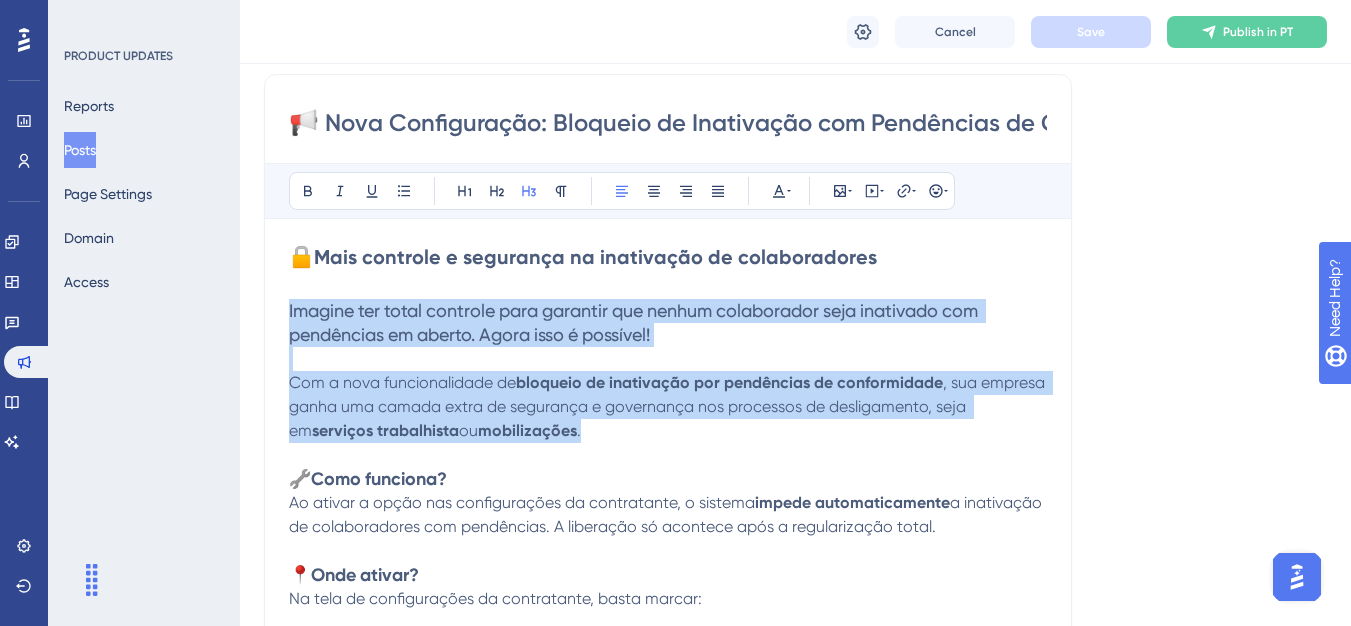 drag, startPoint x: 291, startPoint y: 310, endPoint x: 581, endPoint y: 422, distance: 310.8762 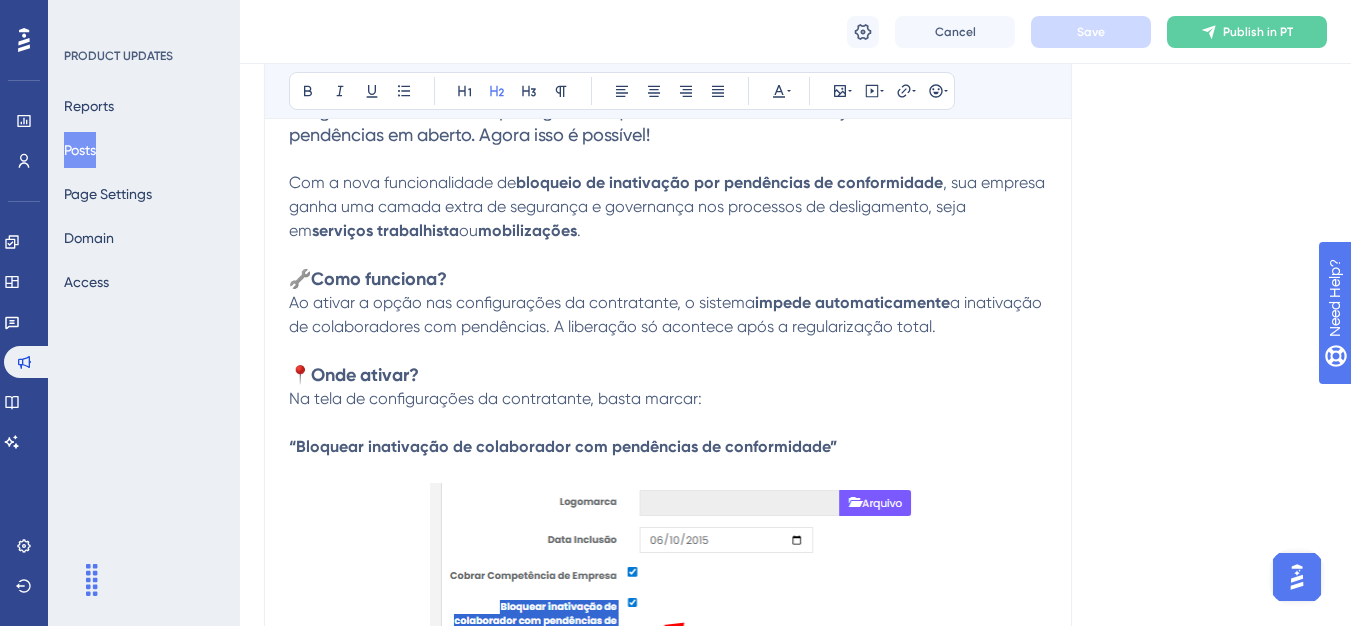 click on "🔒  Mais controle e segurança na inativação de colaboradores Imagine ter total controle para garantir que nenhum colaborador seja inativado com pendências em aberto. Agora isso é possível! Com a nova funcionalidade de  bloqueio de inativação por pendências de conformidade , sua empresa ganha uma camada extra de segurança e governança nos processos de desligamento, seja em  serviços trabalhista  ou  mobilizações . 🔧  Como funciona? Ao ativar a opção nas configurações da contratante, o sistema  impede automaticamente  a inativação de colaboradores com pendências. A liberação só acontece após a regularização total. 📍  Onde ativar? Na tela de configurações da contratante, basta marcar: “Bloquear inativação de colaborador com pendências de conformidade” ✨  Por que isso importa? Evita desligamentos indevidos e inconsistências nos registros. Dá ao cliente o poder de decidir como quer operar. Reforça a conformidade e a transparência nos processos internos" at bounding box center (668, 517) 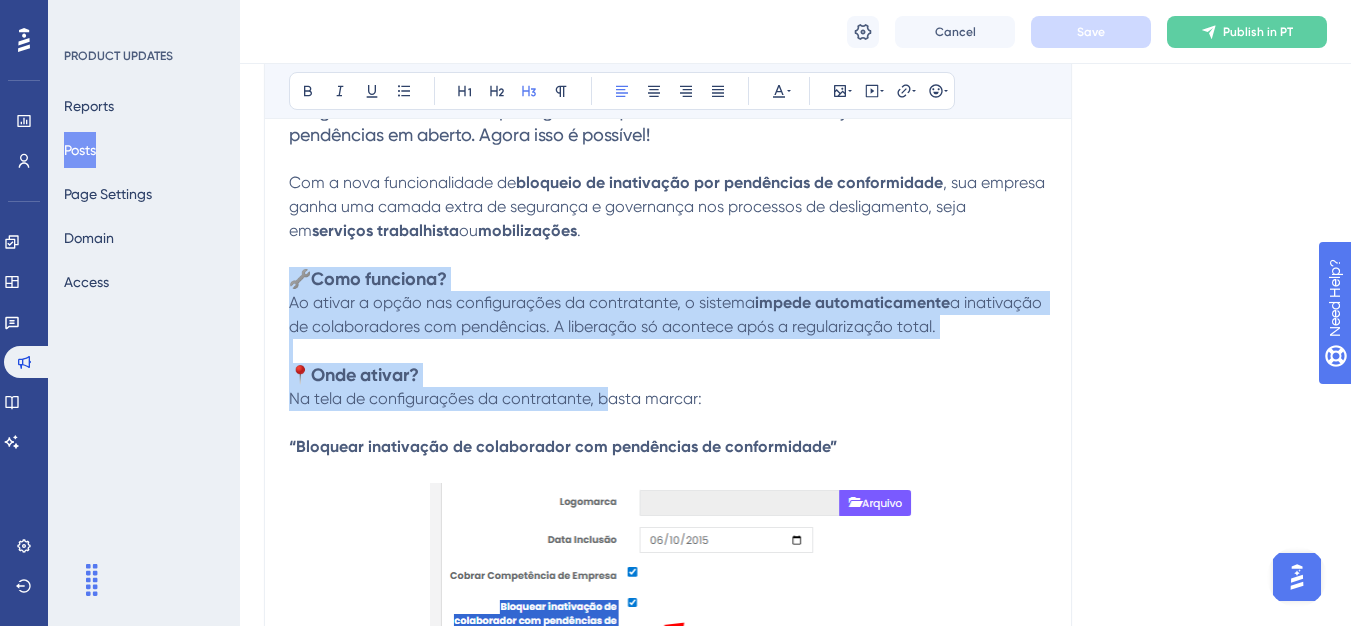 click on "🔧" at bounding box center (300, 278) 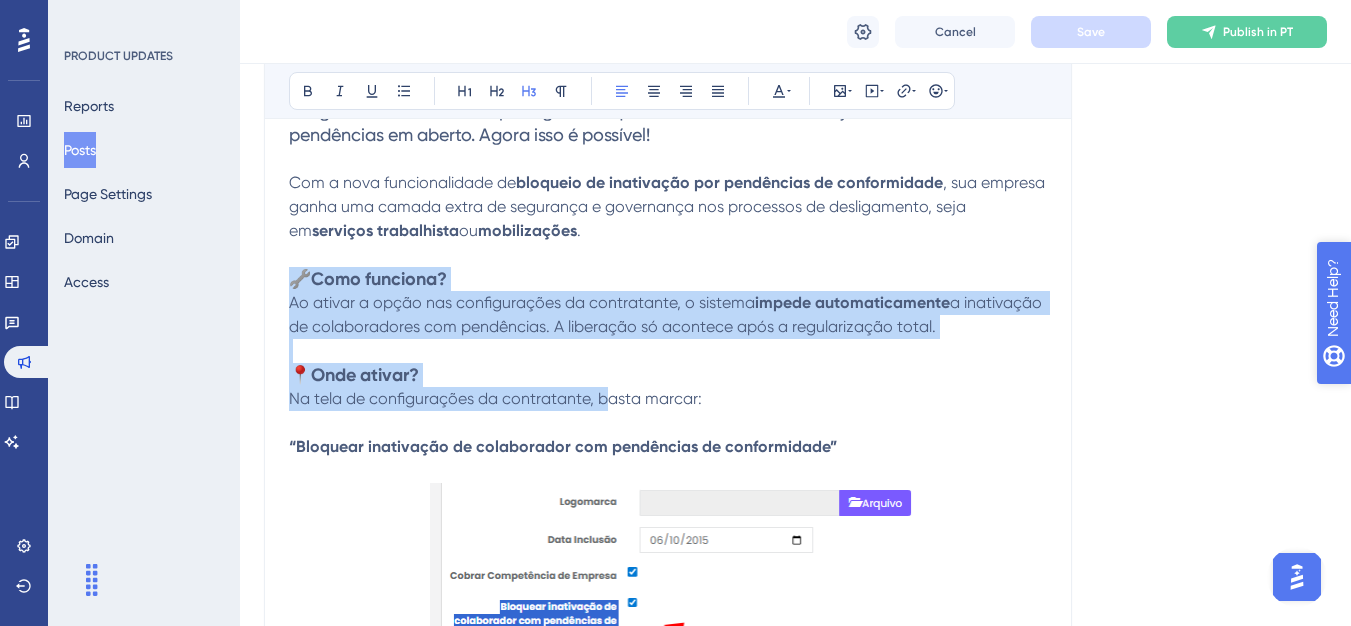 click on "🔧" at bounding box center [300, 278] 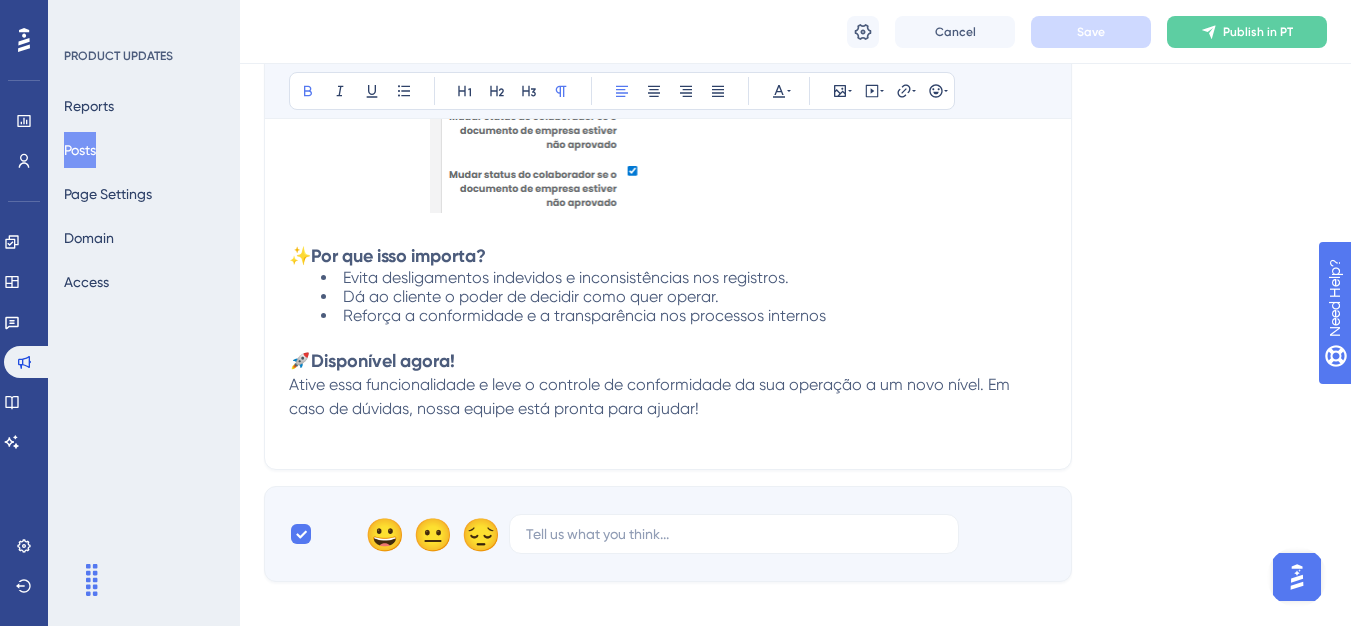scroll, scrollTop: 1200, scrollLeft: 0, axis: vertical 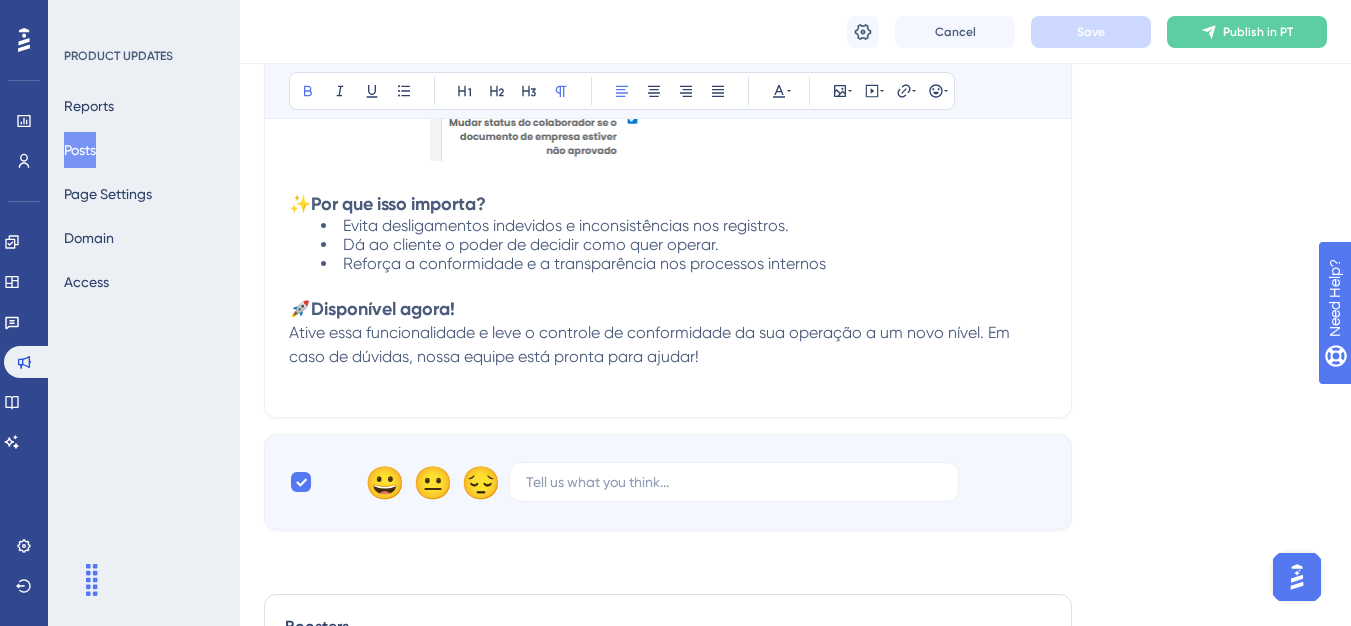 drag, startPoint x: 285, startPoint y: 258, endPoint x: 702, endPoint y: 374, distance: 432.83368 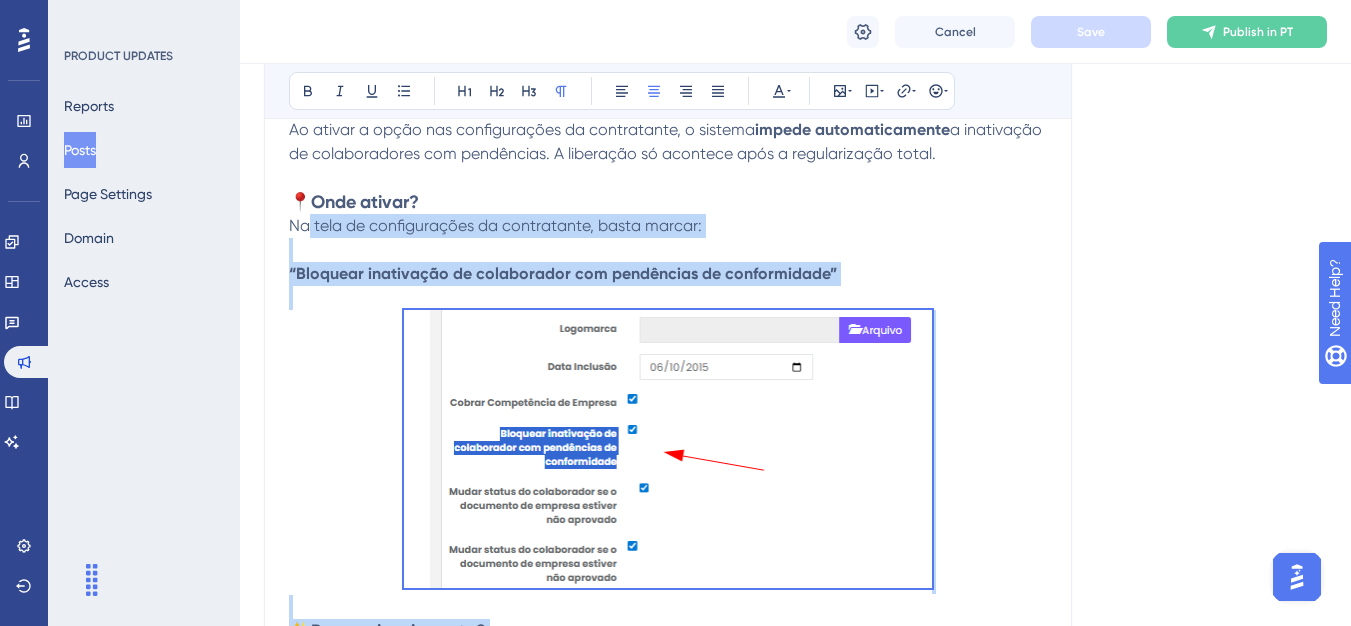 scroll, scrollTop: 700, scrollLeft: 0, axis: vertical 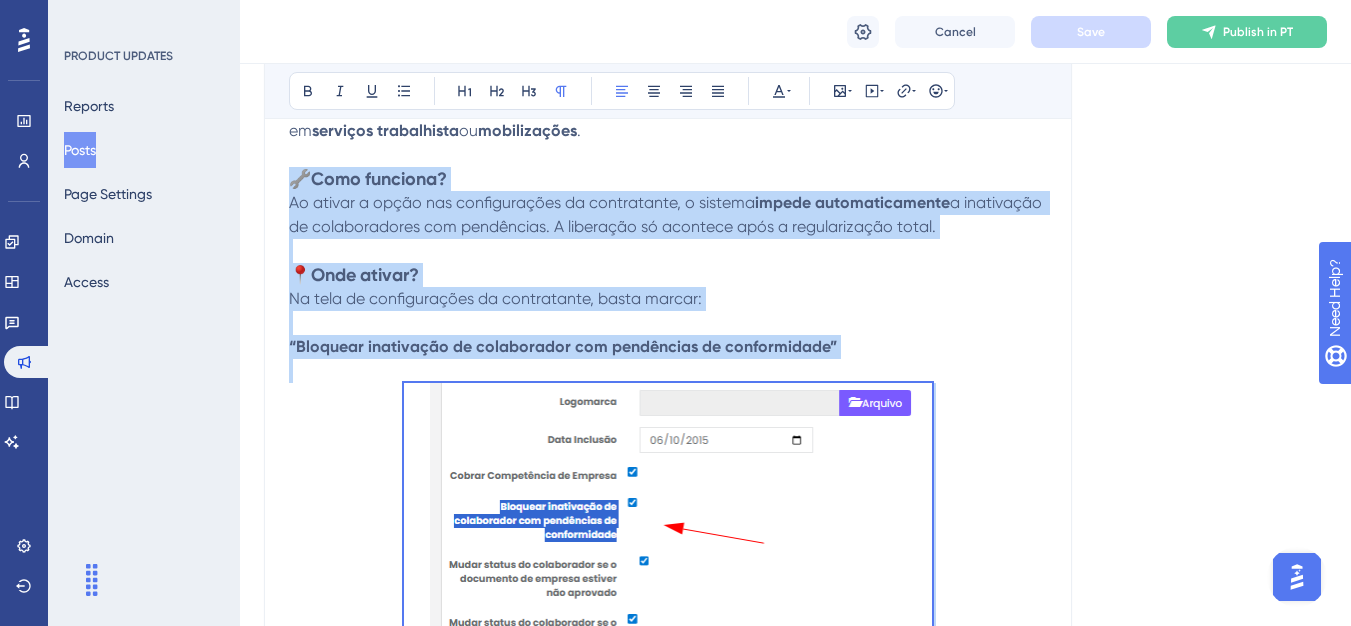 drag, startPoint x: 715, startPoint y: 354, endPoint x: 285, endPoint y: 183, distance: 462.75372 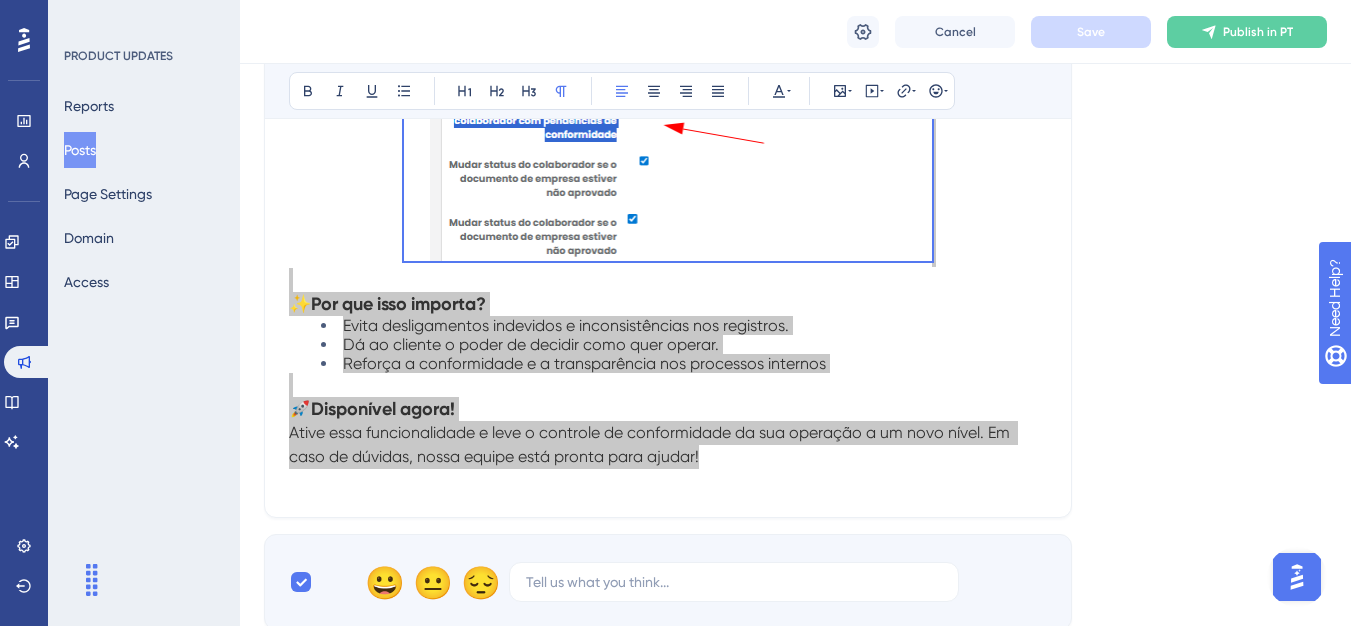 scroll, scrollTop: 1300, scrollLeft: 0, axis: vertical 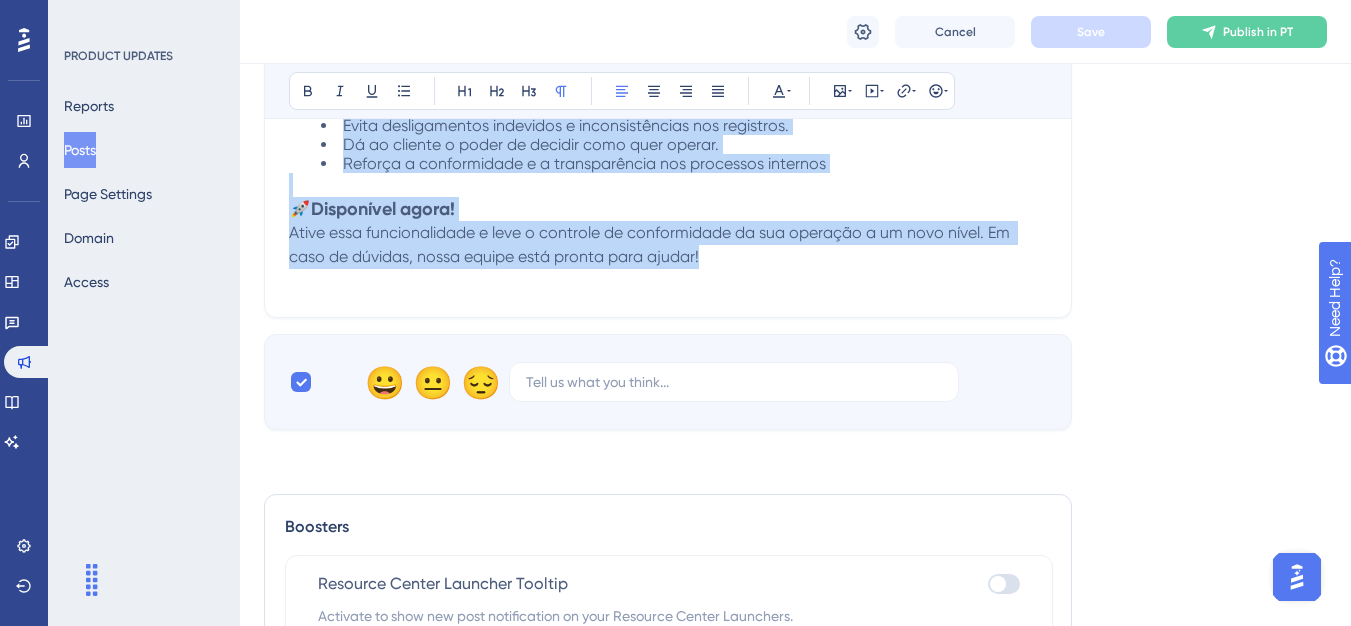 drag, startPoint x: 1362, startPoint y: 197, endPoint x: 1359, endPoint y: 252, distance: 55.081757 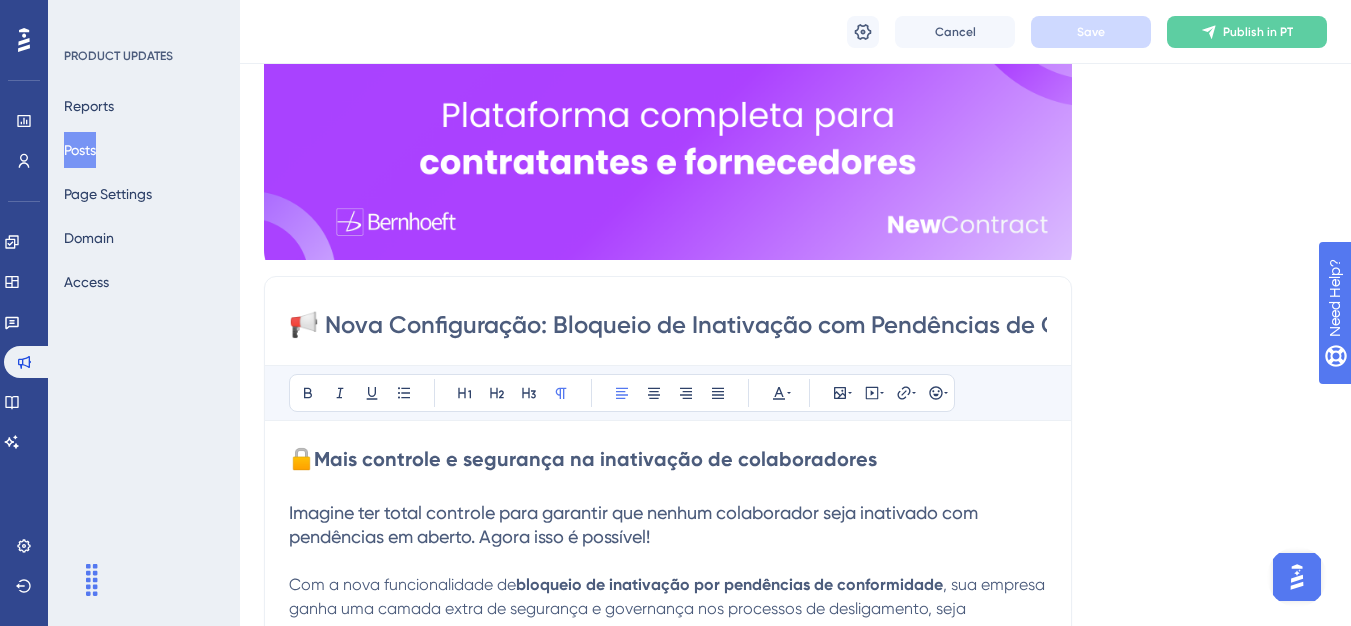 scroll, scrollTop: 200, scrollLeft: 0, axis: vertical 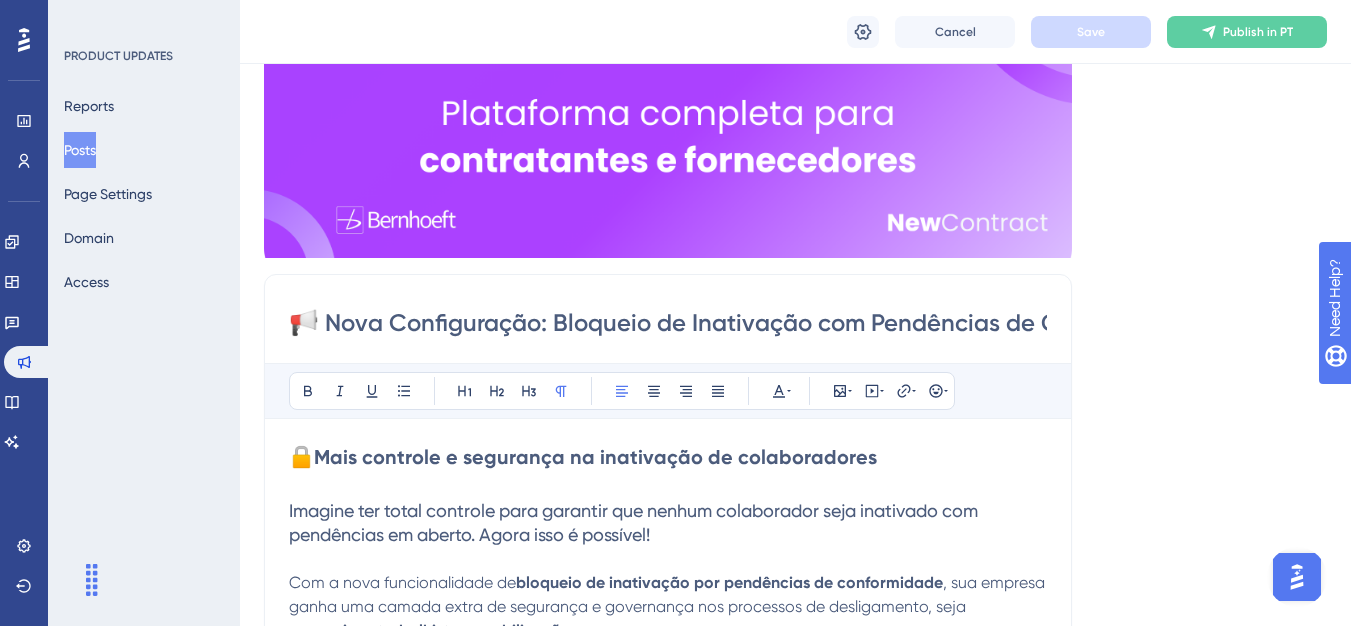 click on "📢 Nova Configuração: Bloqueio de Inativação com Pendências de Conformidade" at bounding box center [668, 323] 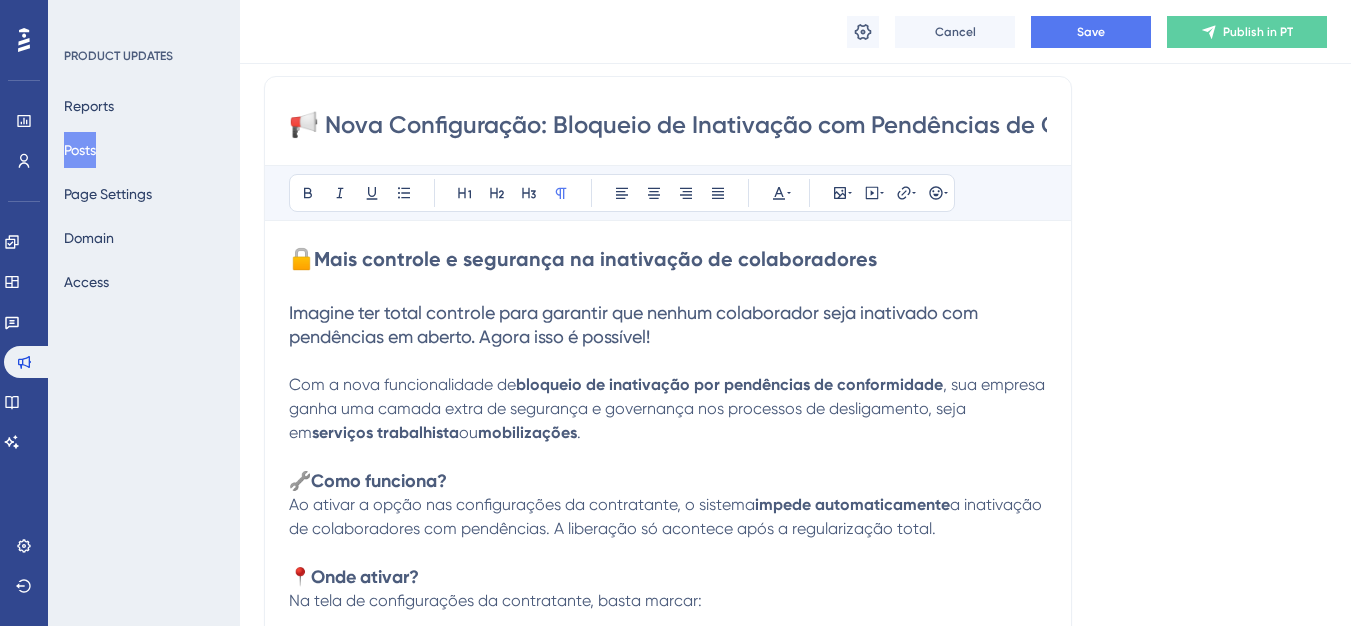 scroll, scrollTop: 600, scrollLeft: 0, axis: vertical 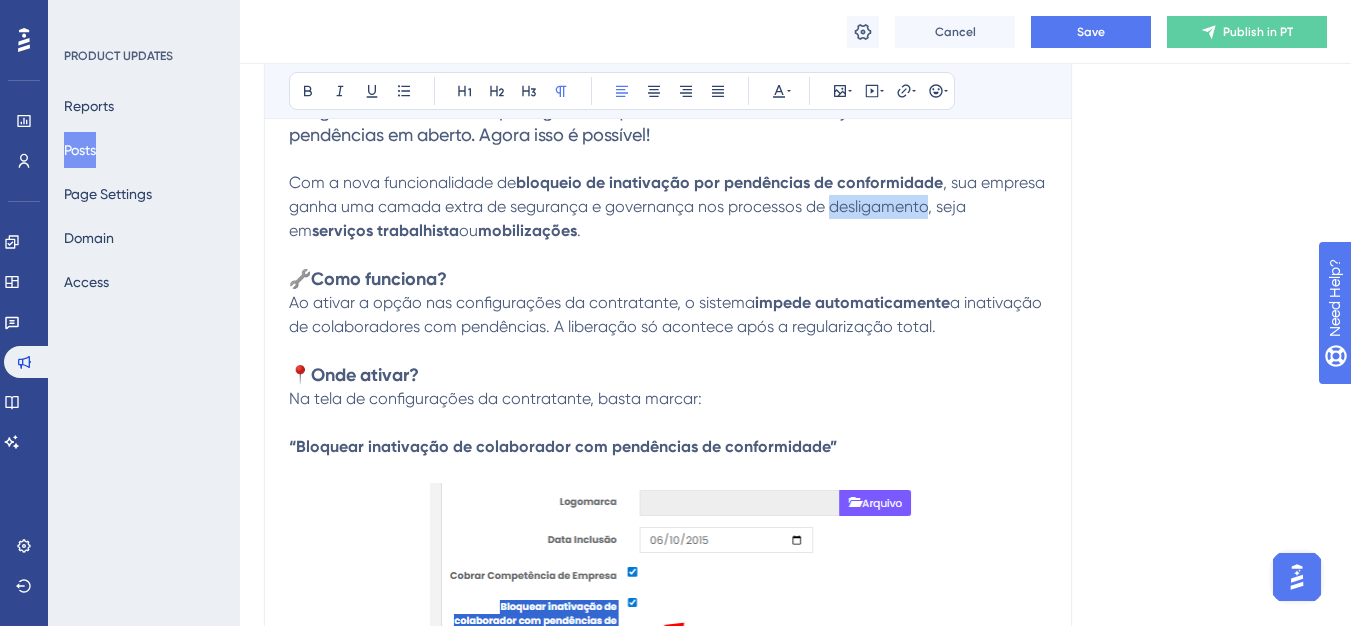 drag, startPoint x: 928, startPoint y: 208, endPoint x: 831, endPoint y: 214, distance: 97.18539 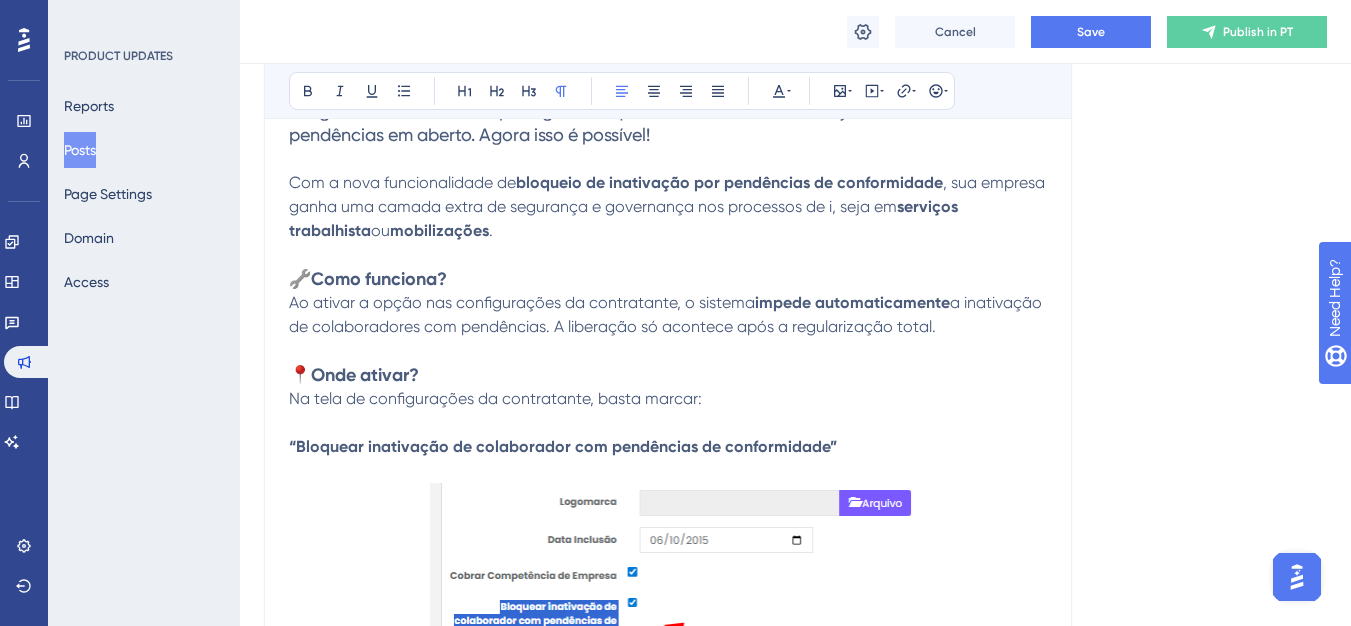 type 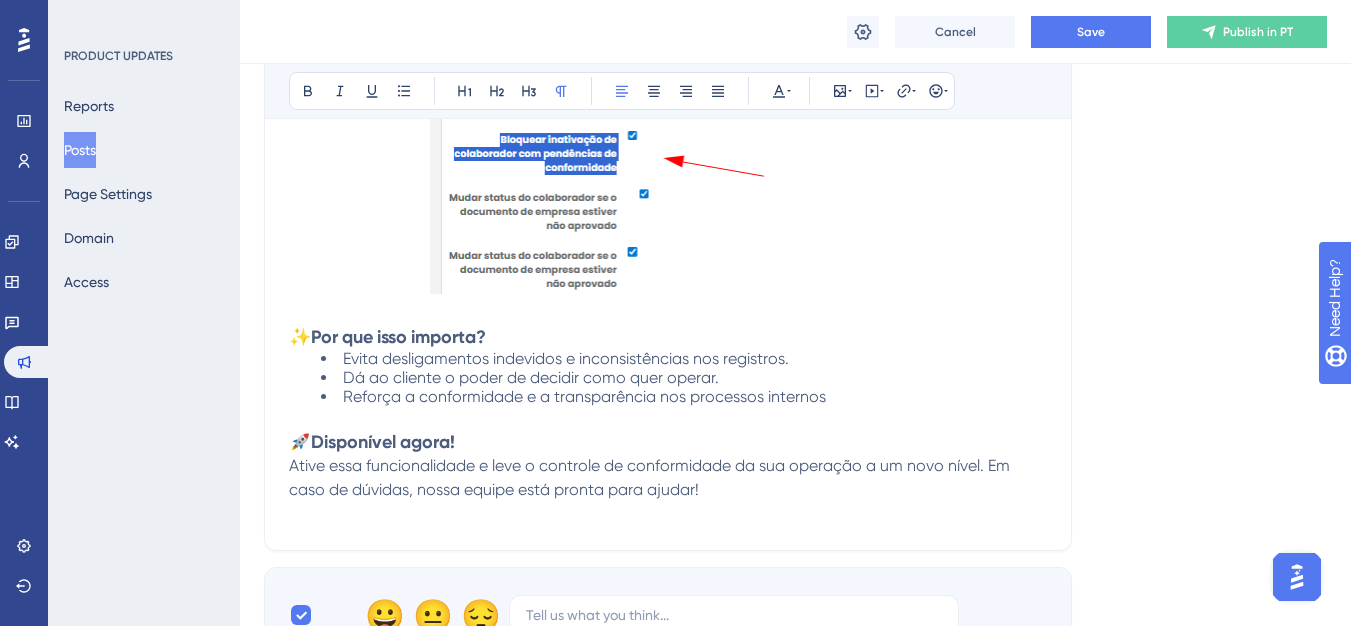scroll, scrollTop: 1100, scrollLeft: 0, axis: vertical 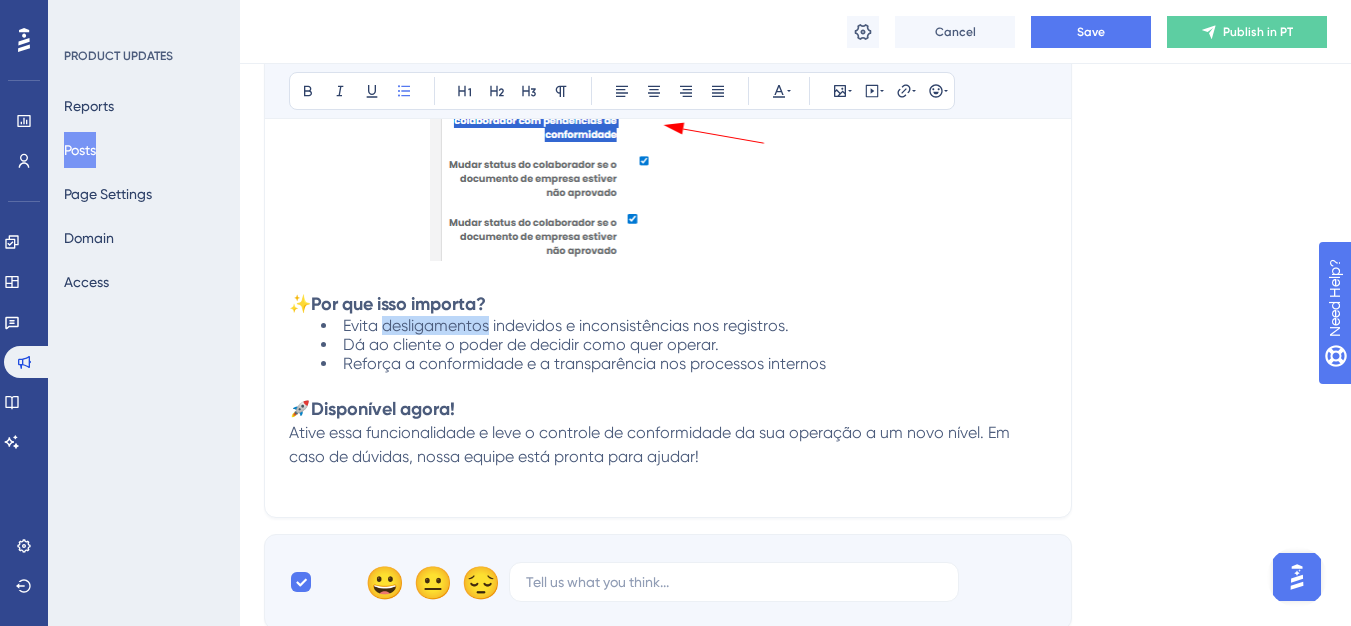 drag, startPoint x: 491, startPoint y: 325, endPoint x: 383, endPoint y: 330, distance: 108.11568 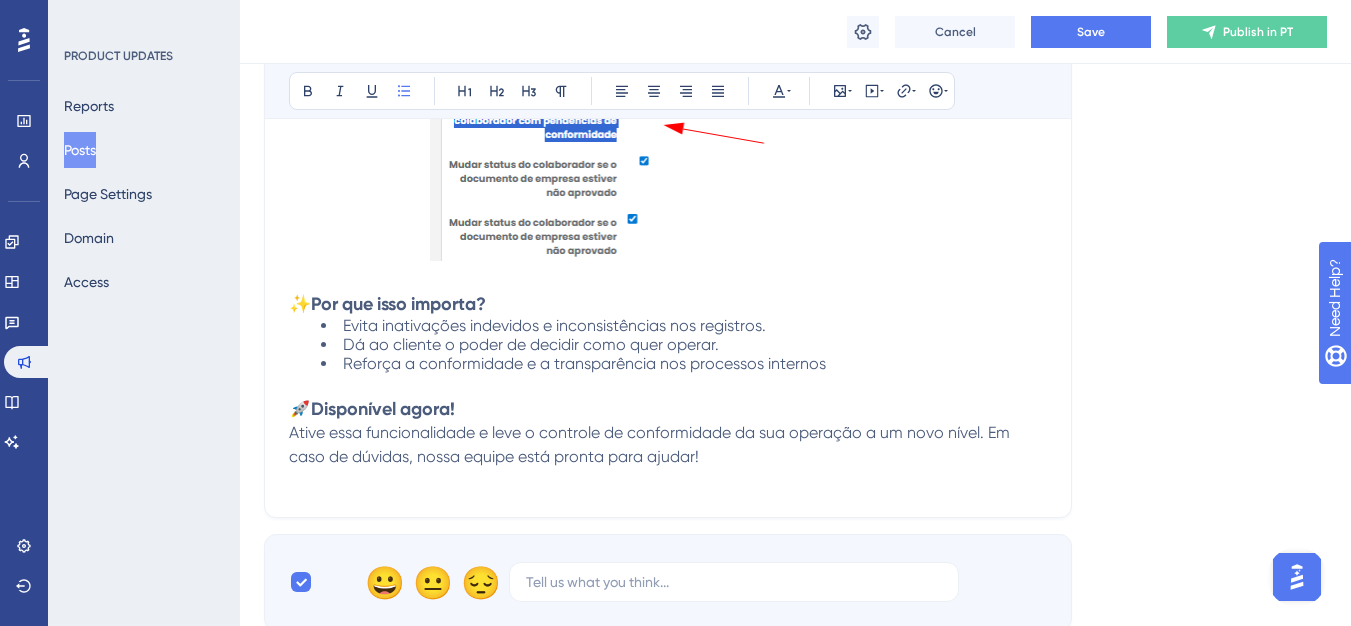 click on "Evita inativações indevidos e inconsistências nos registros." at bounding box center [554, 325] 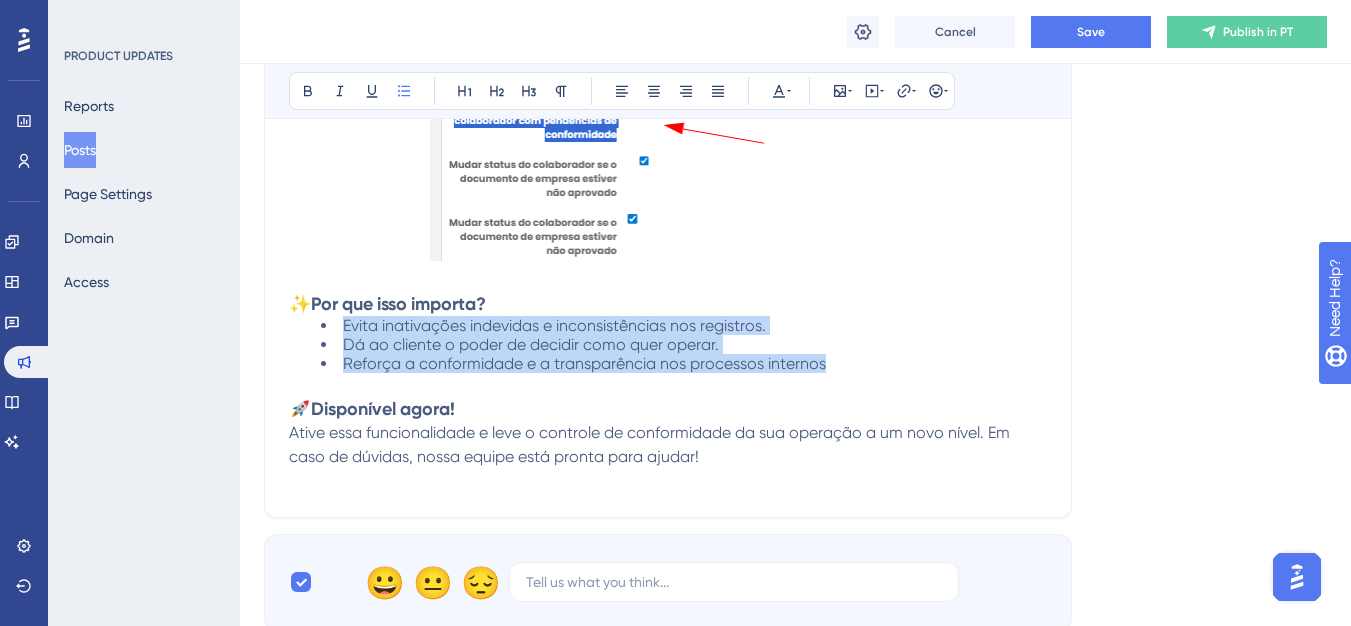 drag, startPoint x: 757, startPoint y: 366, endPoint x: 332, endPoint y: 321, distance: 427.3757 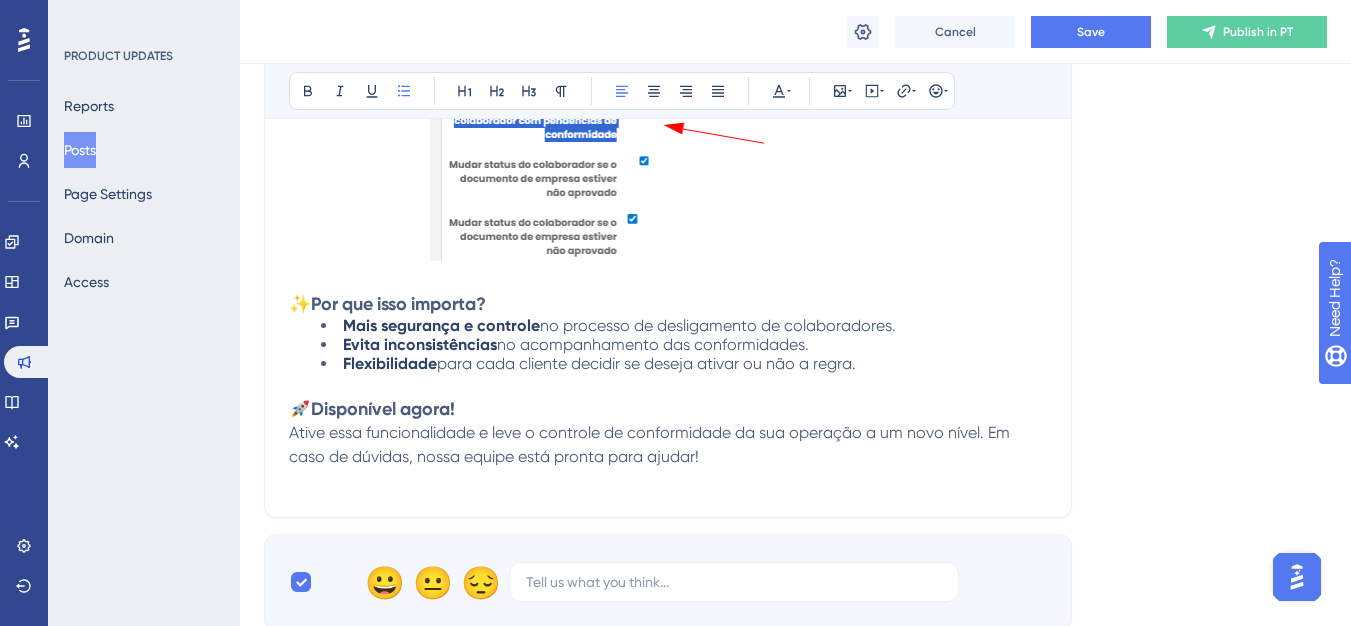click on "Mais segurança e controle" at bounding box center [441, 325] 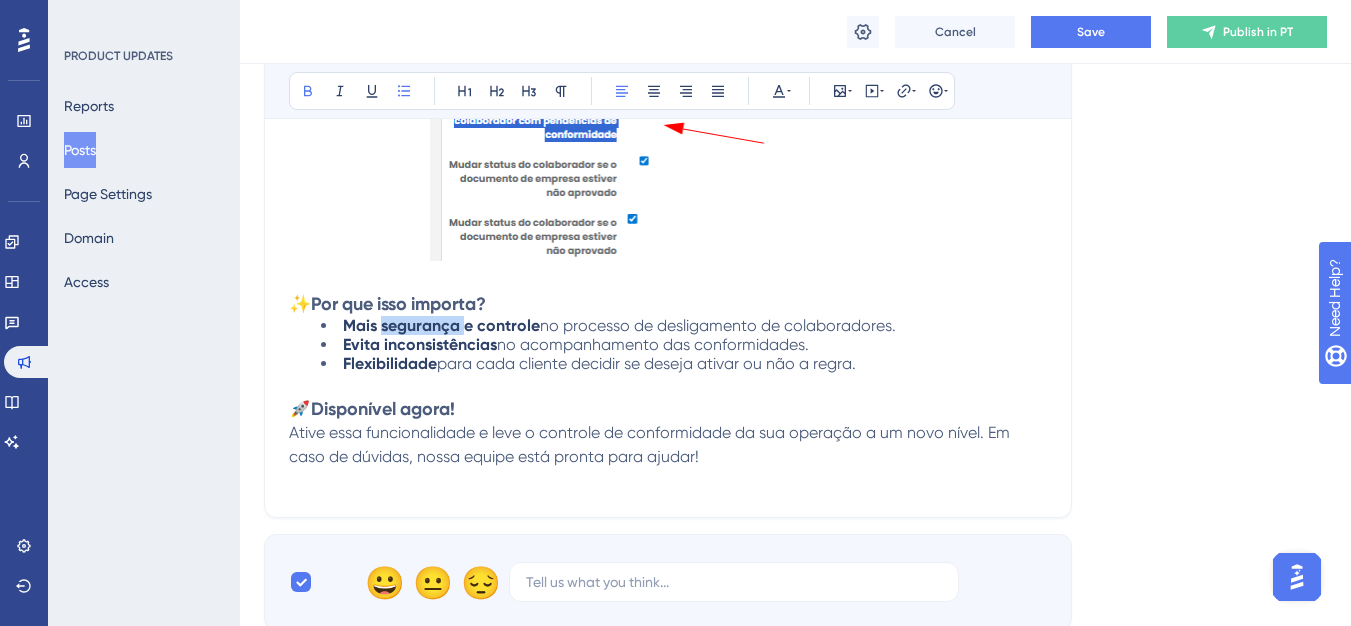 click on "Mais segurança e controle" at bounding box center [441, 325] 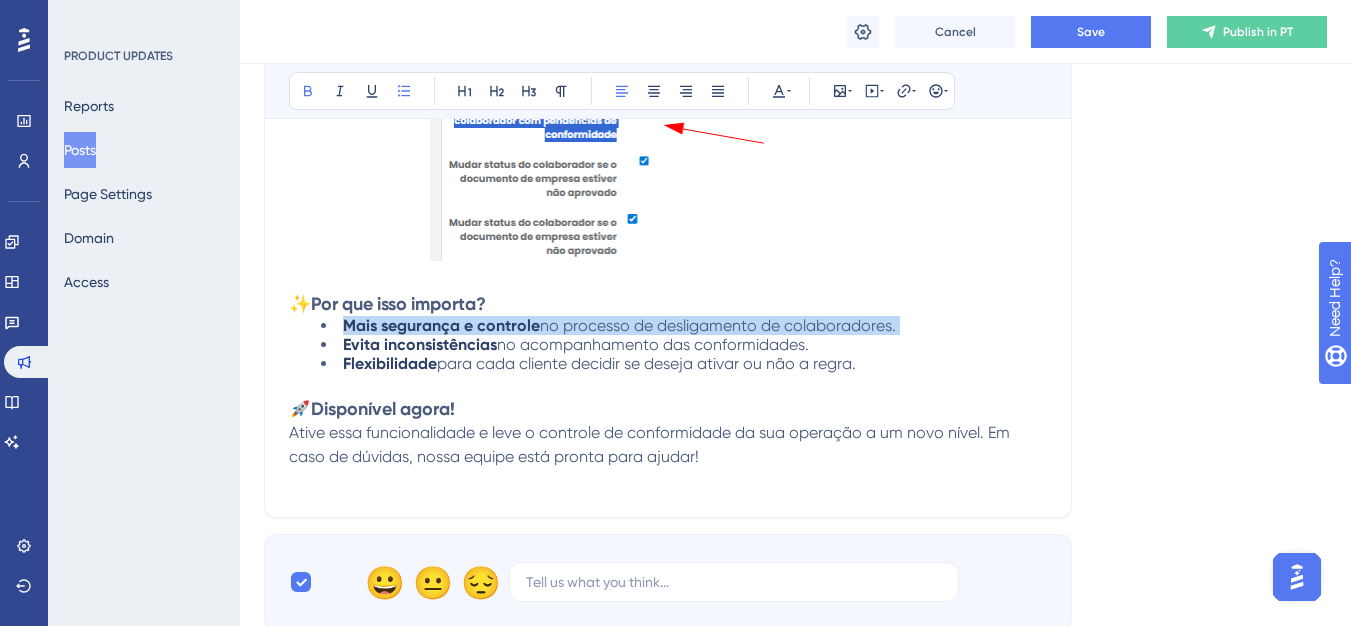 click on "Mais segurança e controle" at bounding box center [441, 325] 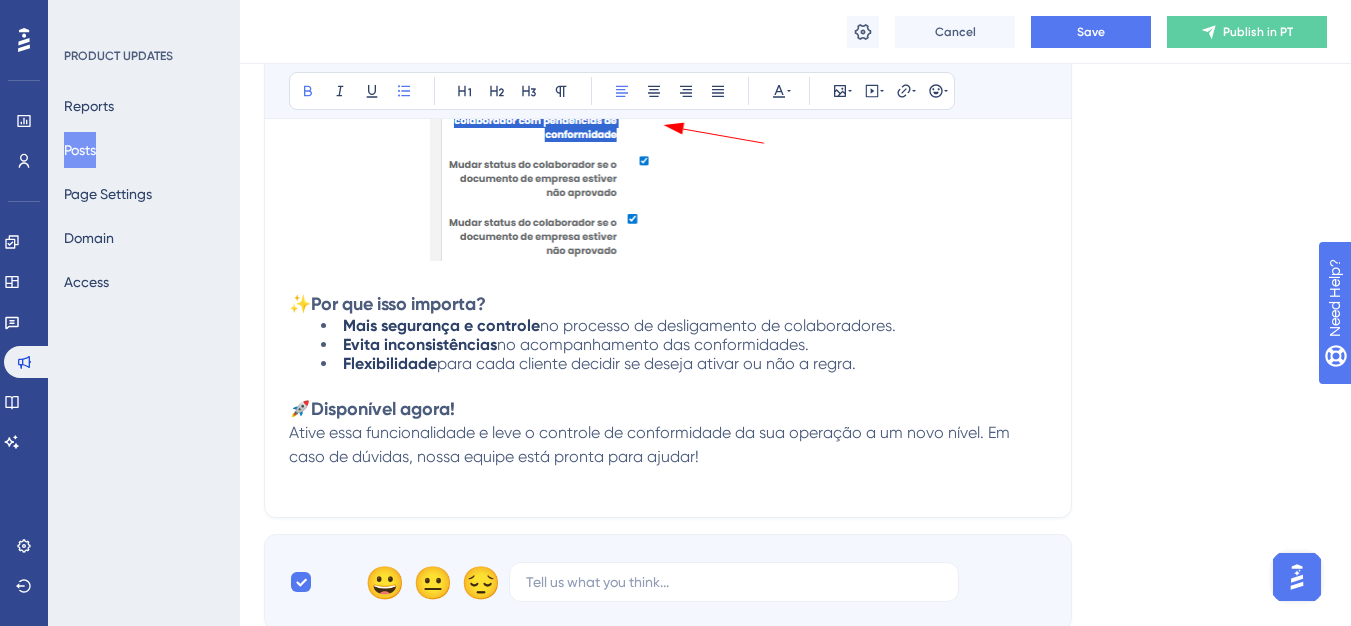drag, startPoint x: 393, startPoint y: 338, endPoint x: 372, endPoint y: 339, distance: 21.023796 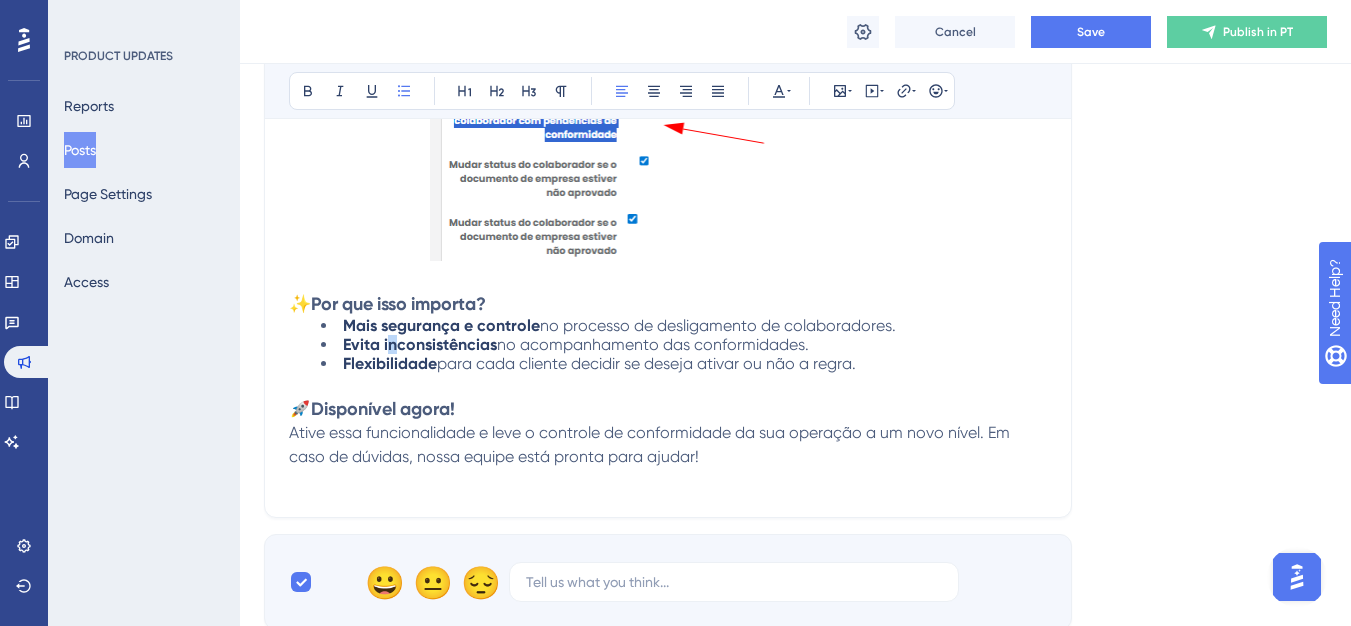 drag, startPoint x: 343, startPoint y: 333, endPoint x: 881, endPoint y: 362, distance: 538.781 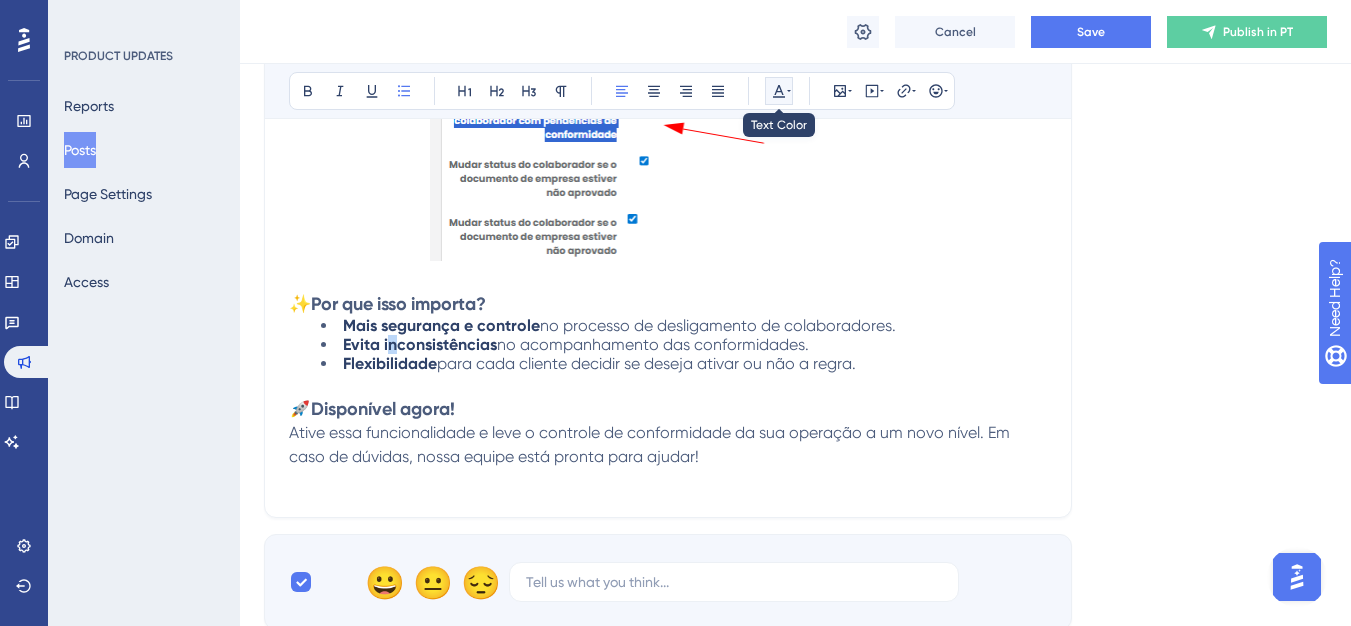 drag, startPoint x: 788, startPoint y: 93, endPoint x: 791, endPoint y: 103, distance: 10.440307 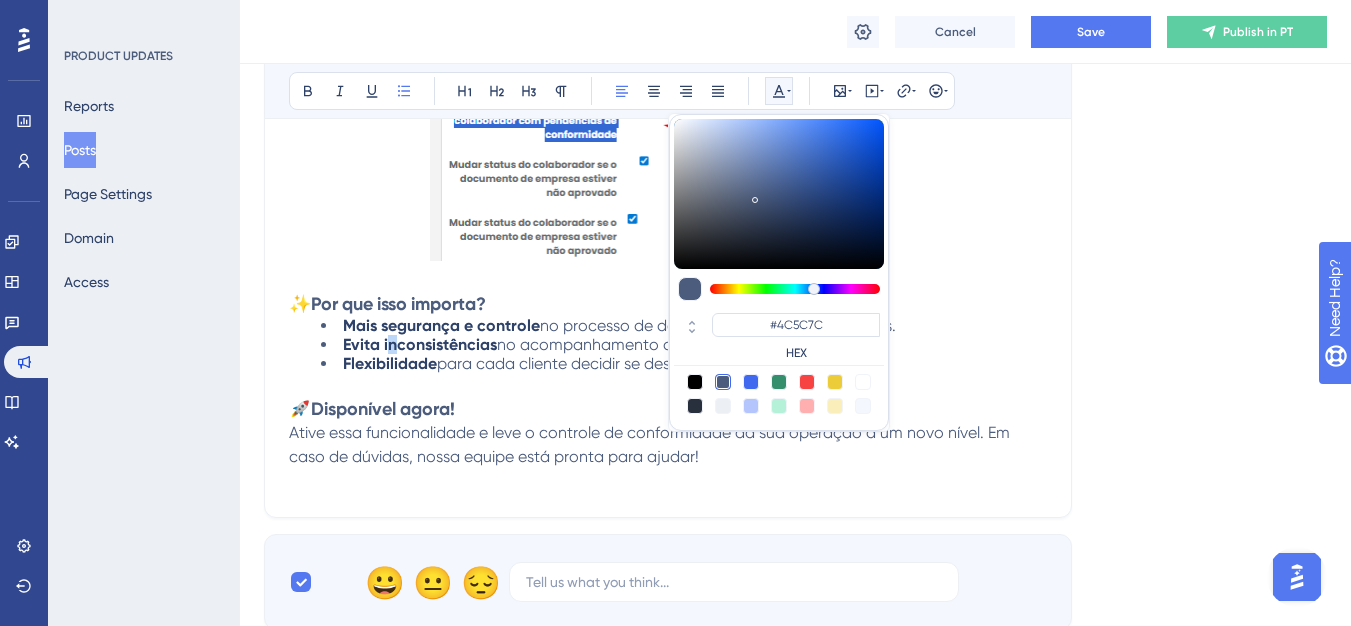 click at bounding box center (723, 382) 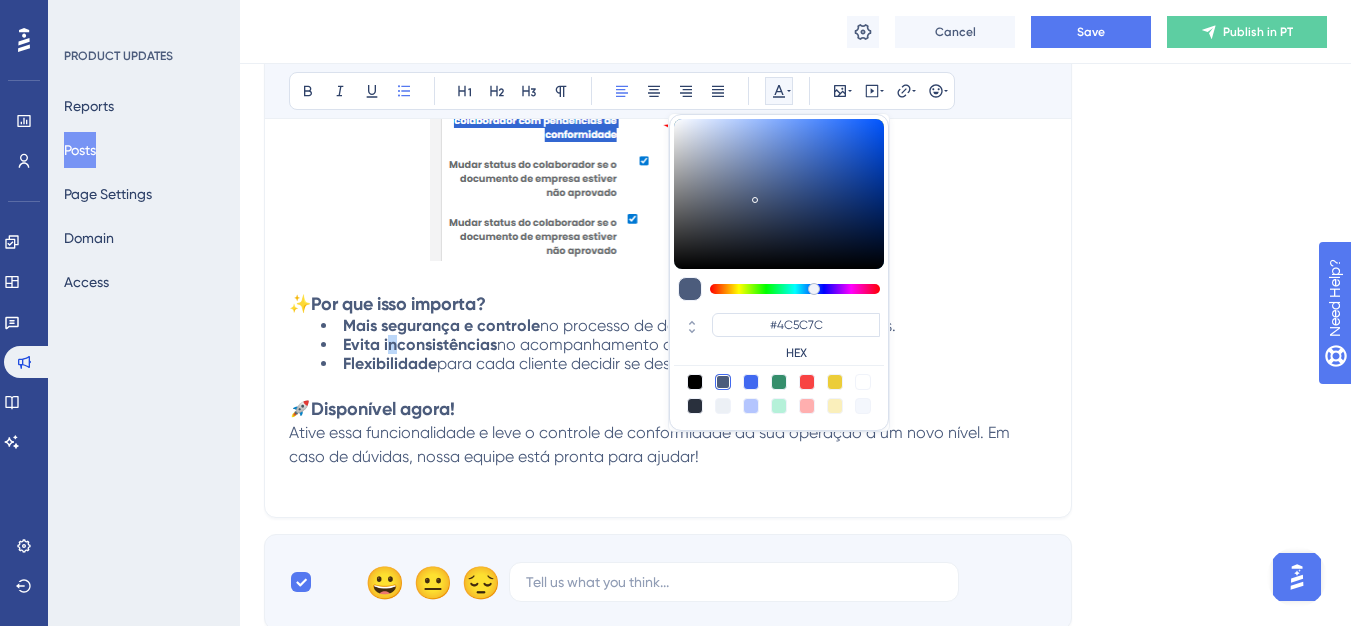 click on "no acompanhamento das conformidades." at bounding box center [653, 344] 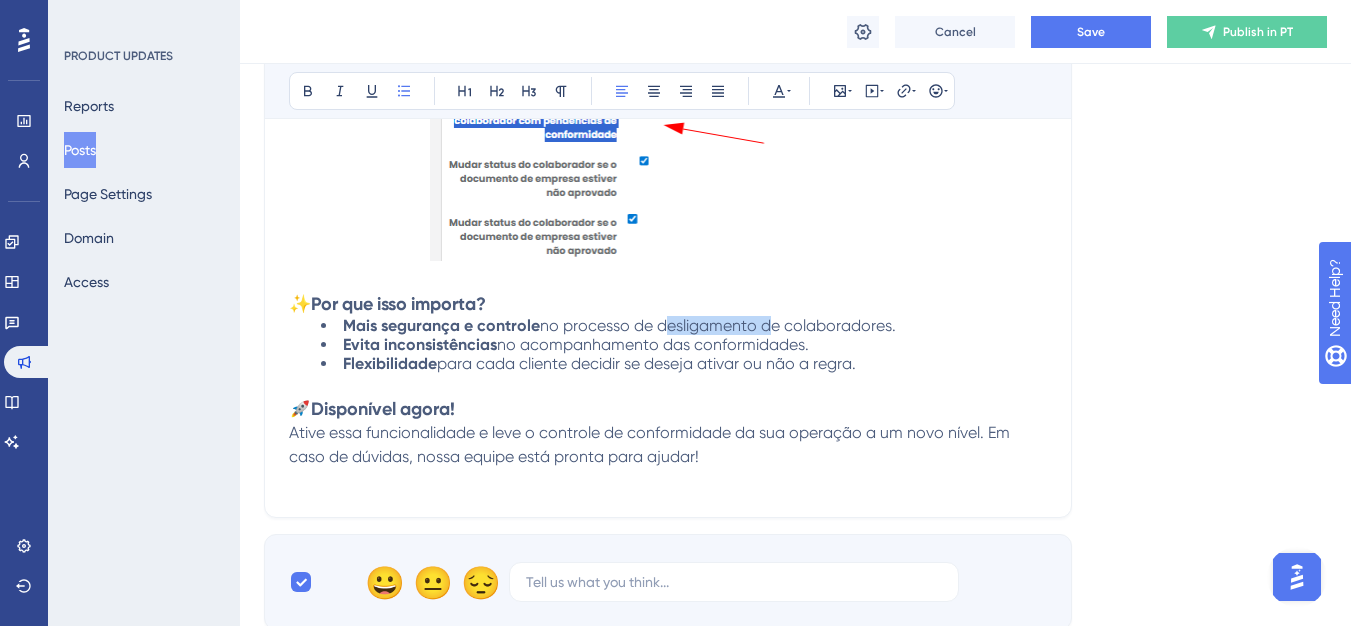 drag, startPoint x: 762, startPoint y: 328, endPoint x: 660, endPoint y: 332, distance: 102.0784 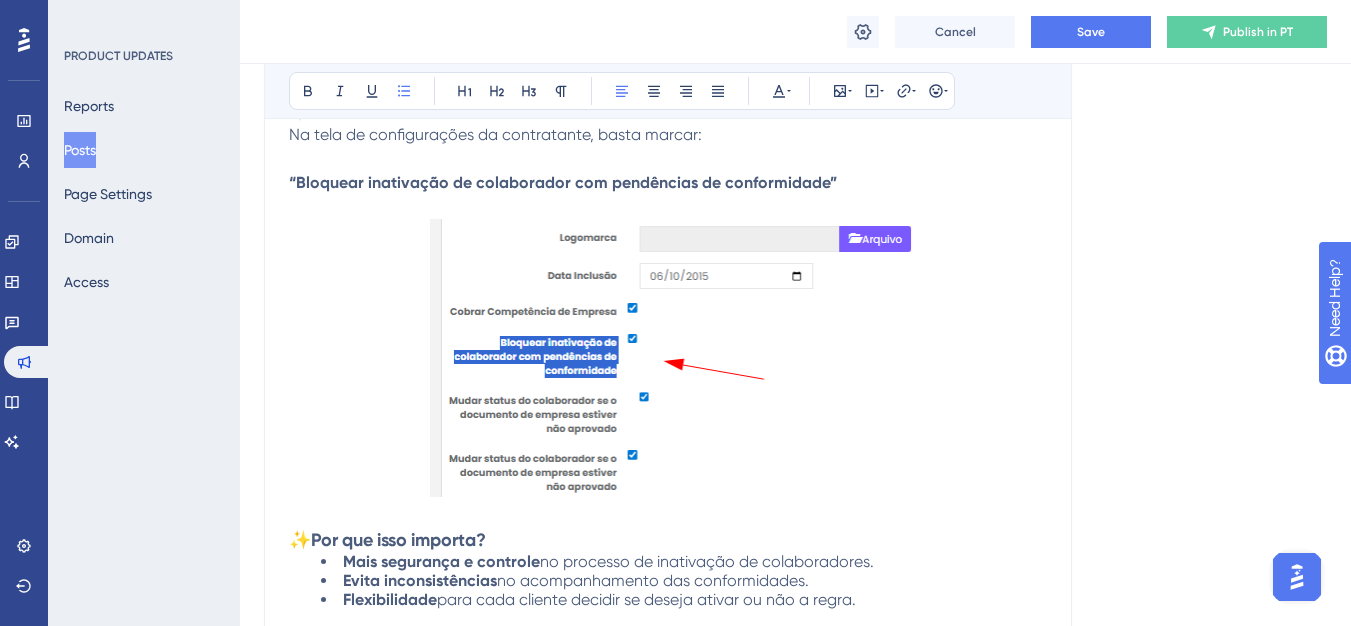 scroll, scrollTop: 600, scrollLeft: 0, axis: vertical 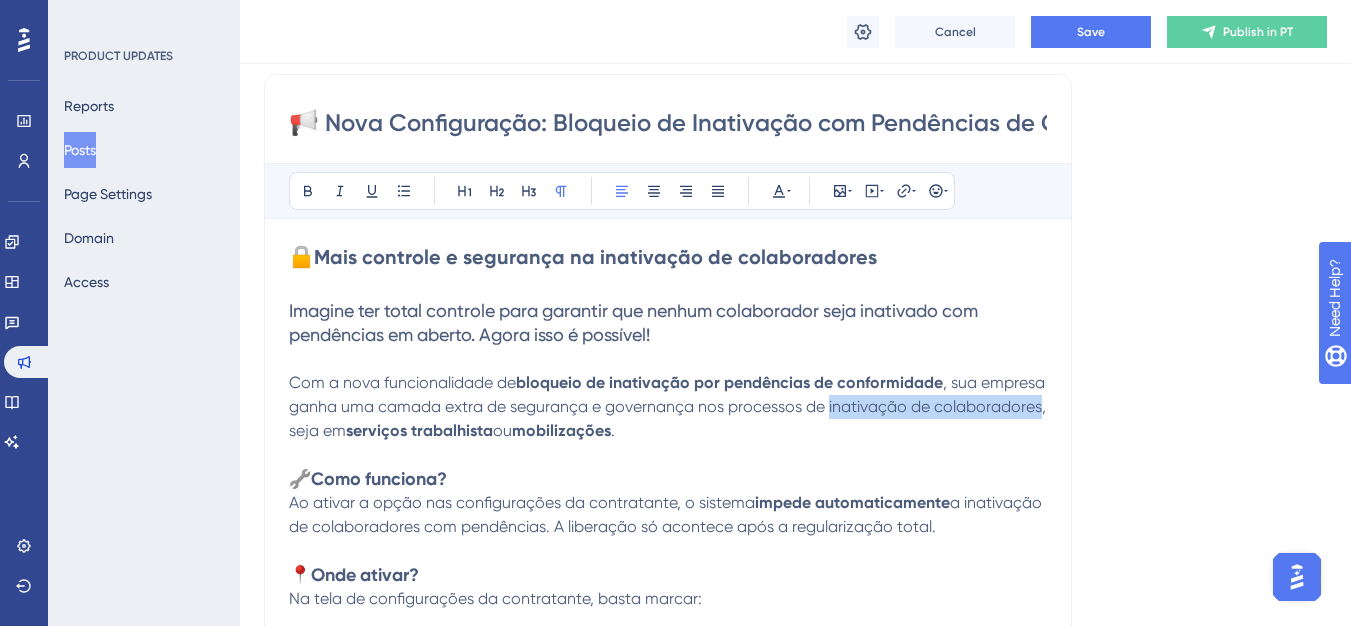 drag, startPoint x: 827, startPoint y: 410, endPoint x: 1042, endPoint y: 406, distance: 215.0372 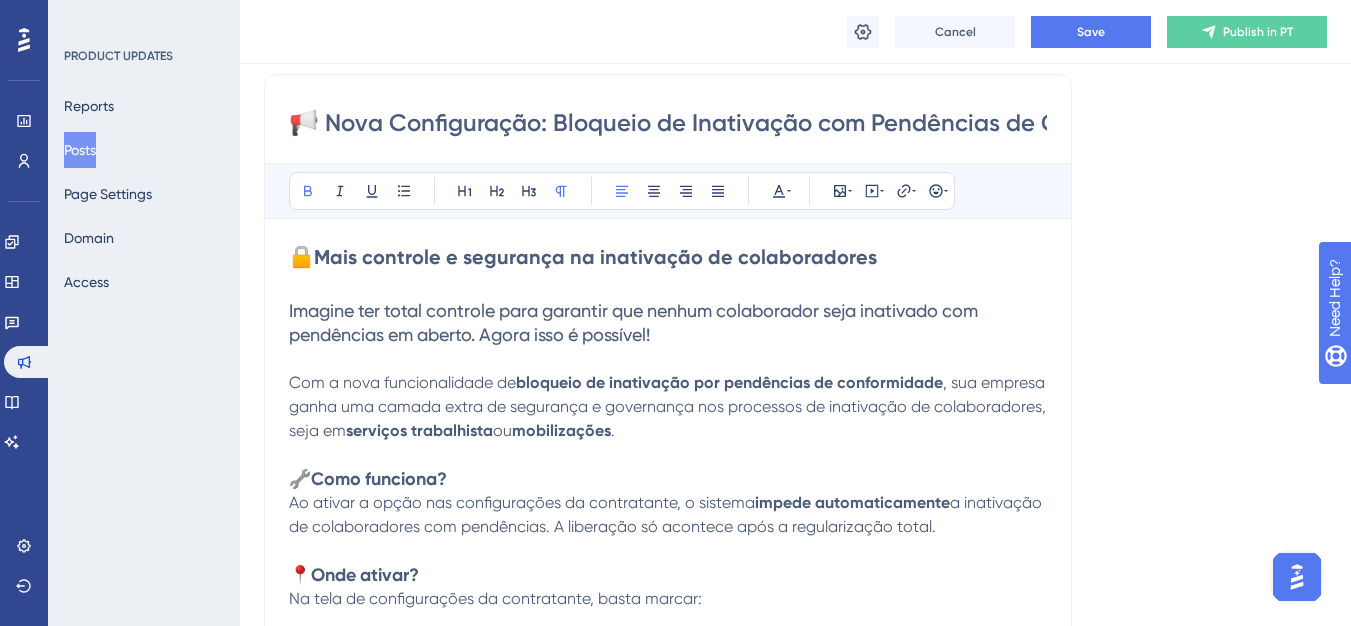 click on "serviços trabalhista" at bounding box center (419, 430) 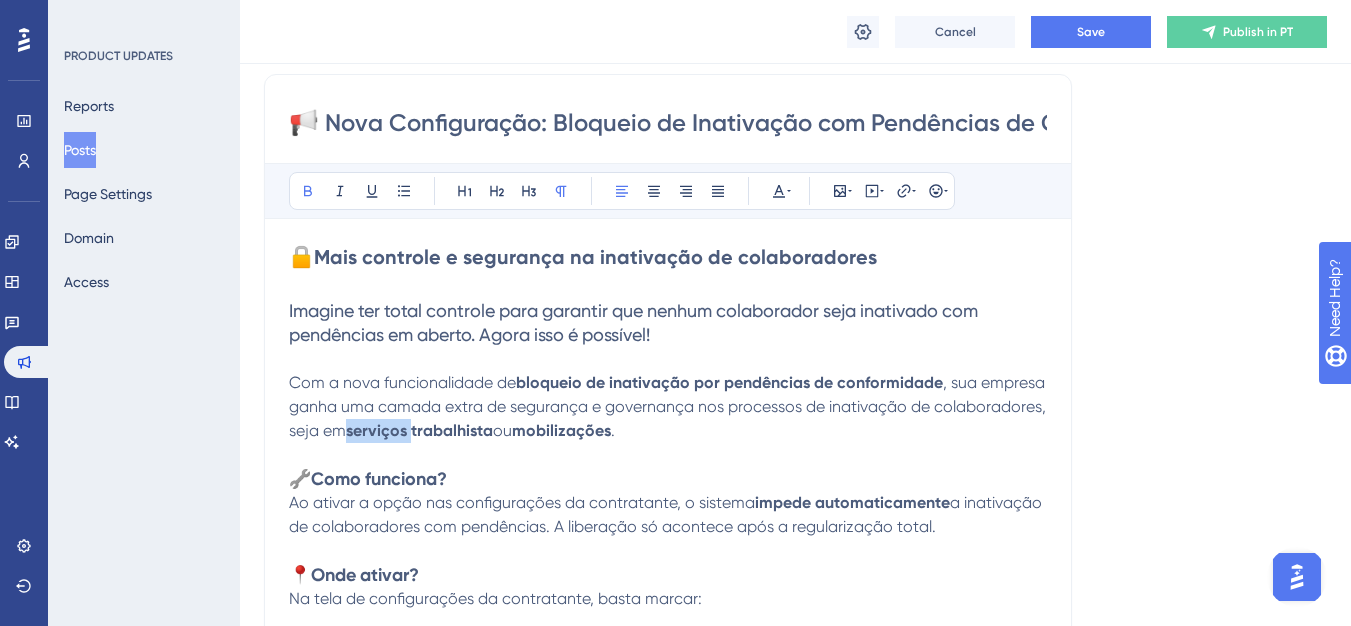 drag, startPoint x: 409, startPoint y: 439, endPoint x: 375, endPoint y: 430, distance: 35.17101 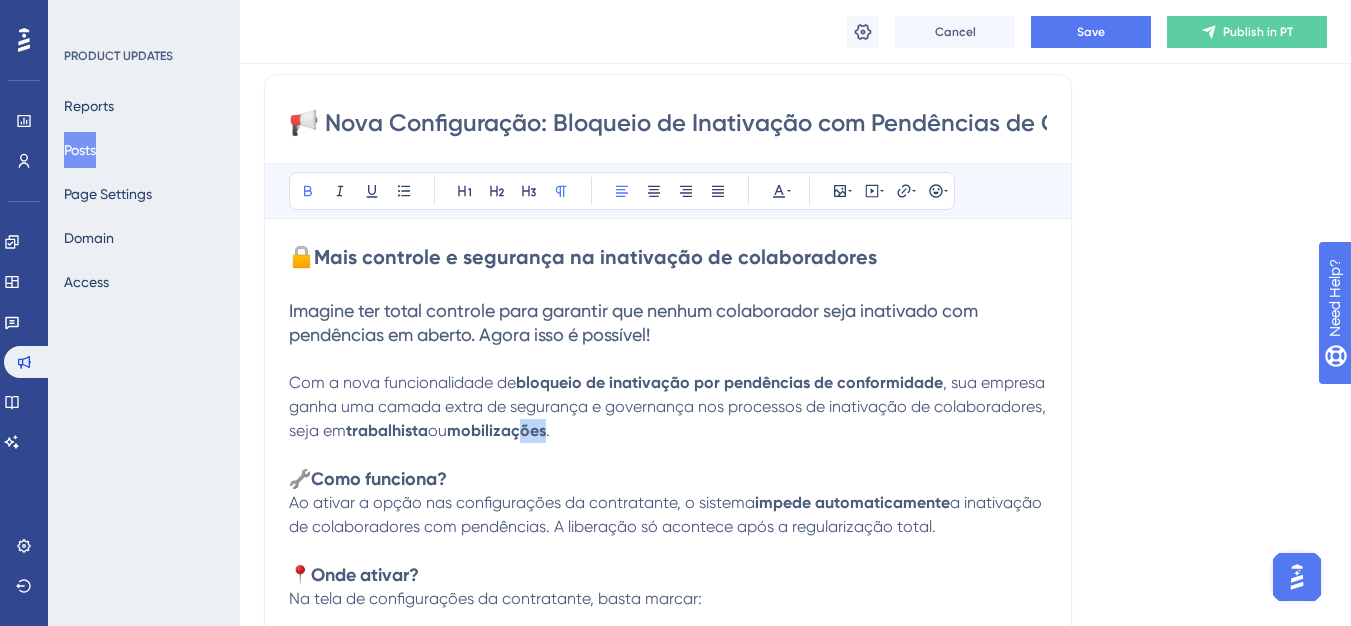 drag, startPoint x: 554, startPoint y: 439, endPoint x: 533, endPoint y: 433, distance: 21.84033 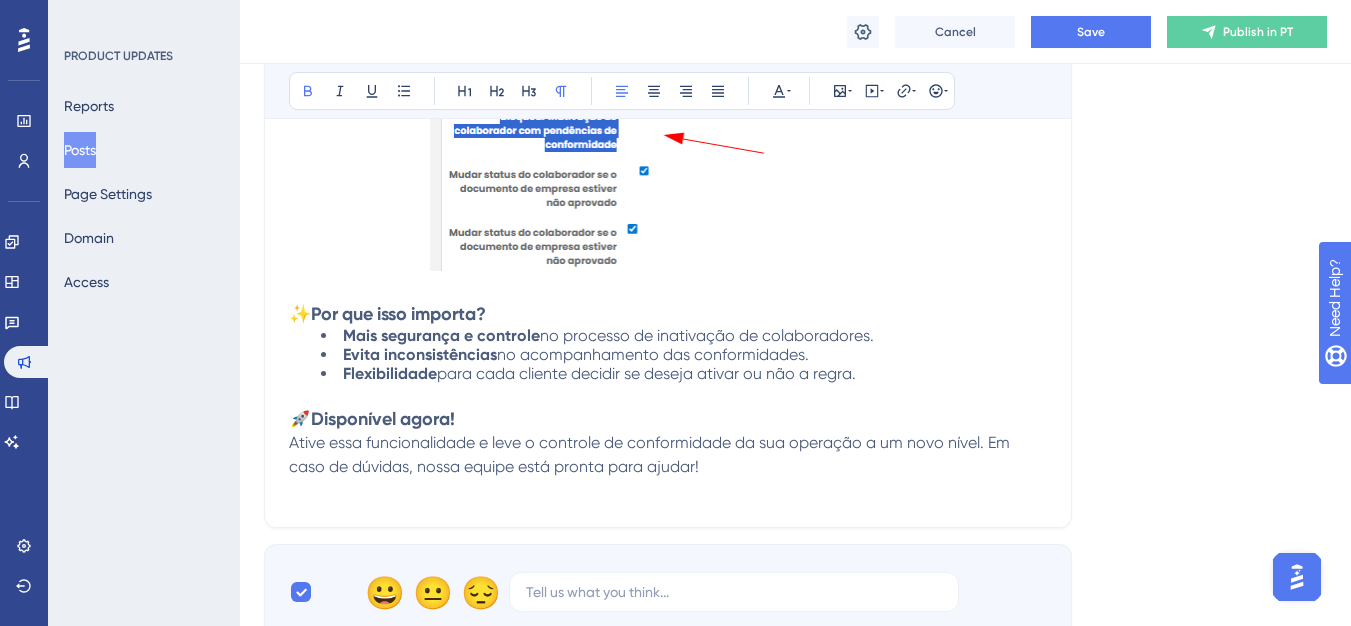 scroll, scrollTop: 1200, scrollLeft: 0, axis: vertical 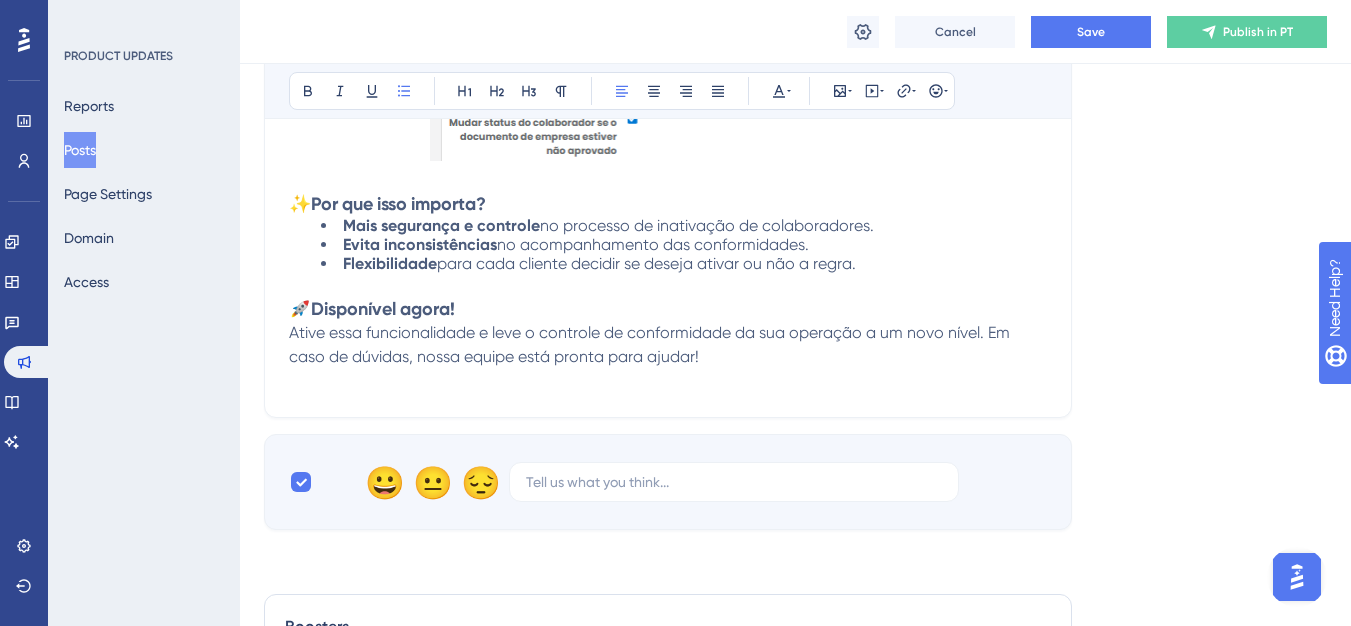 drag, startPoint x: 866, startPoint y: 267, endPoint x: 348, endPoint y: 224, distance: 519.7817 